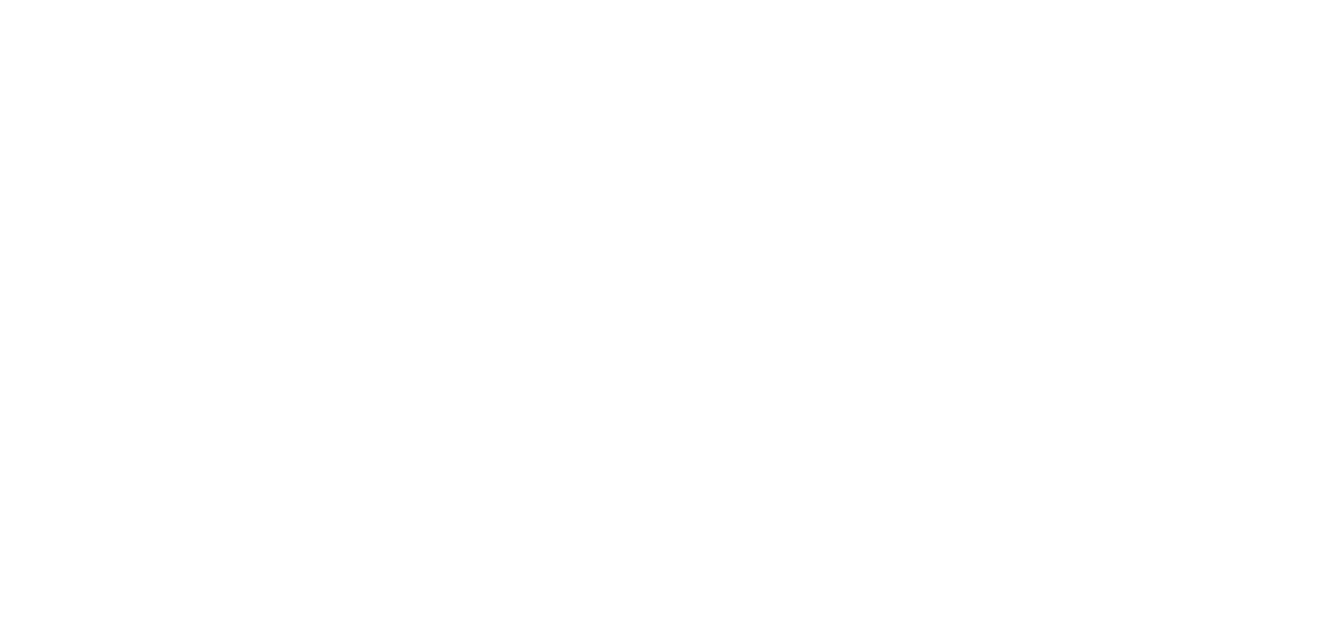 select 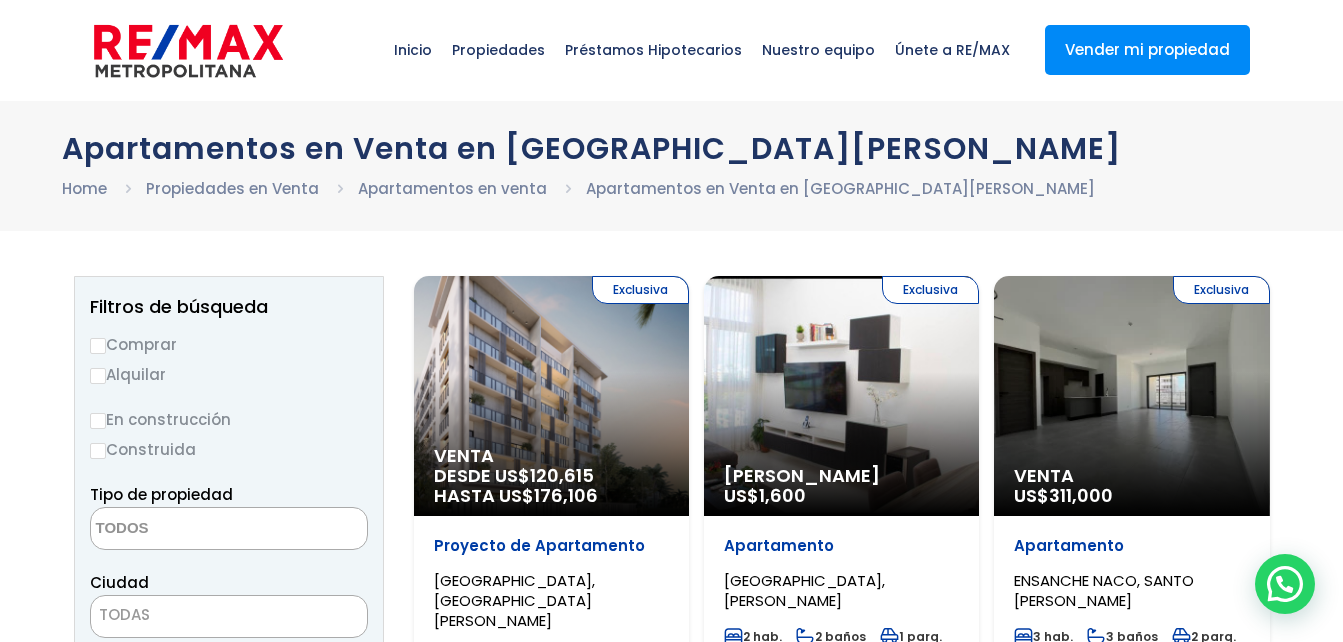 scroll, scrollTop: 0, scrollLeft: 0, axis: both 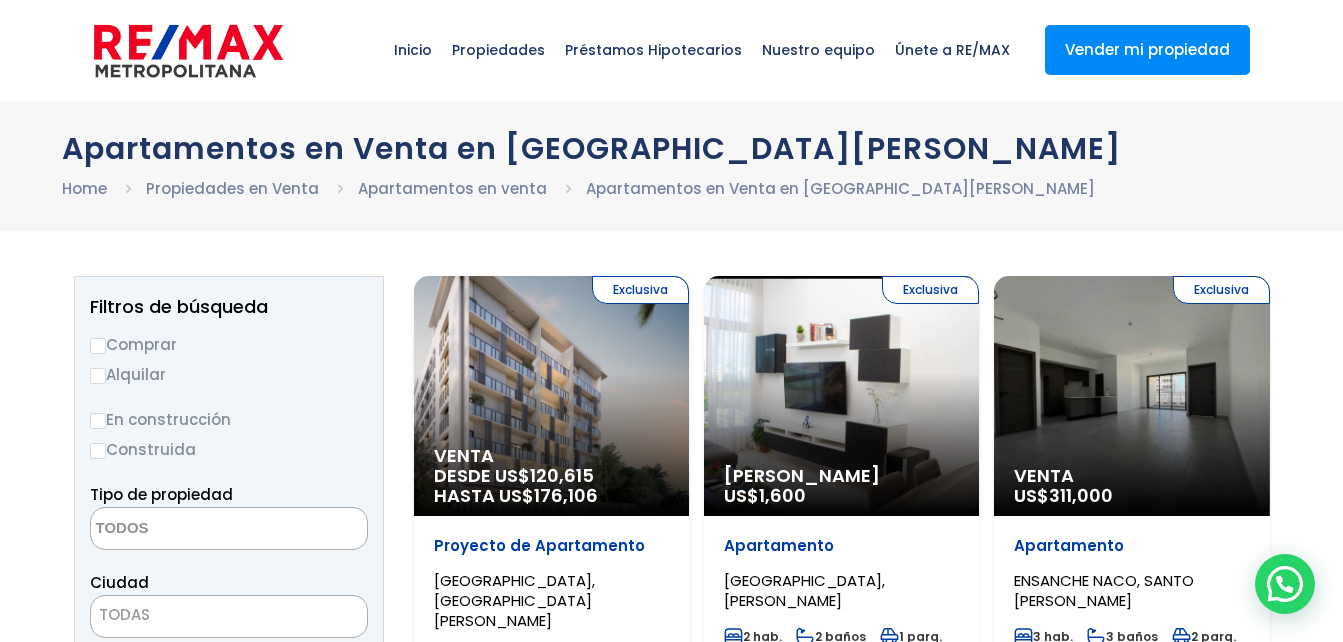 click on "Comprar" at bounding box center (98, 346) 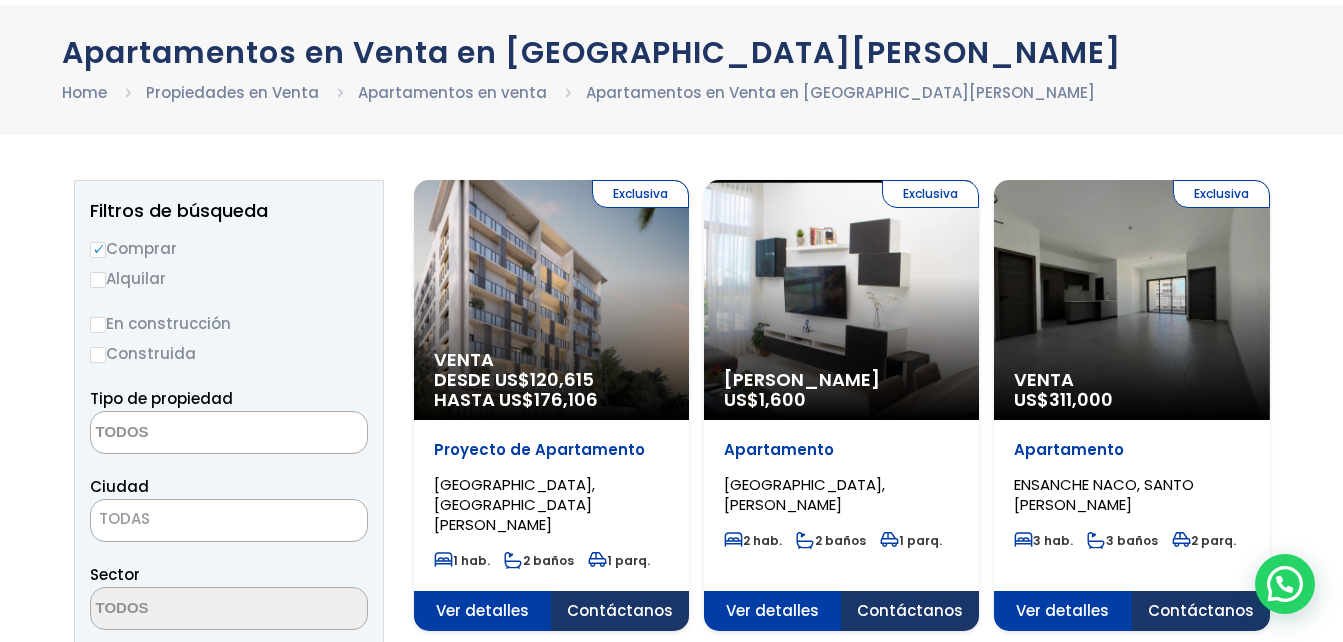 scroll, scrollTop: 108, scrollLeft: 0, axis: vertical 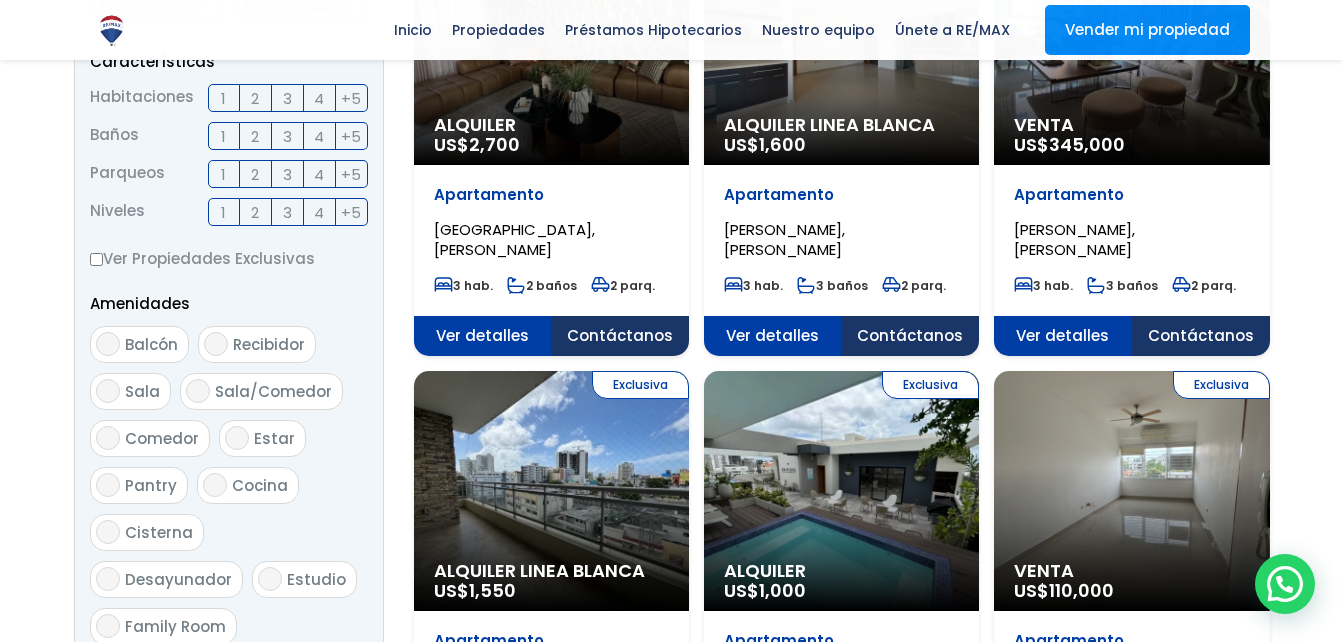 click on "Balcón" at bounding box center (139, 344) 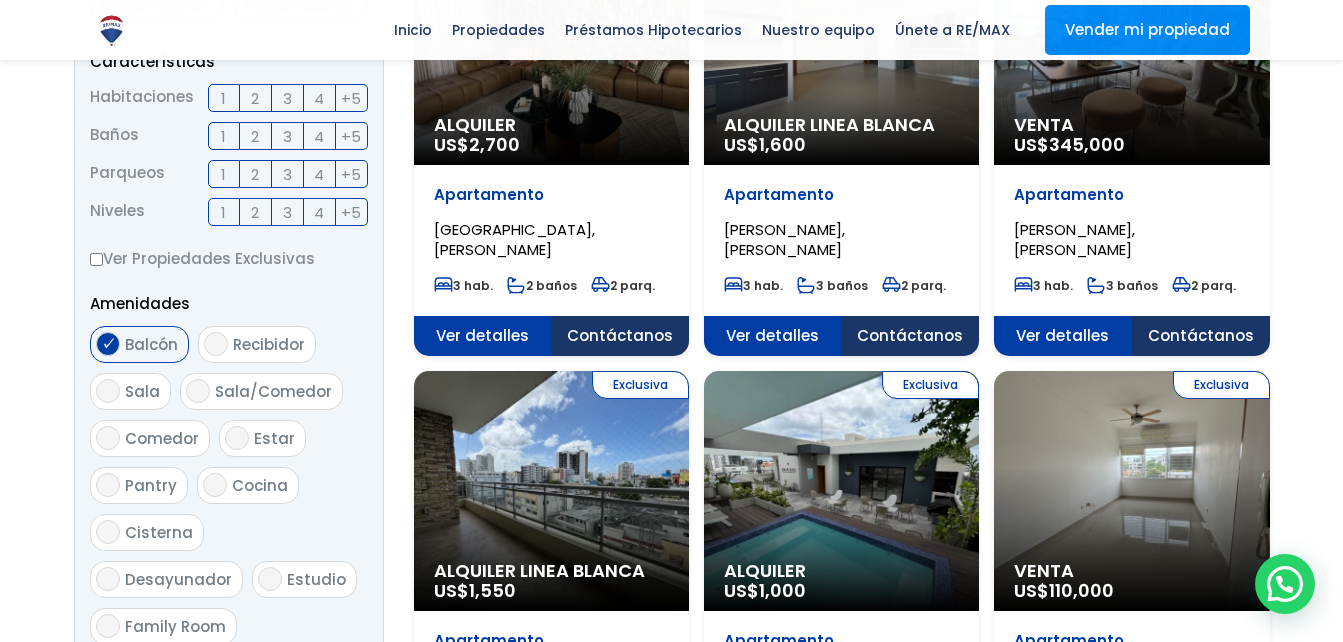 click on "3" at bounding box center (287, 98) 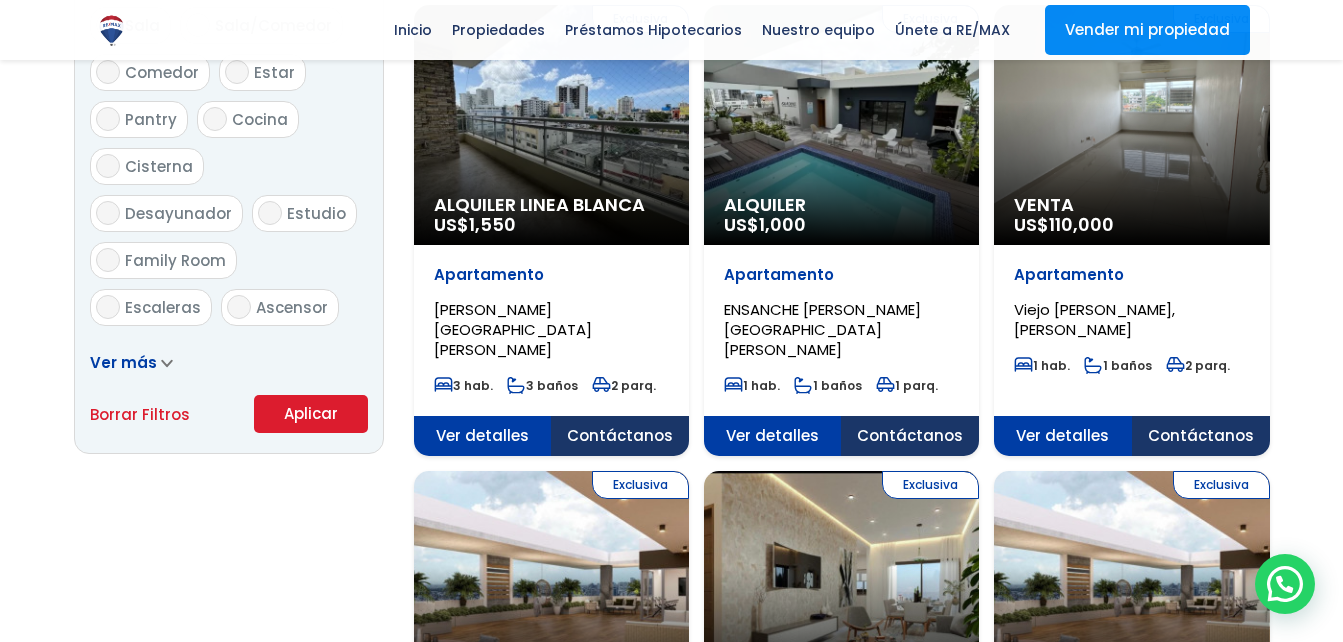 scroll, scrollTop: 1188, scrollLeft: 0, axis: vertical 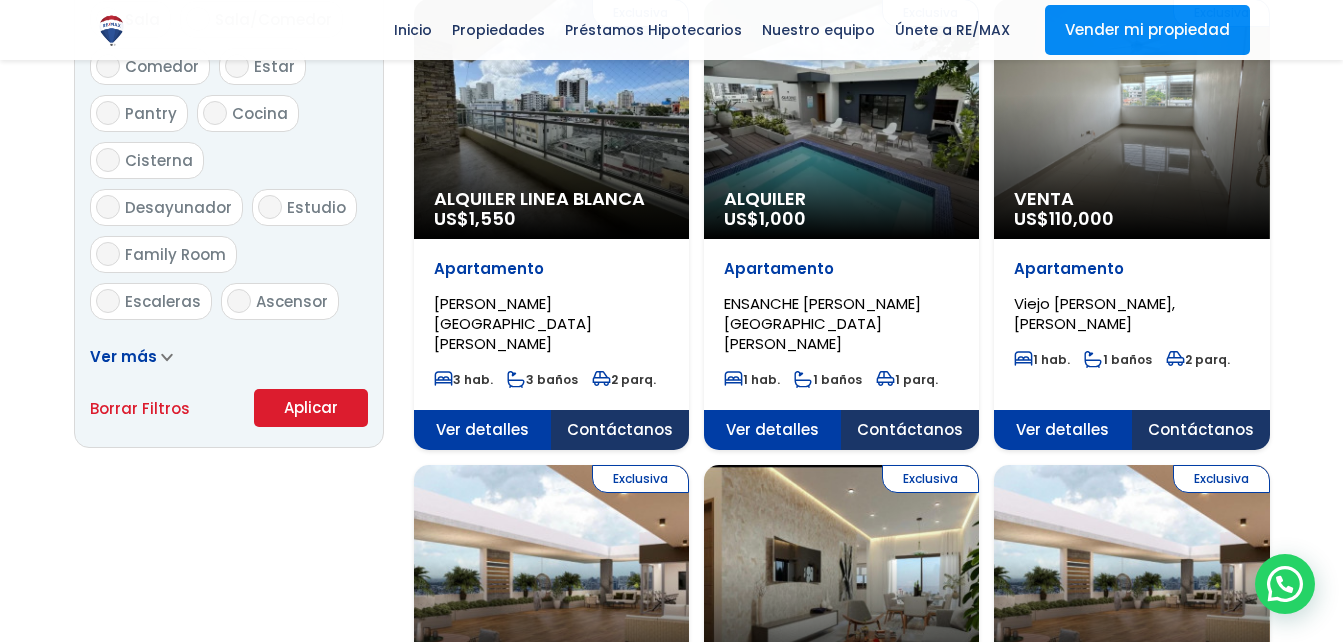 click on "Aplicar" at bounding box center [311, 408] 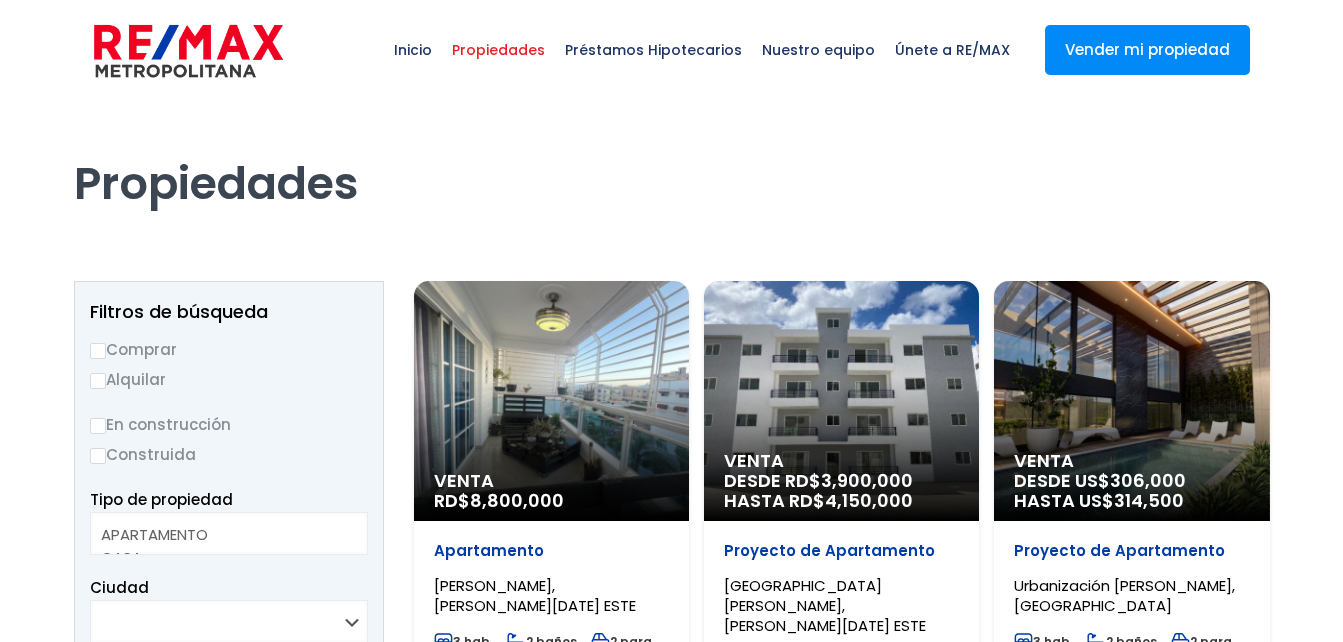 select 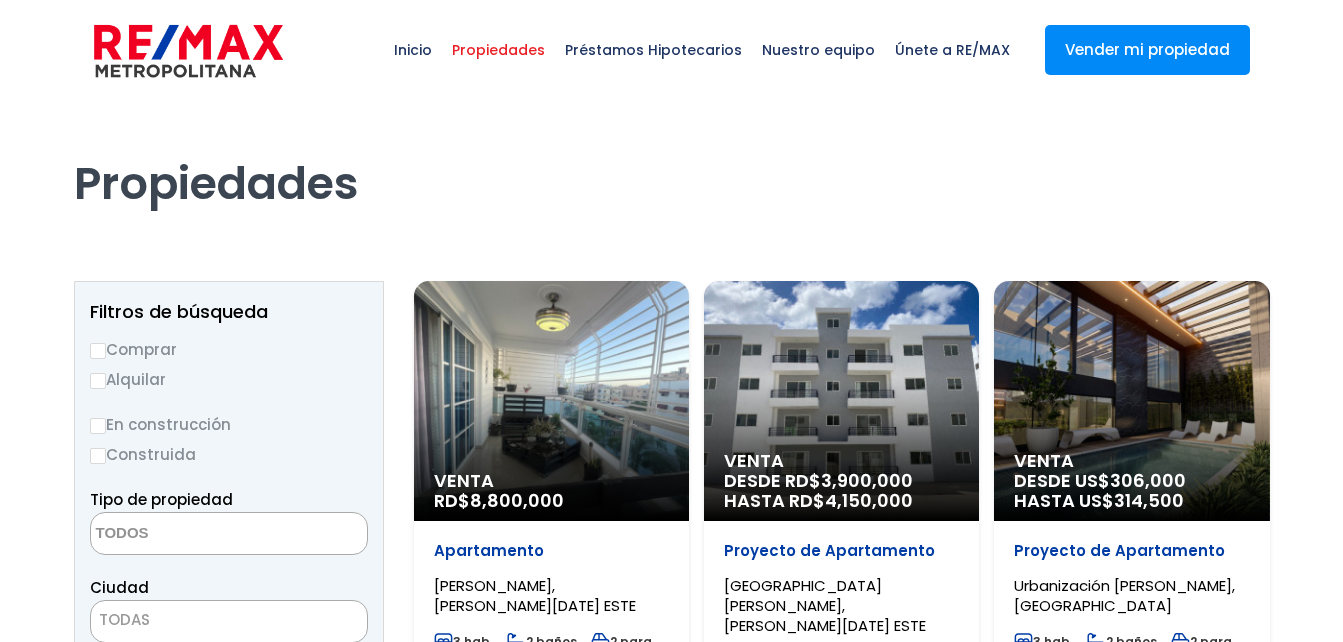 scroll, scrollTop: 0, scrollLeft: 0, axis: both 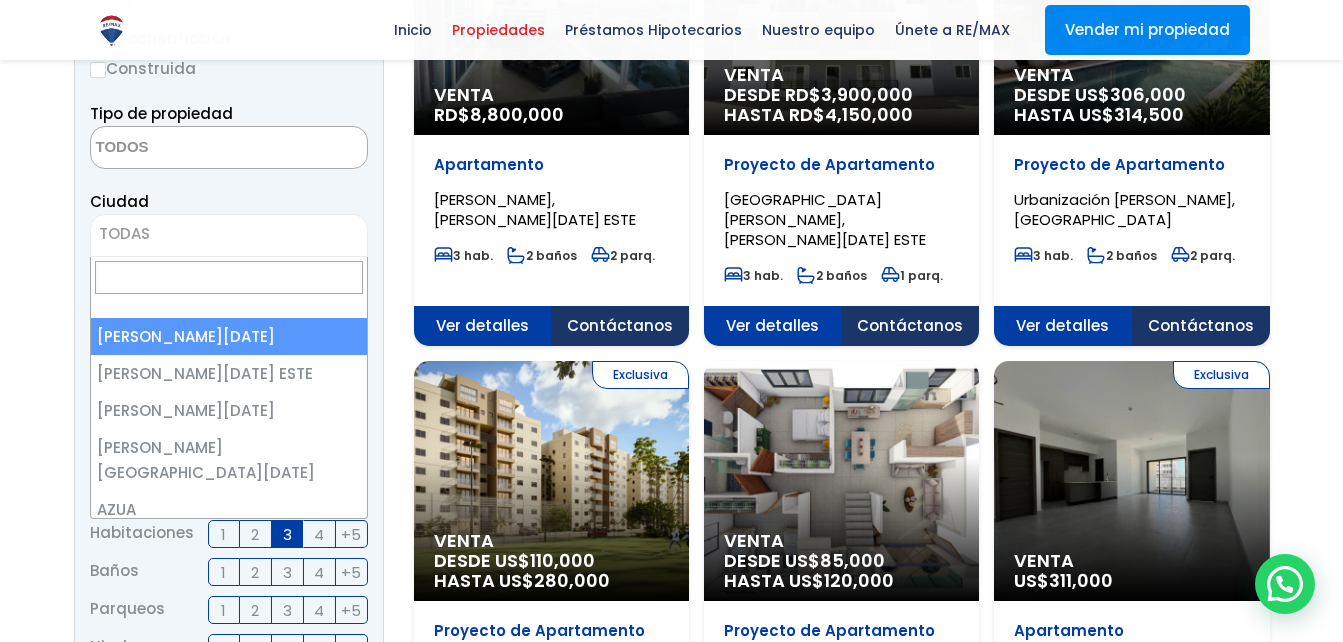 click on "TODAS" at bounding box center [229, 234] 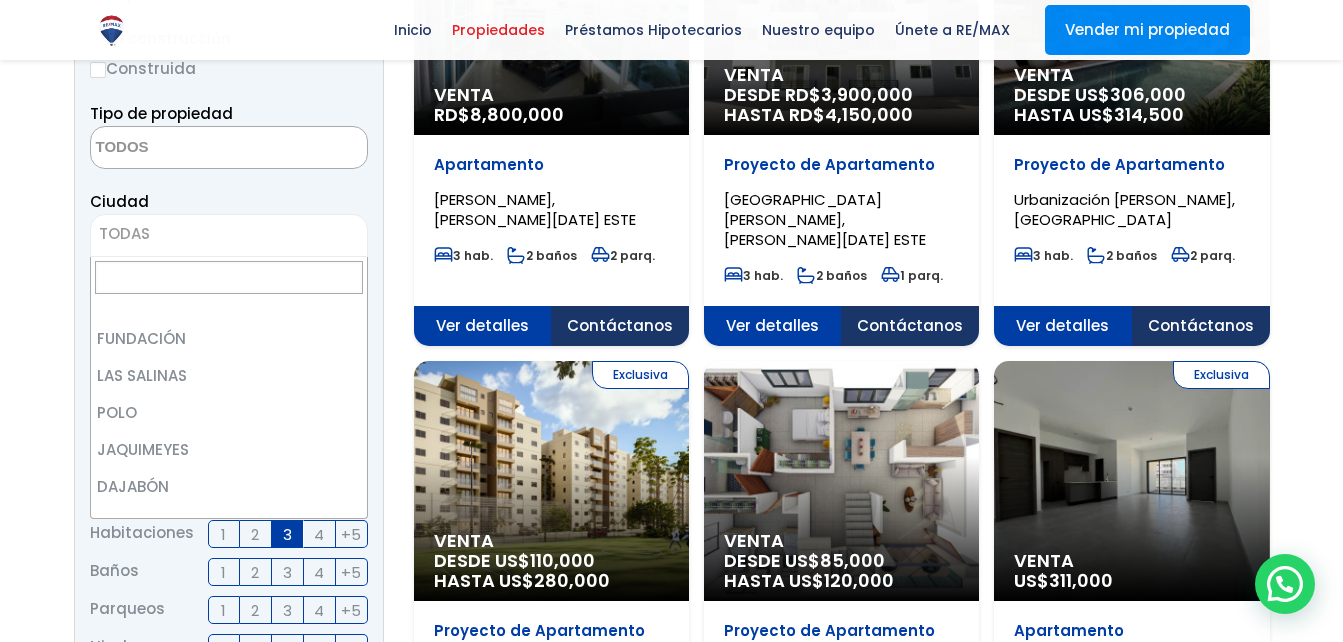scroll, scrollTop: 1114, scrollLeft: 0, axis: vertical 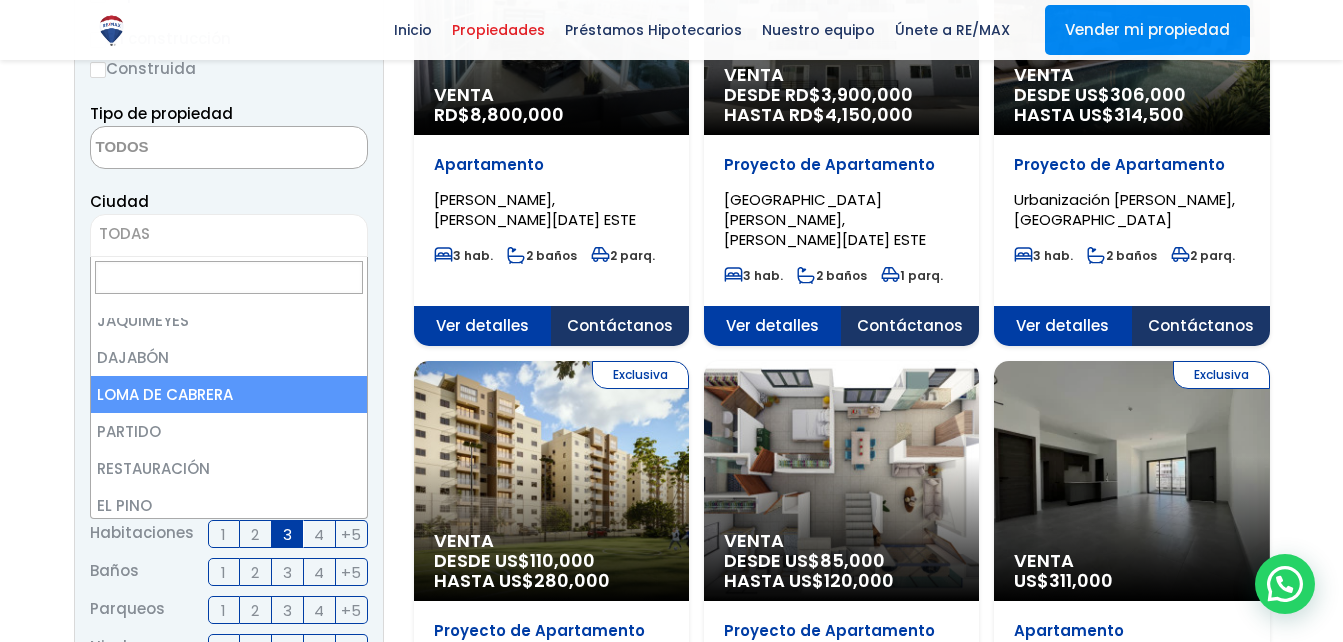 click on "X
Inicio
Propiedades
Préstamos Hipotecarios
Calculadora de préstamos
Nuestro equipo
Únete a RE/MAX
Vender mi propiedad
.path{fill:none;stroke:#000;stroke-miterlimit:10;stroke-width:1.5px;}
✕
Propiedades
Todas las Propiedades
Comprar
Alquilar
Tipo de propiedad
APARTAMENTO
CASA
FINCA MAO" at bounding box center (671, -64) 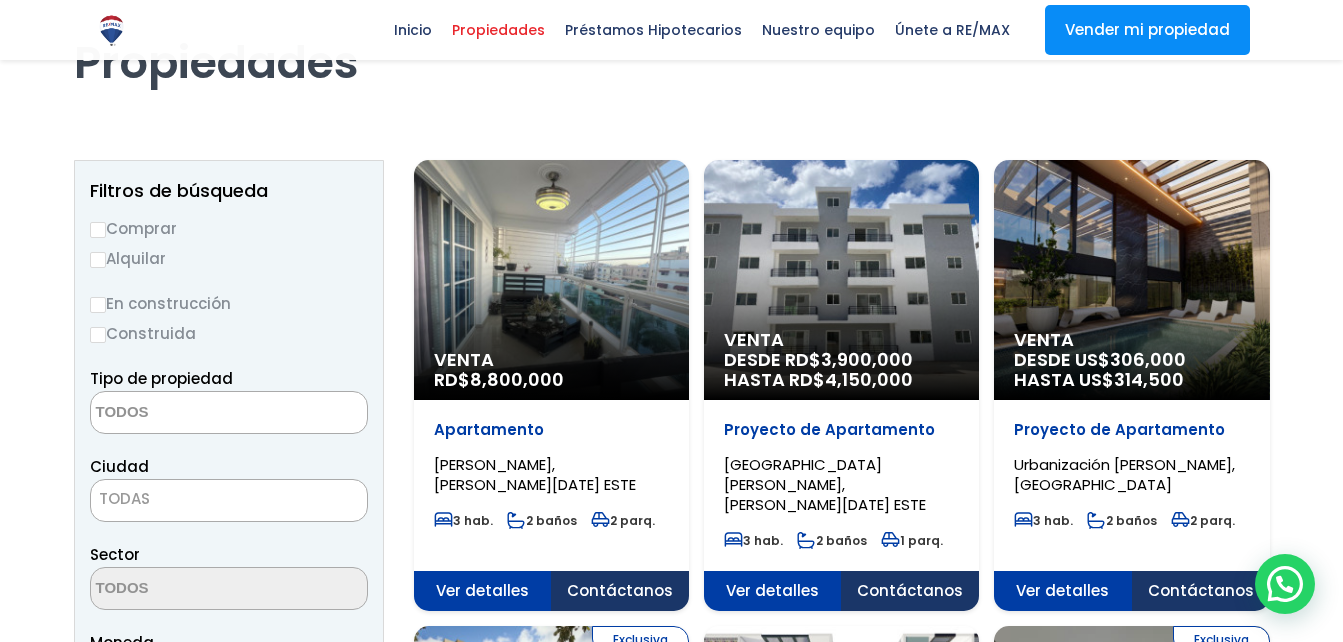 scroll, scrollTop: 114, scrollLeft: 0, axis: vertical 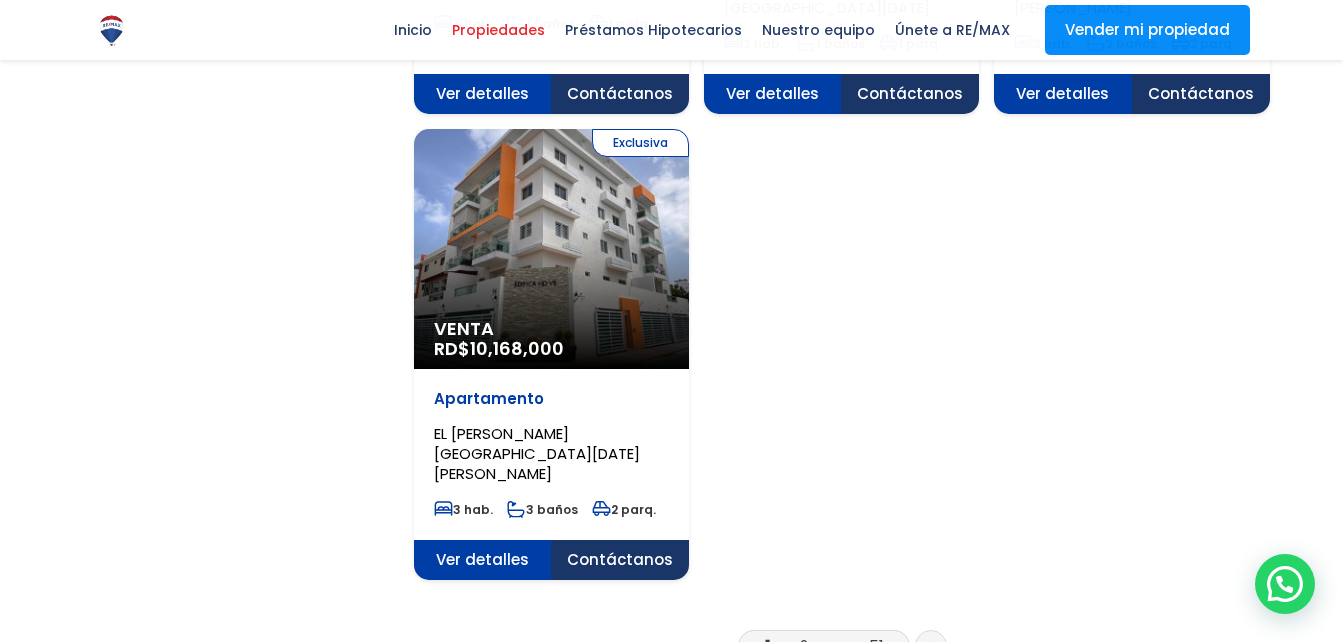 click on "2" at bounding box center [804, 645] 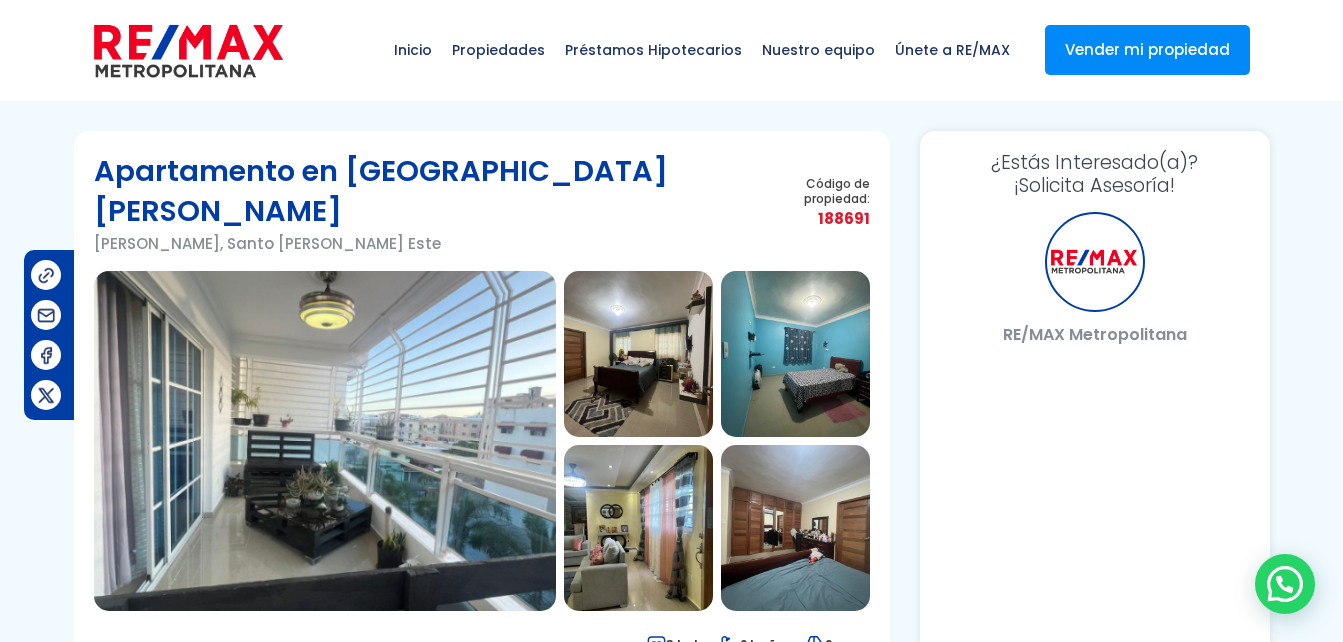 scroll, scrollTop: 0, scrollLeft: 0, axis: both 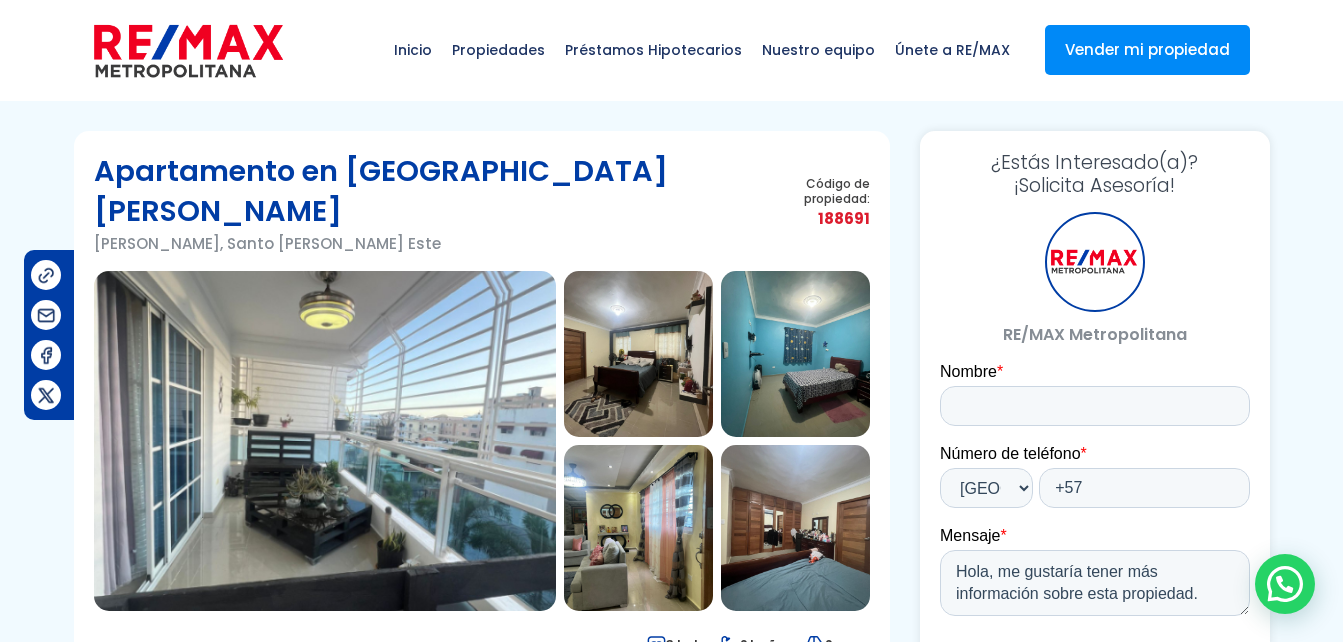 click at bounding box center [325, 441] 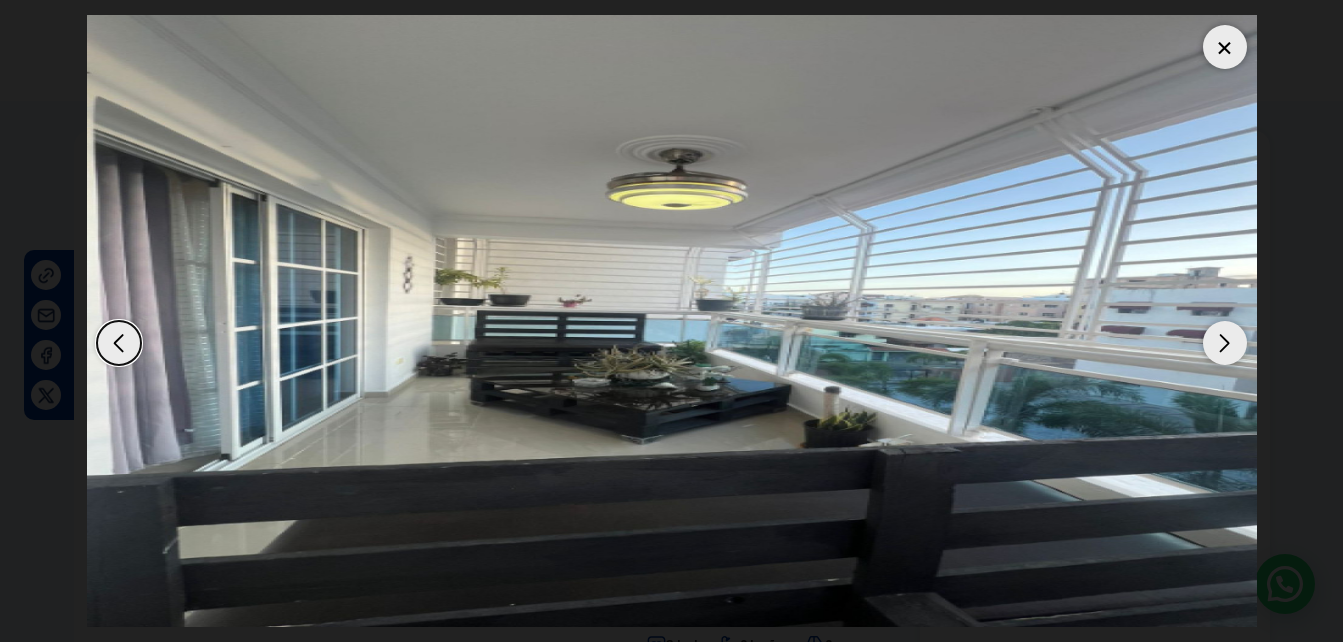 click at bounding box center (1225, 343) 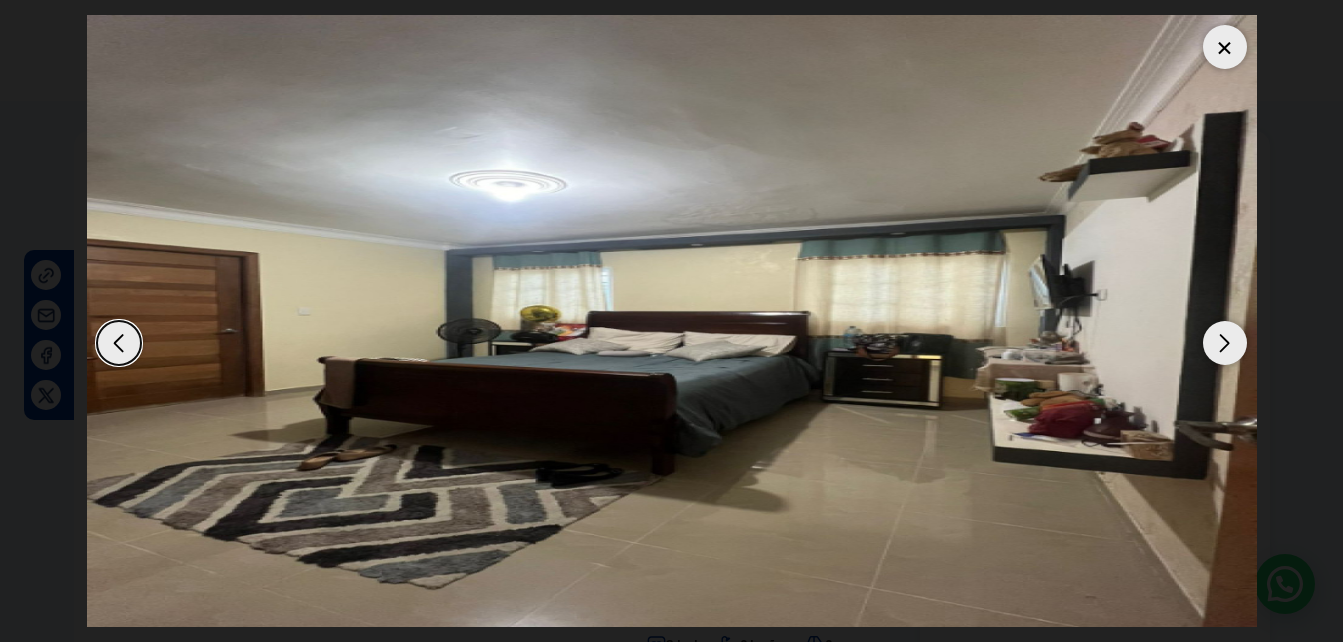 click at bounding box center (1225, 343) 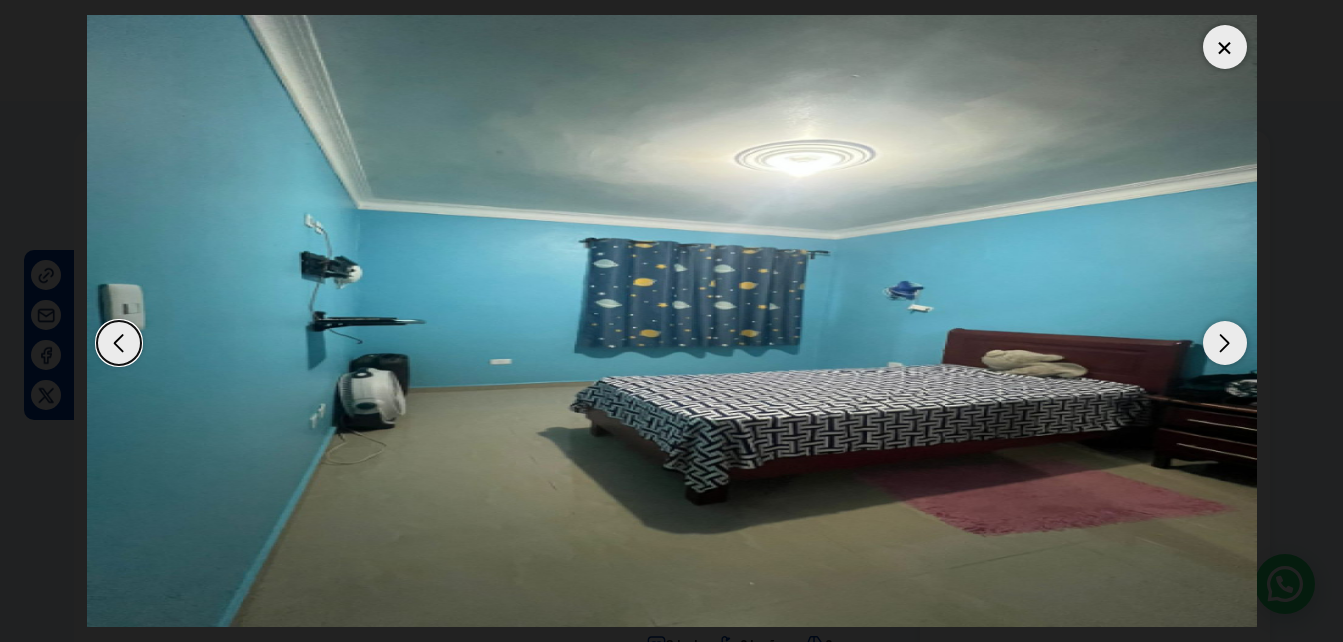 click at bounding box center (1225, 343) 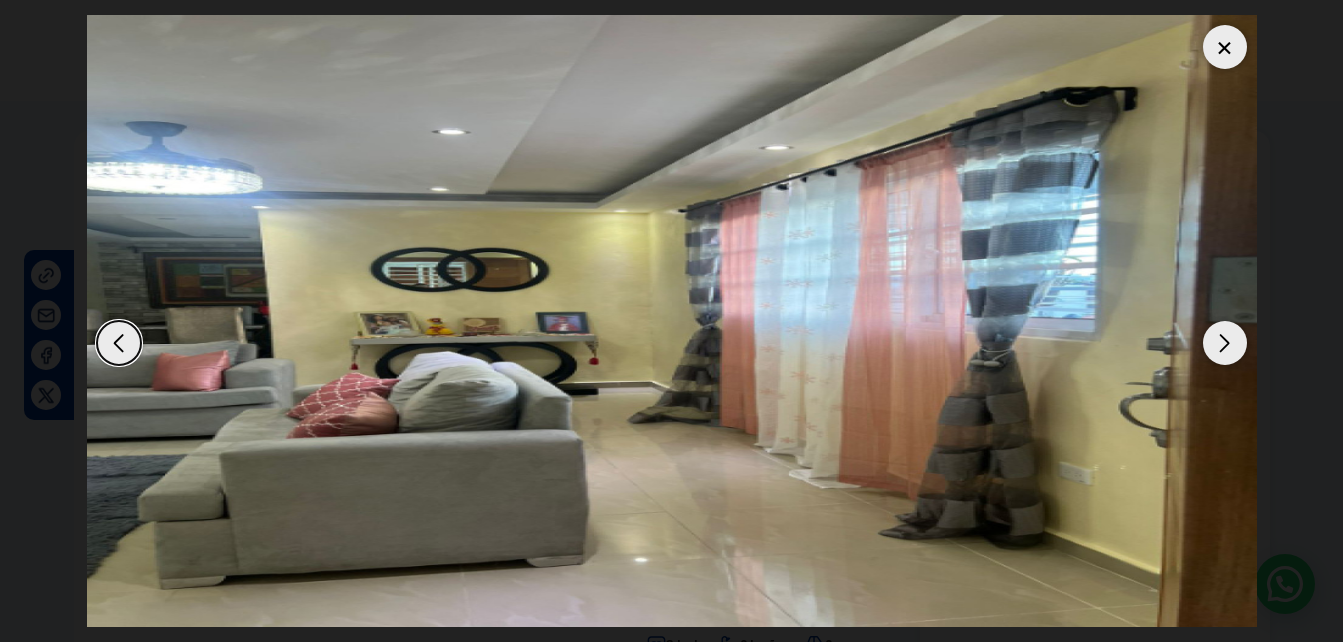 click at bounding box center (1225, 343) 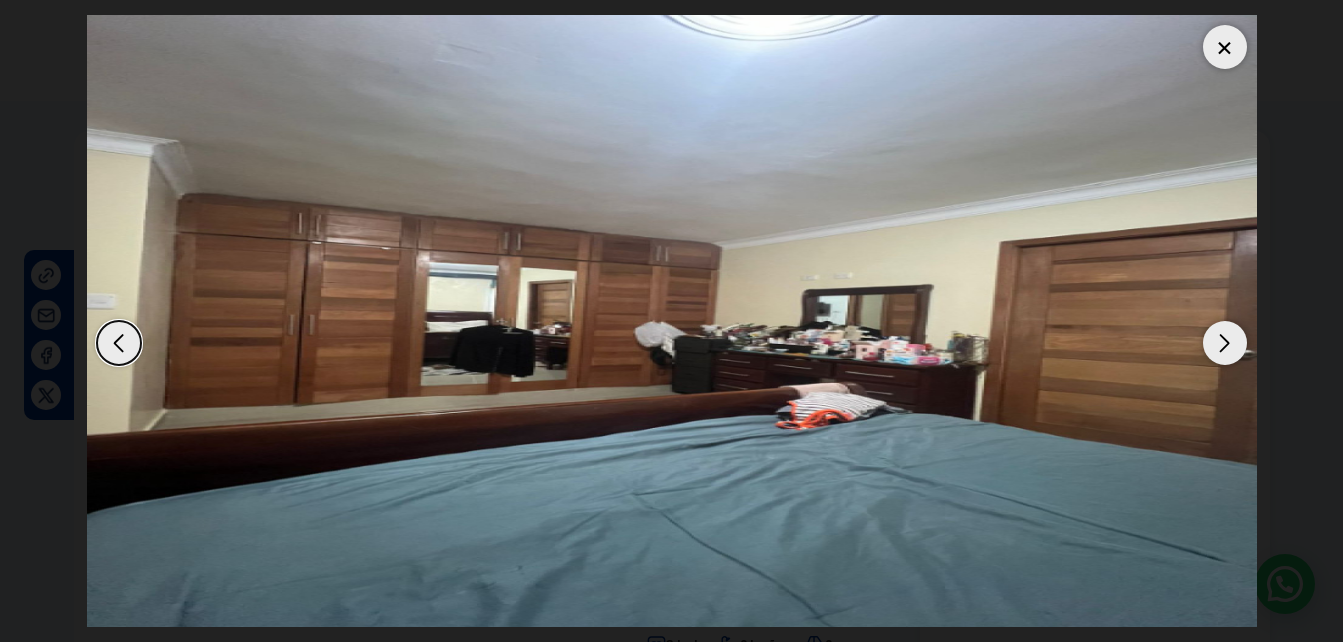 click at bounding box center (1225, 343) 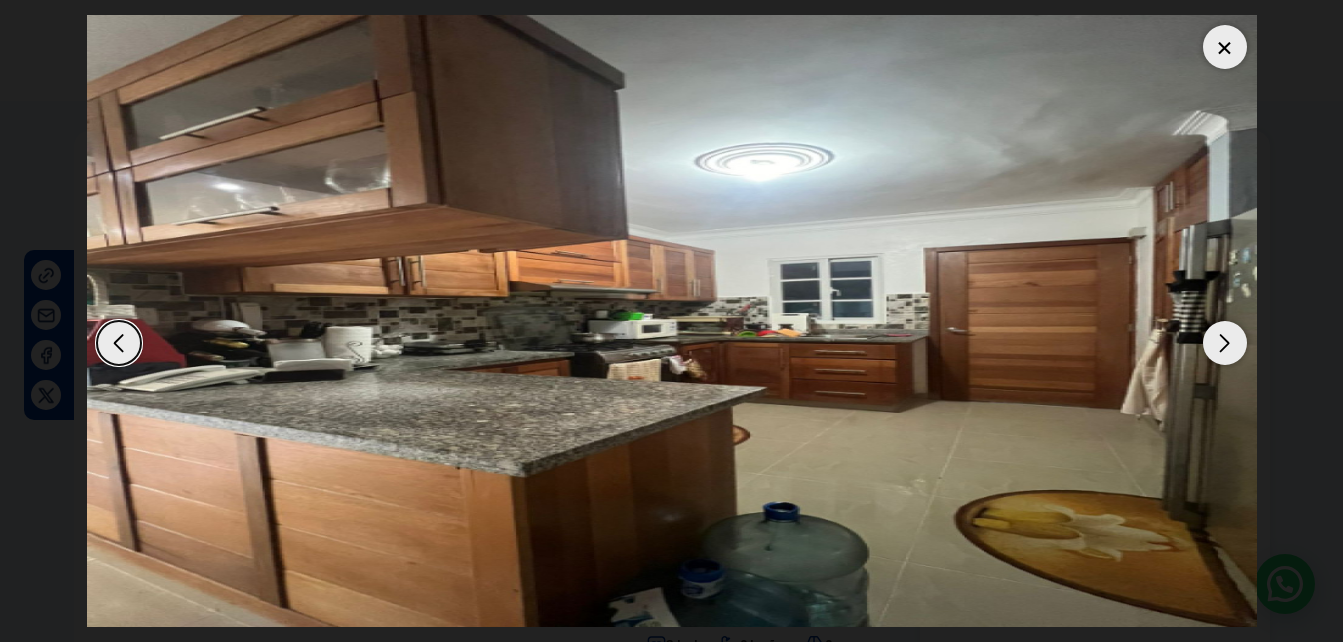 click at bounding box center (1225, 343) 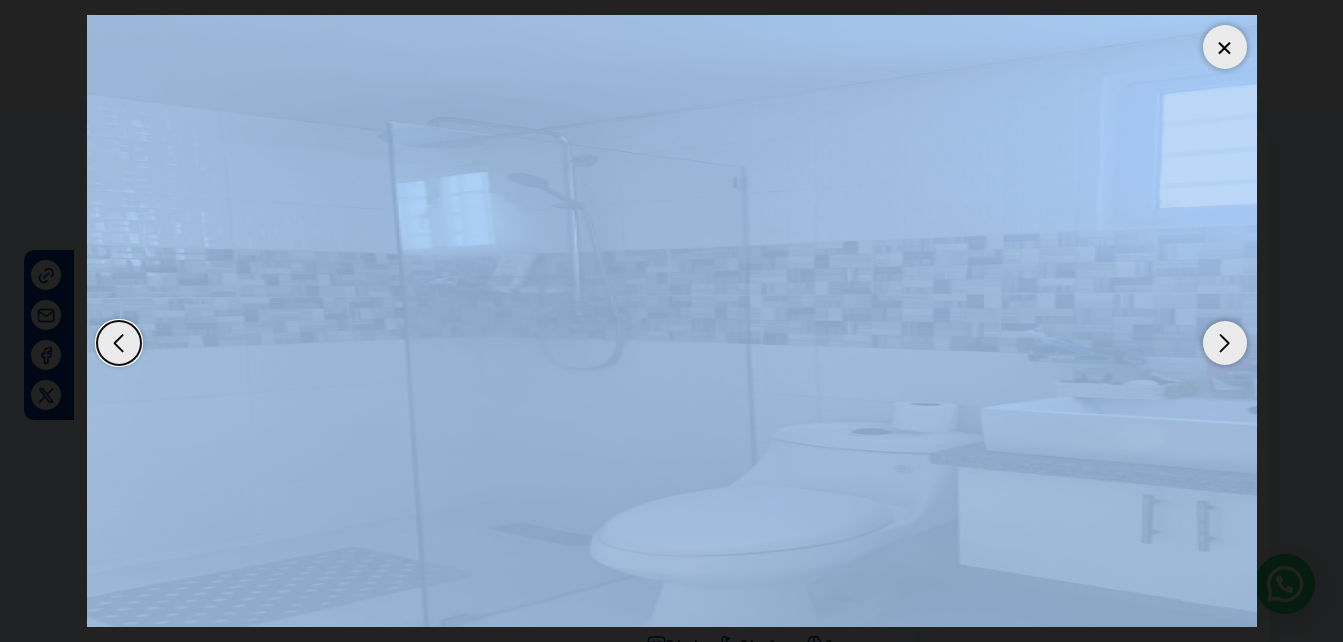 click at bounding box center (1225, 343) 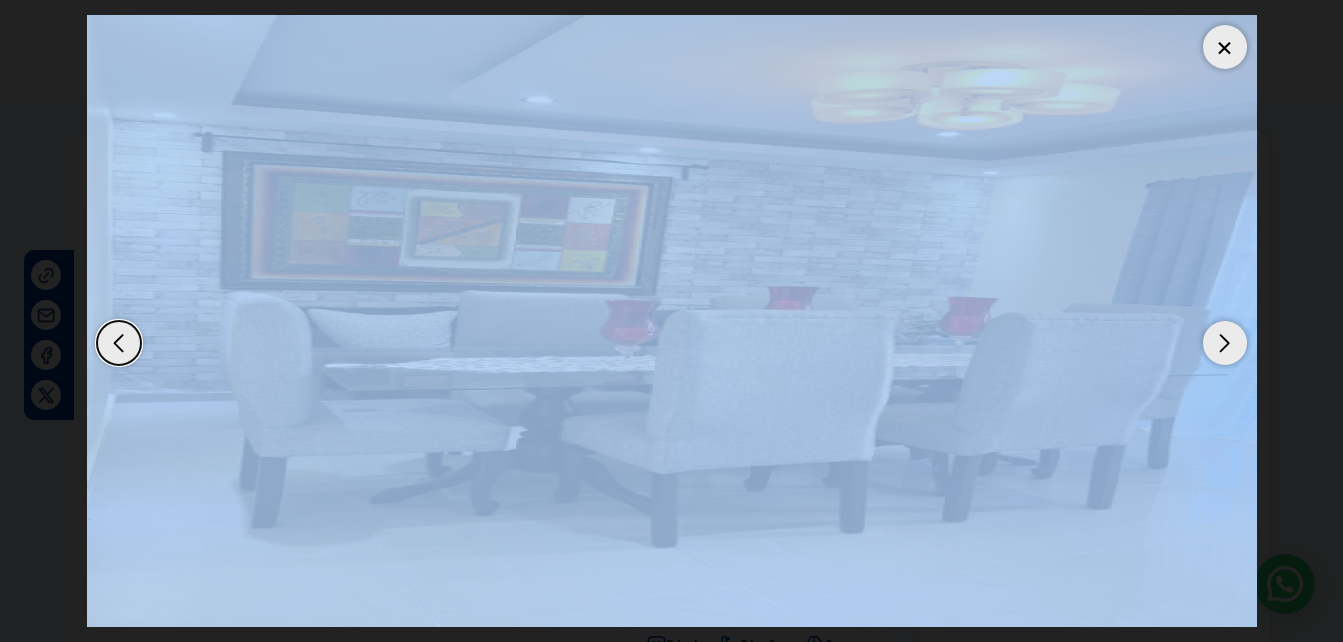 click at bounding box center (1225, 343) 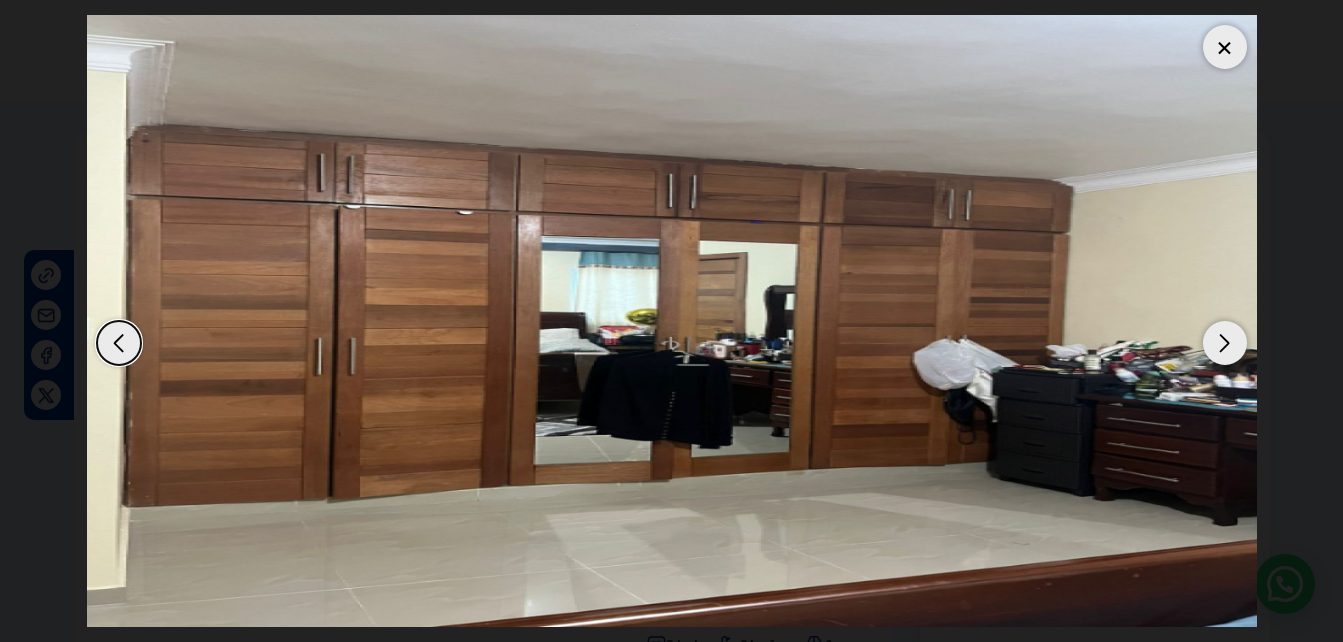 click at bounding box center (1225, 343) 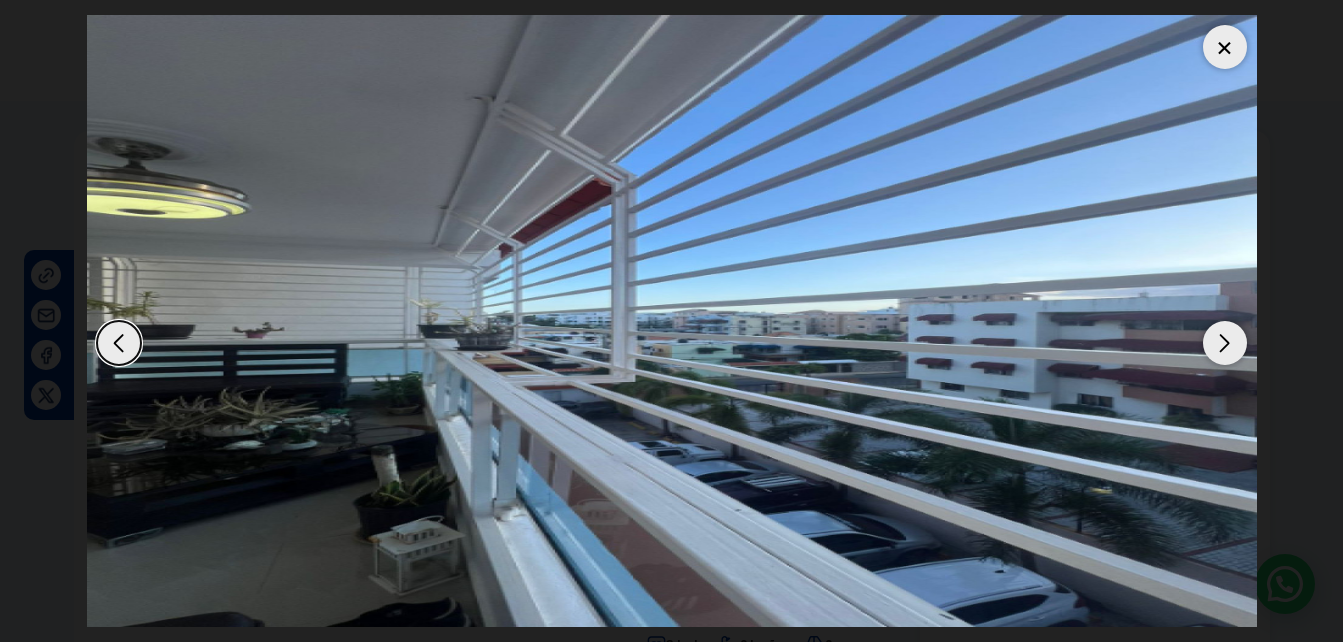 click at bounding box center (1225, 343) 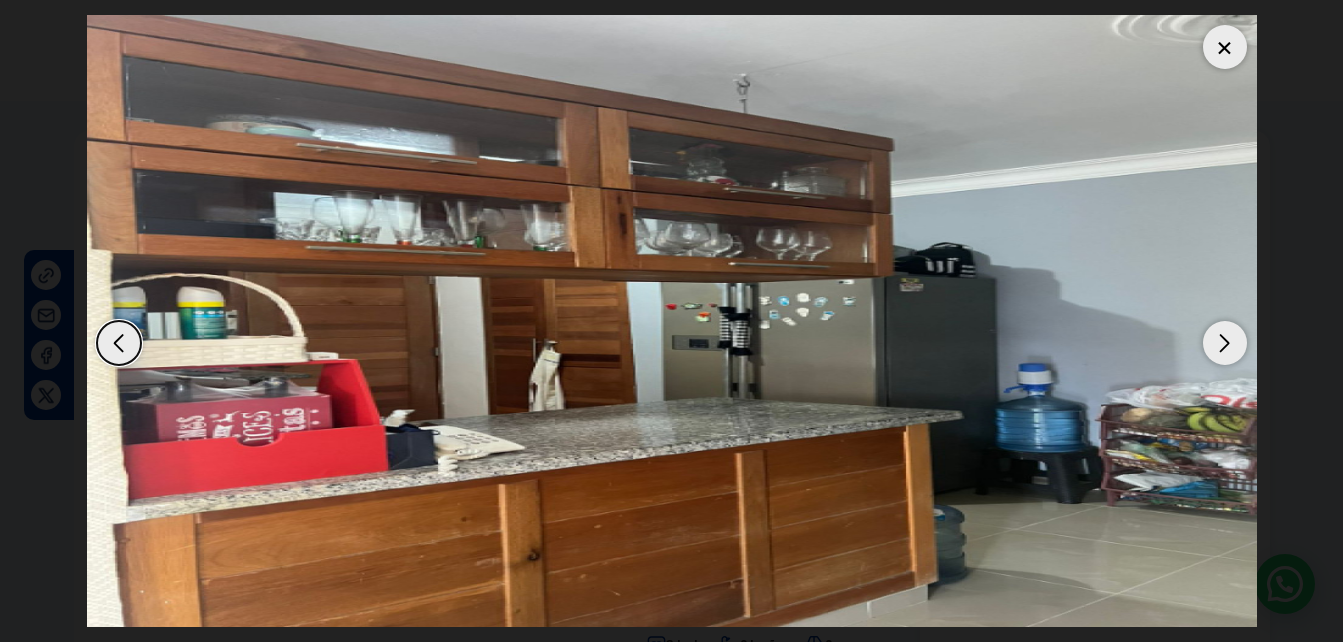 click at bounding box center (1225, 343) 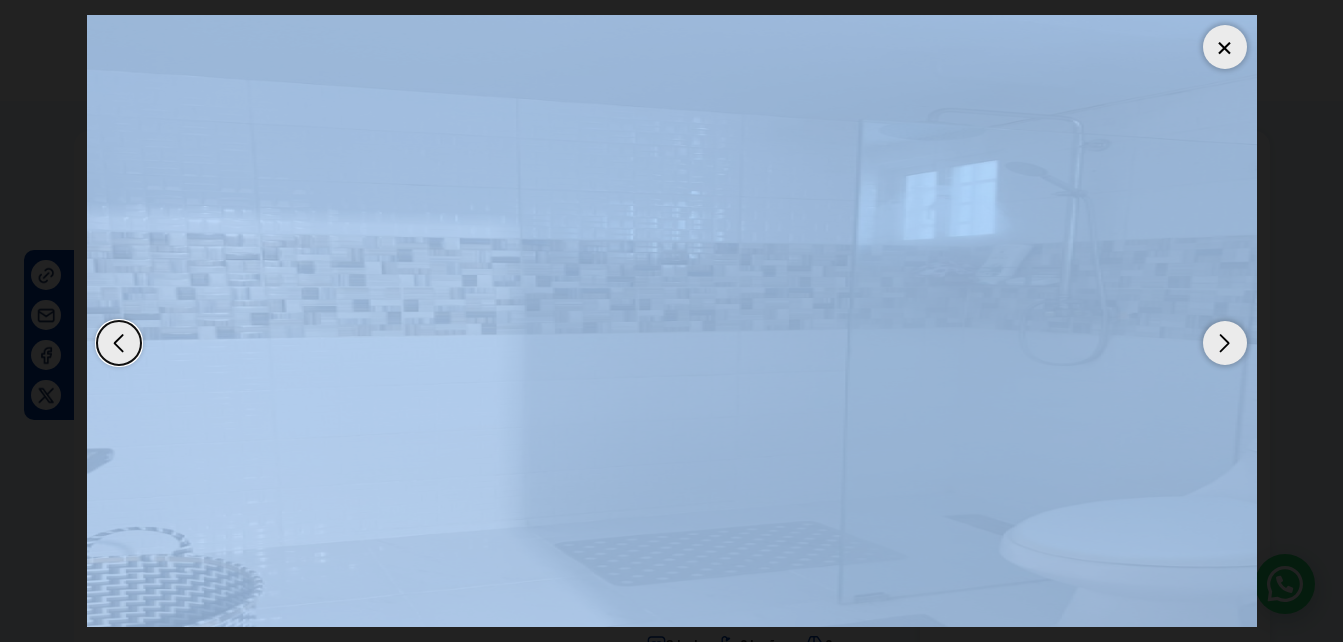 click at bounding box center (1225, 343) 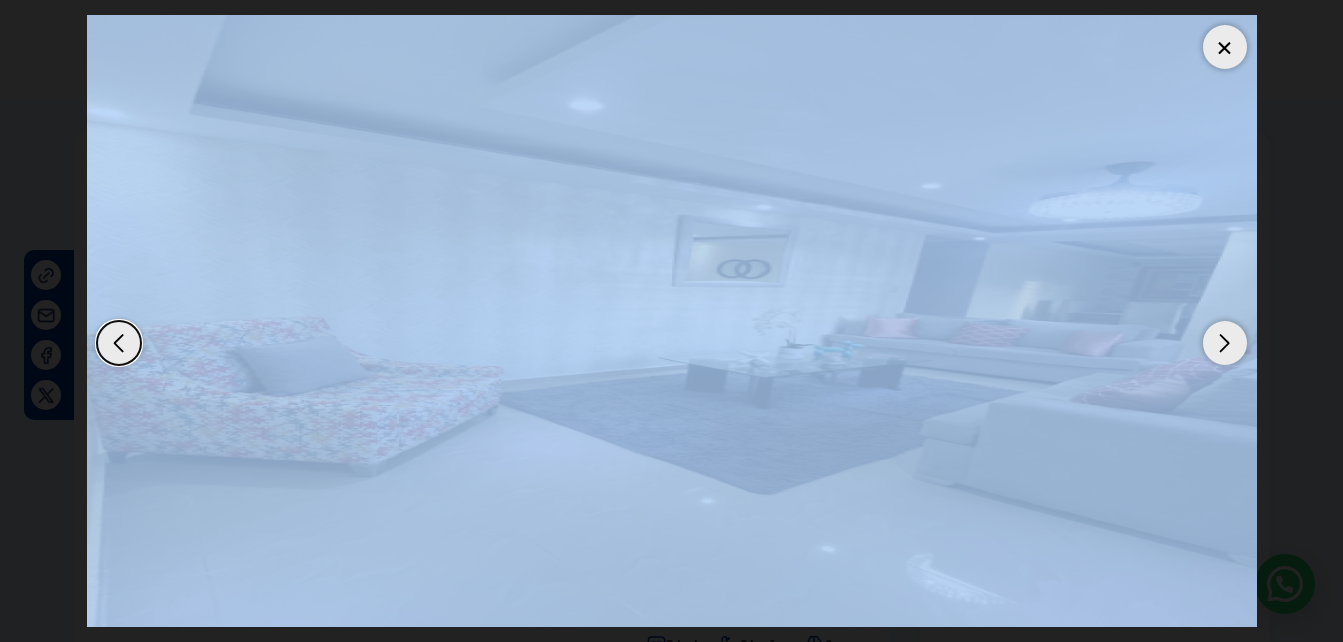 click at bounding box center [1225, 47] 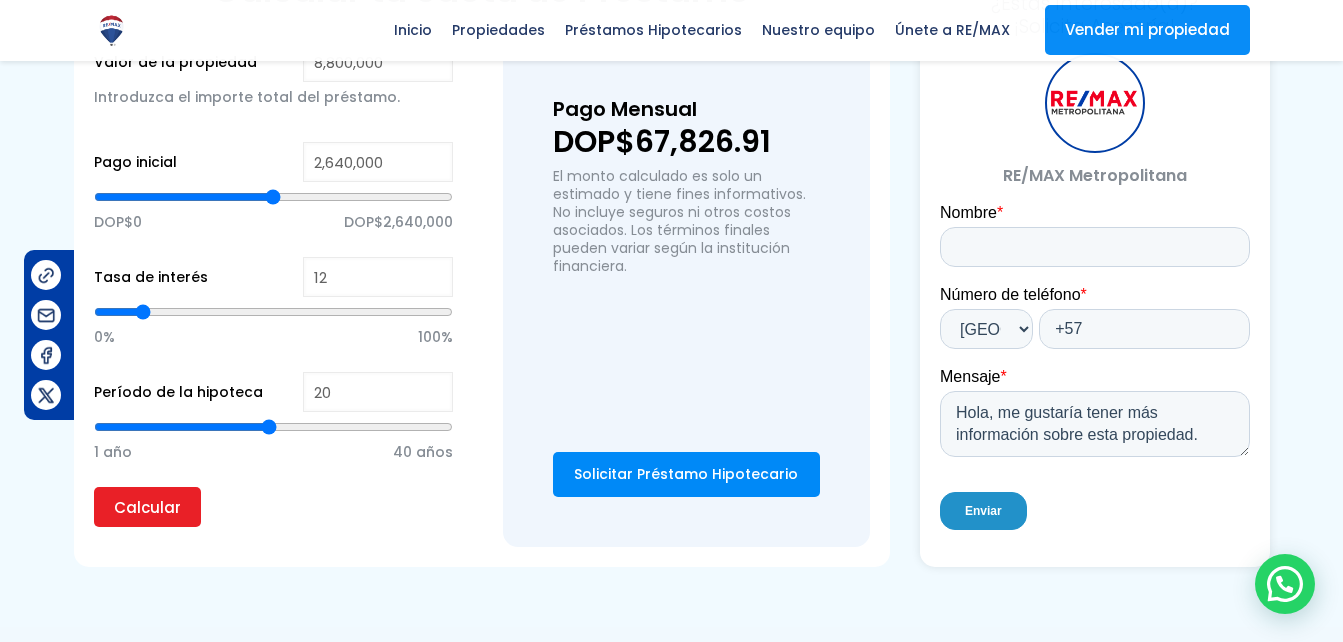 scroll, scrollTop: 1493, scrollLeft: 0, axis: vertical 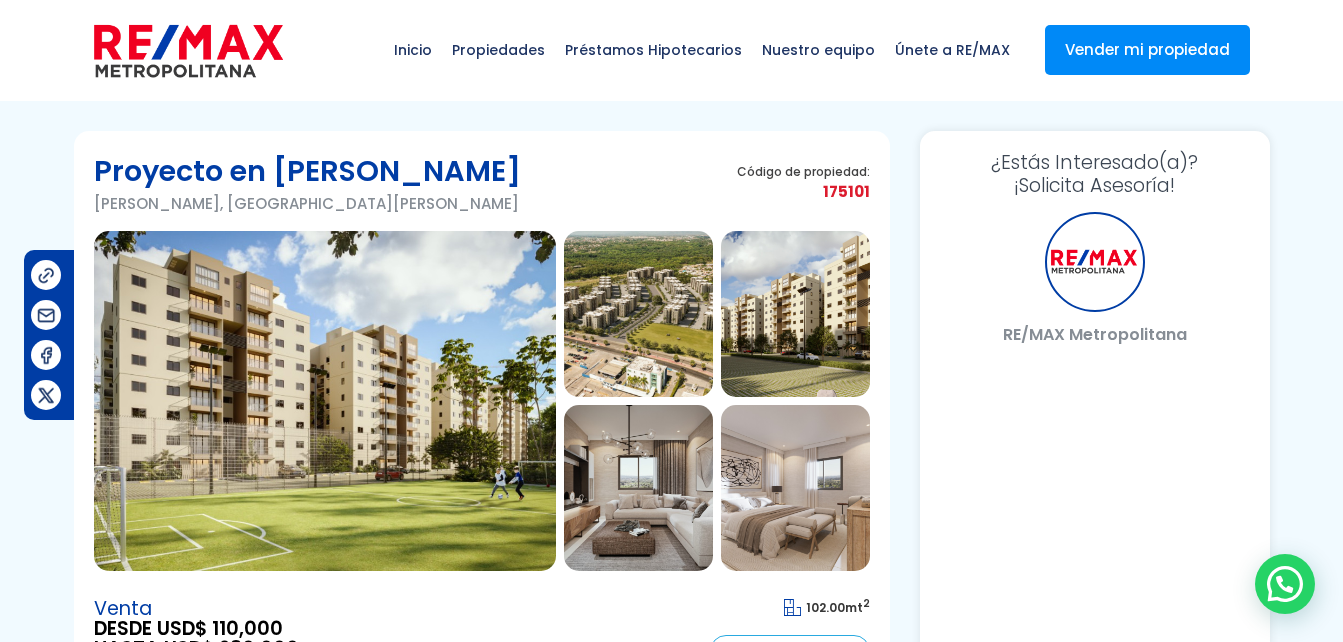 select on "CO" 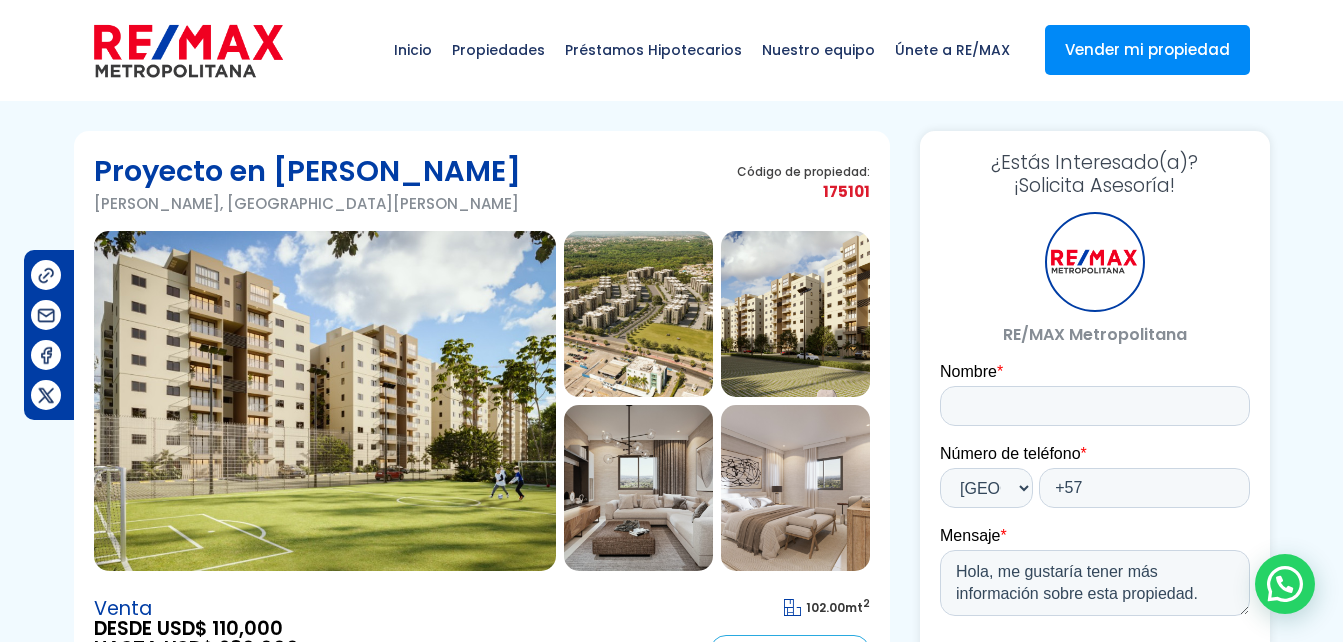 scroll, scrollTop: 0, scrollLeft: 0, axis: both 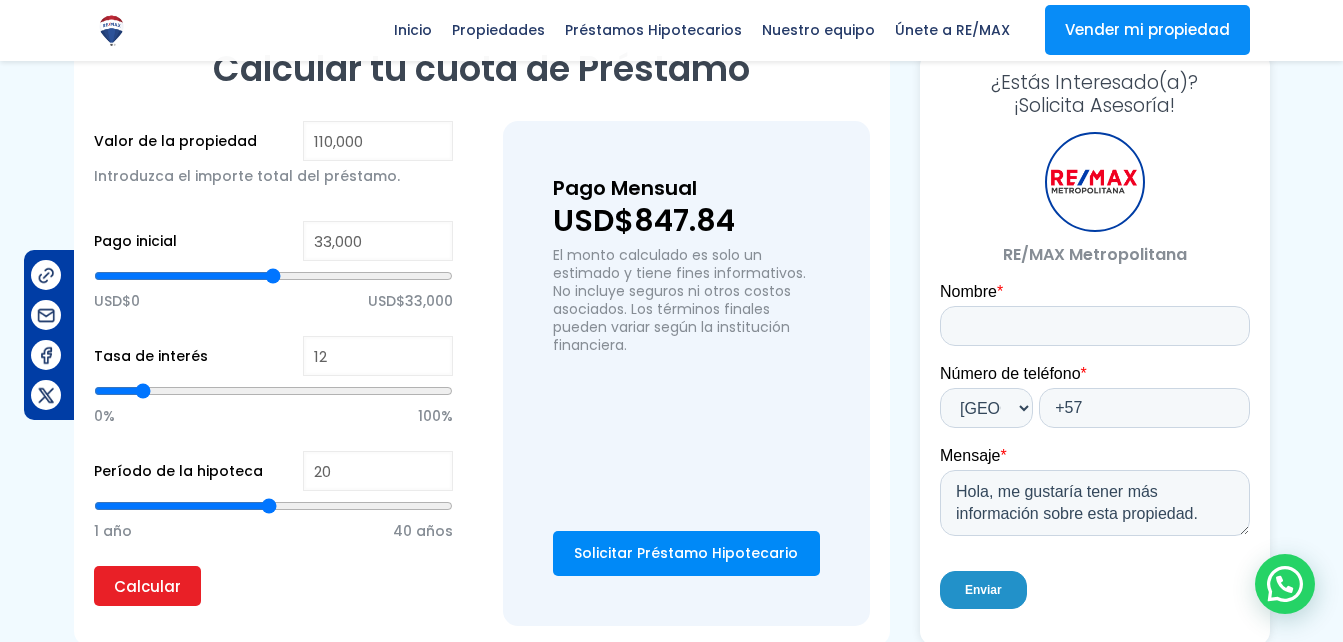 type on "57,195" 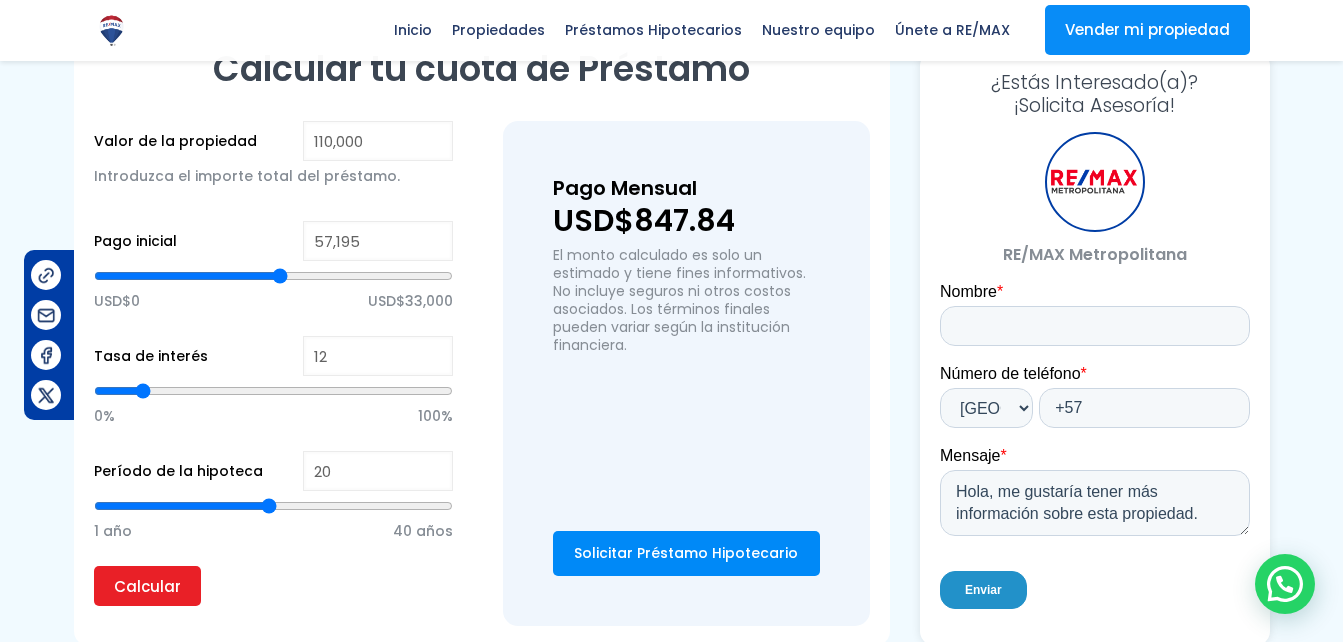 type on "59,118" 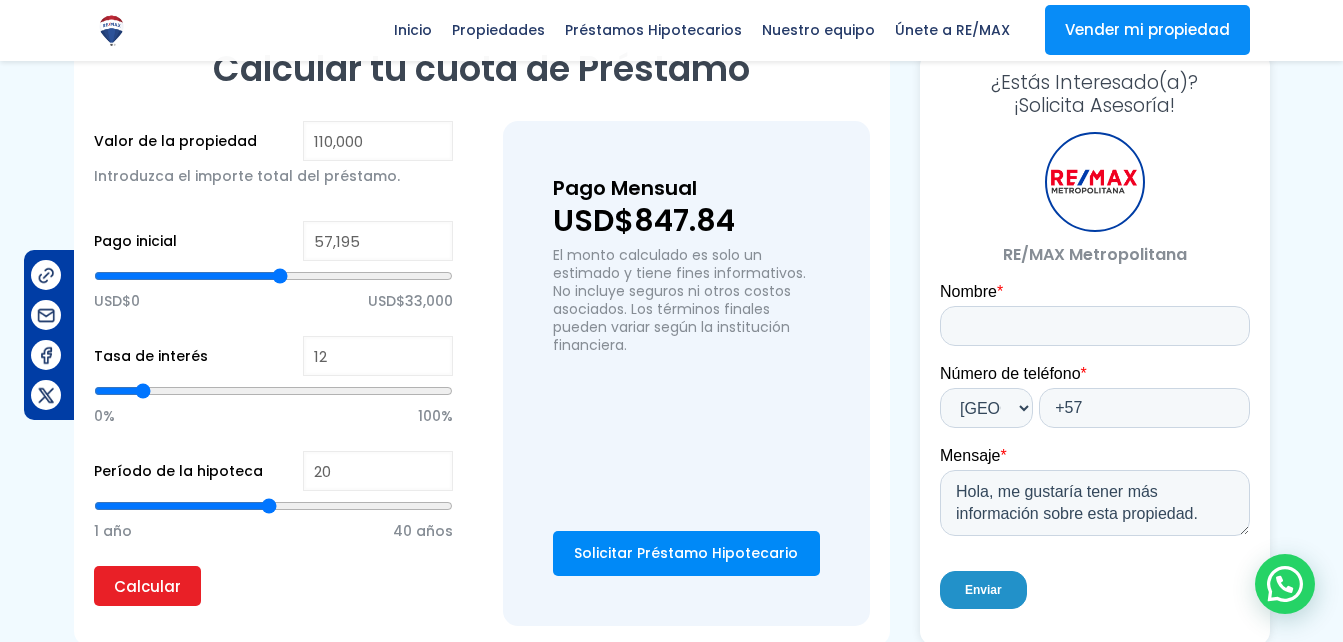 type on "59118" 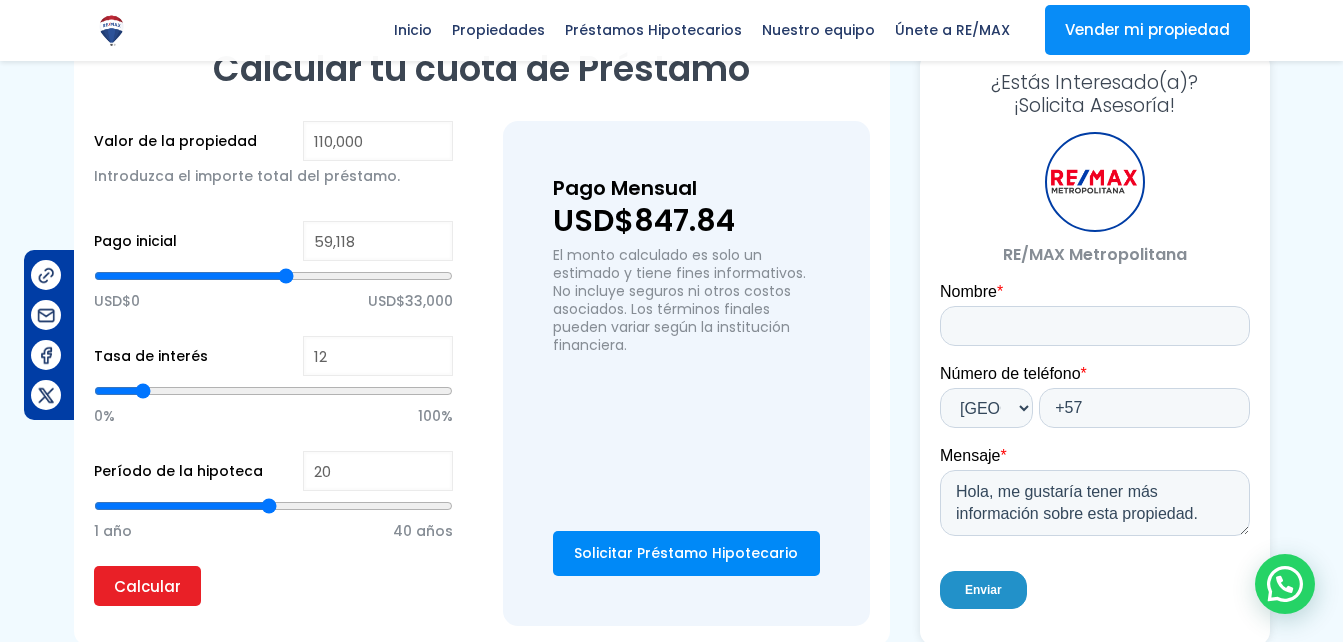 type on "62,002" 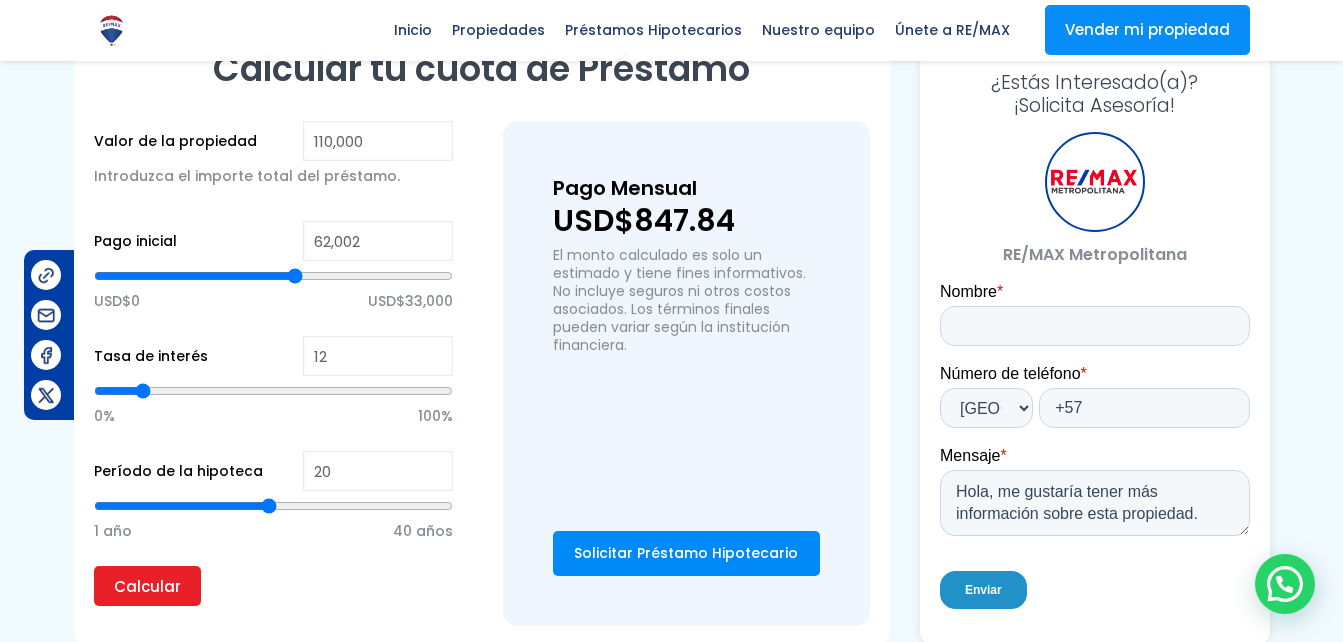 type on "63,604" 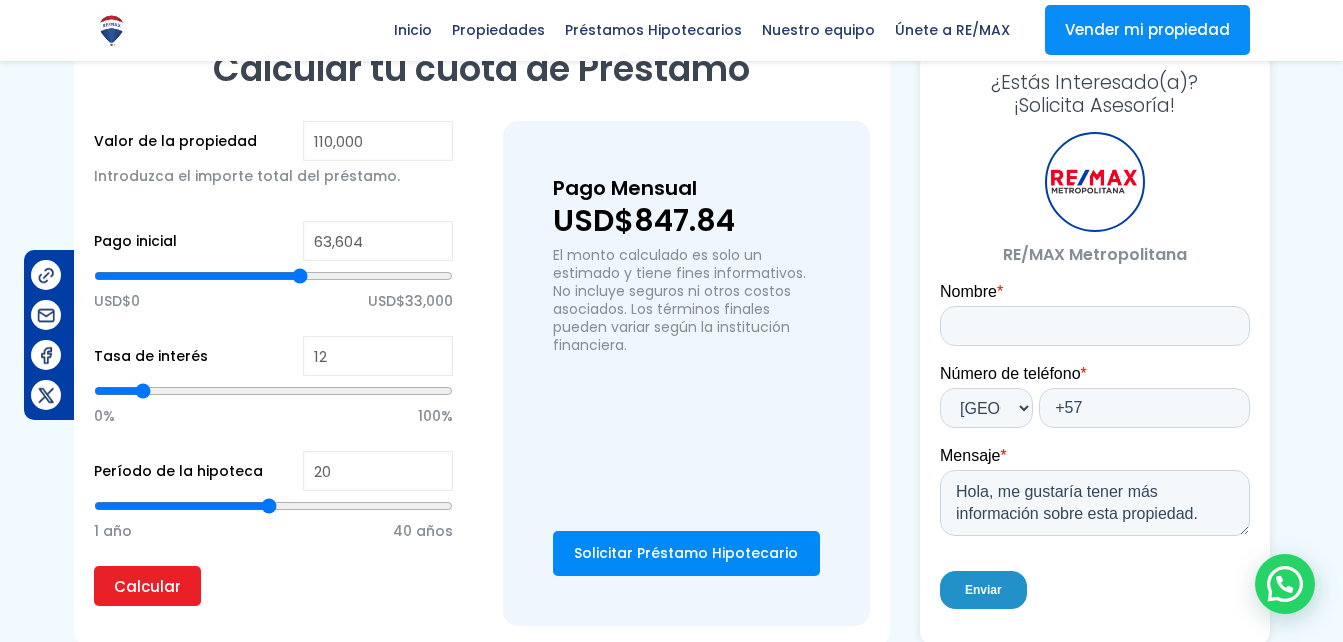type on "65,526" 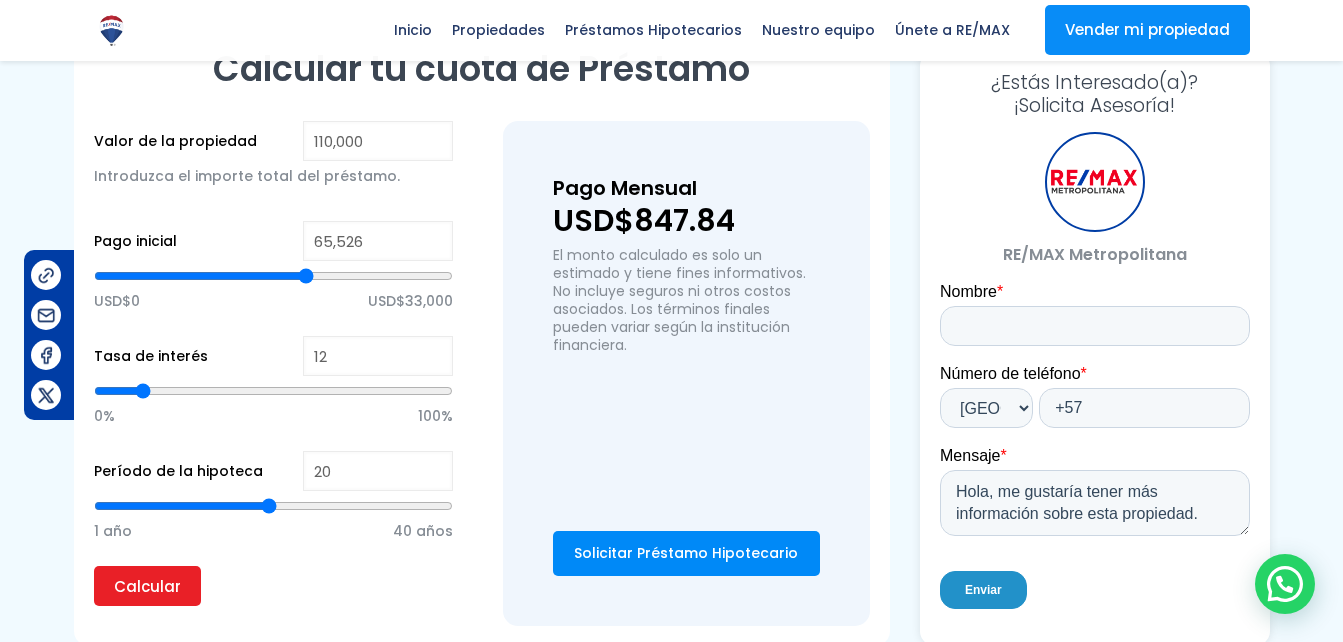 type on "66,488" 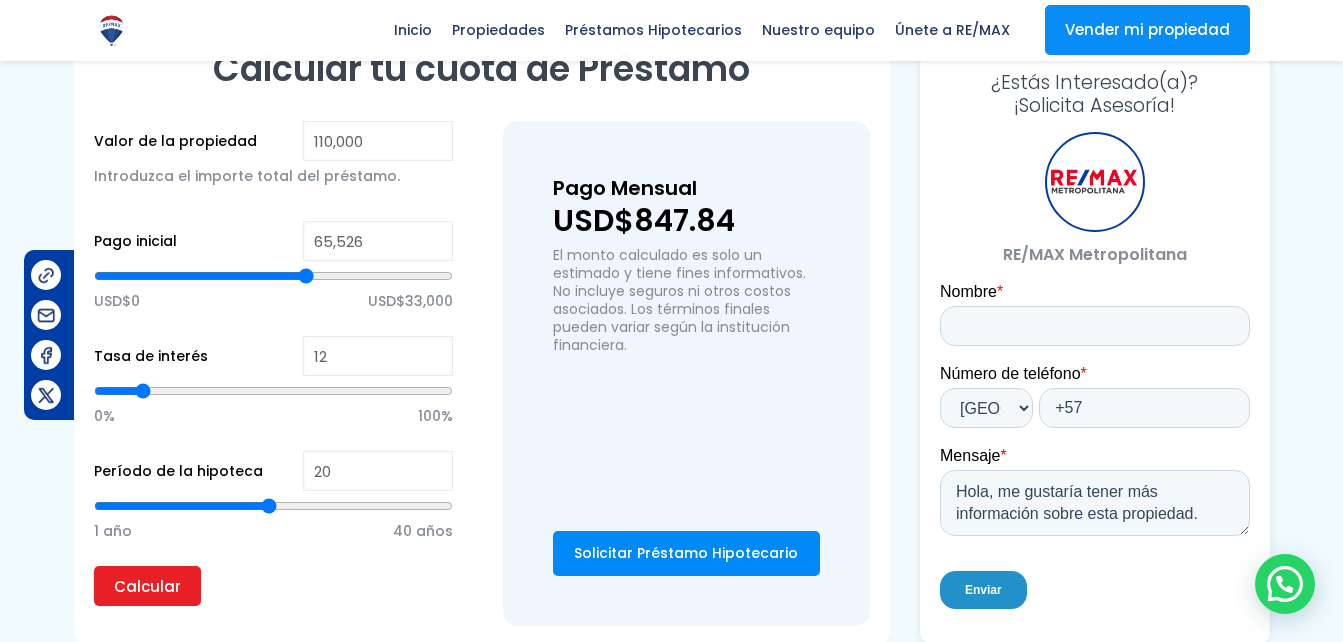type on "66488" 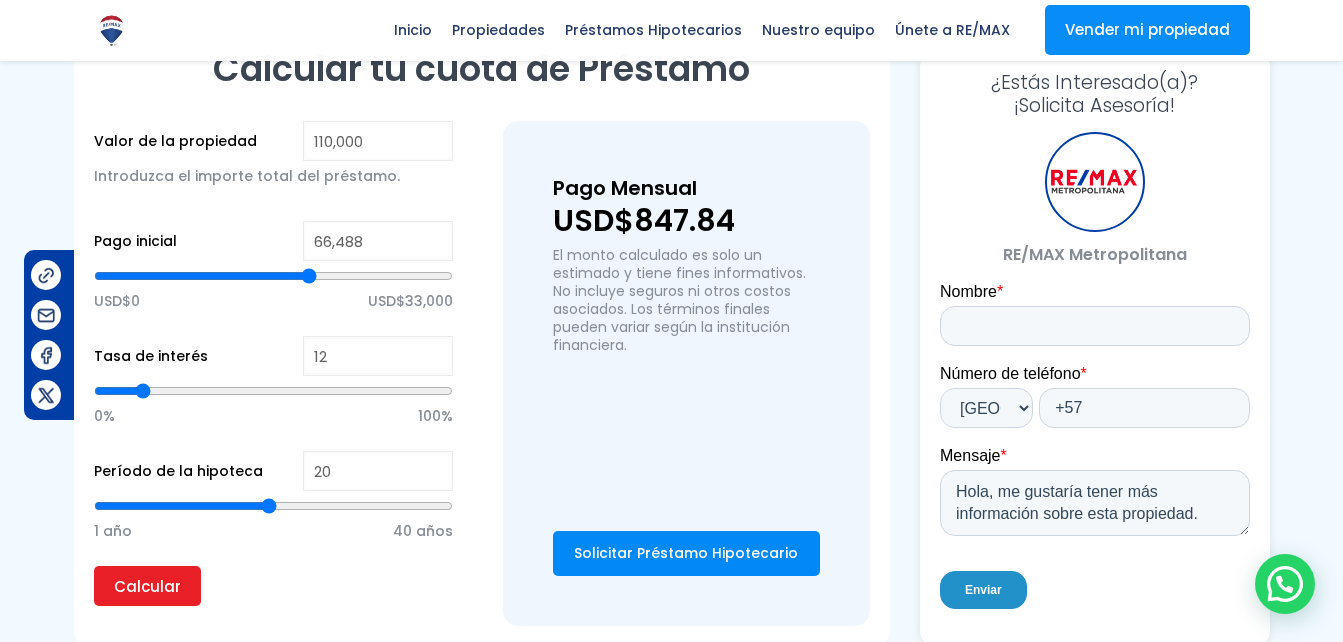 type on "68,090" 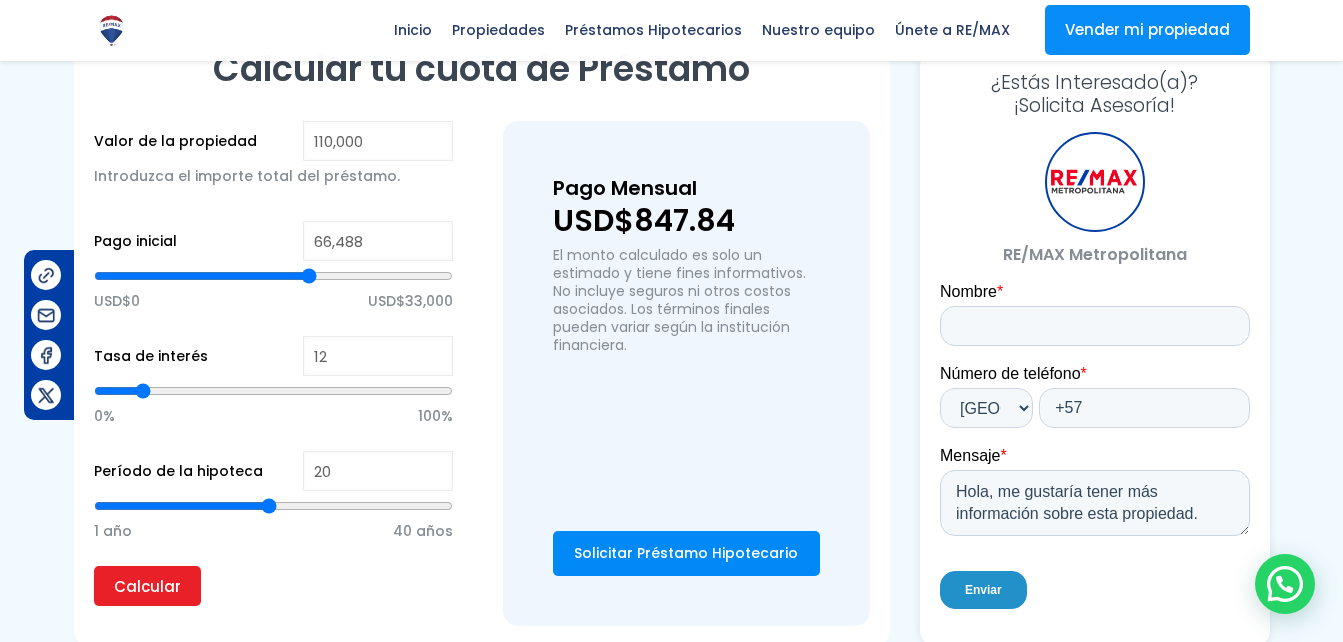 type on "68090" 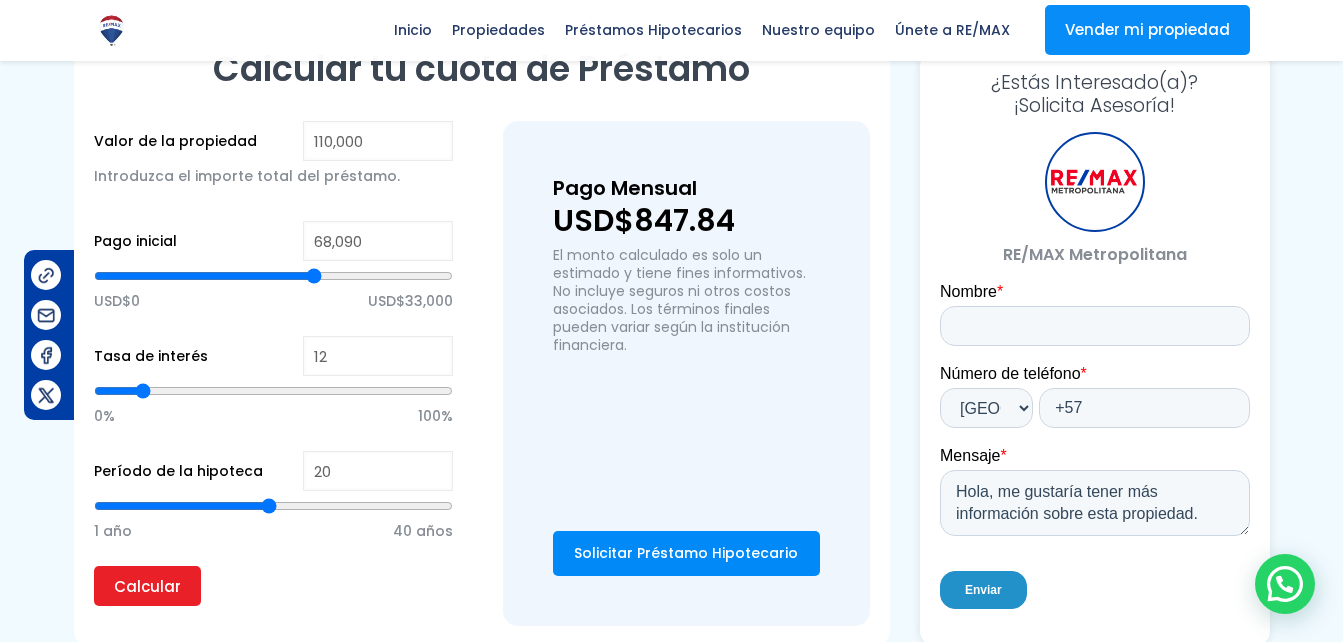 type on "69,051" 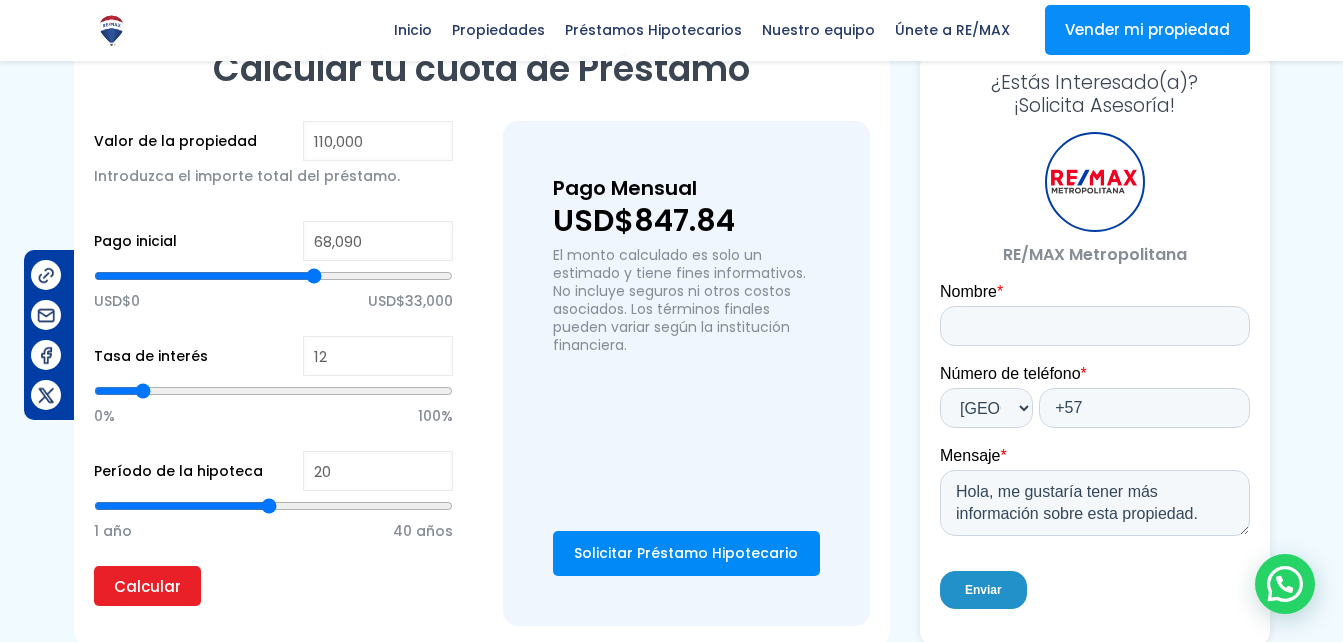 type on "69051" 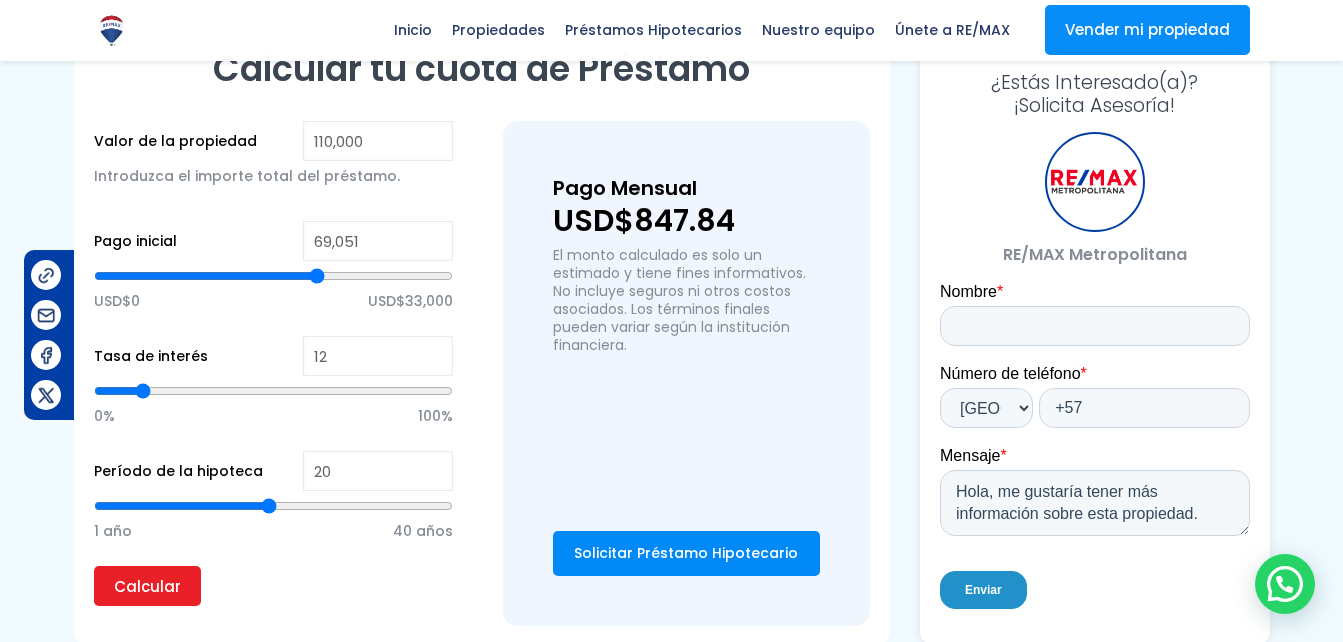 type on "70,333" 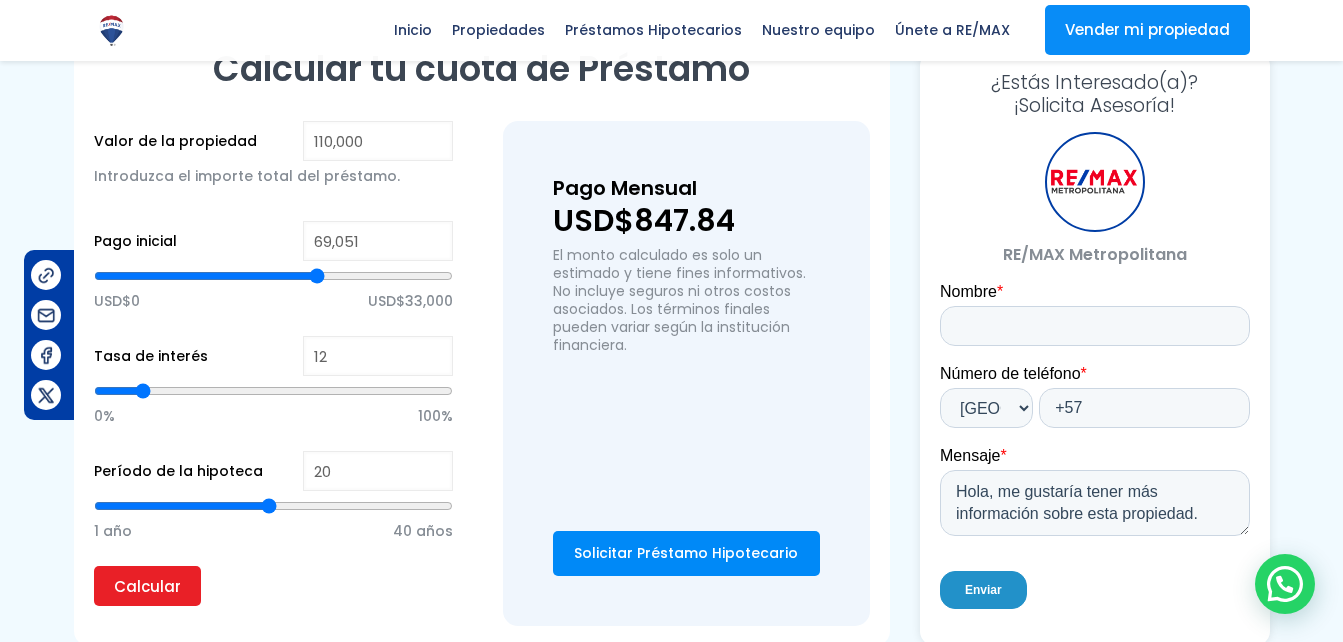 type on "70333" 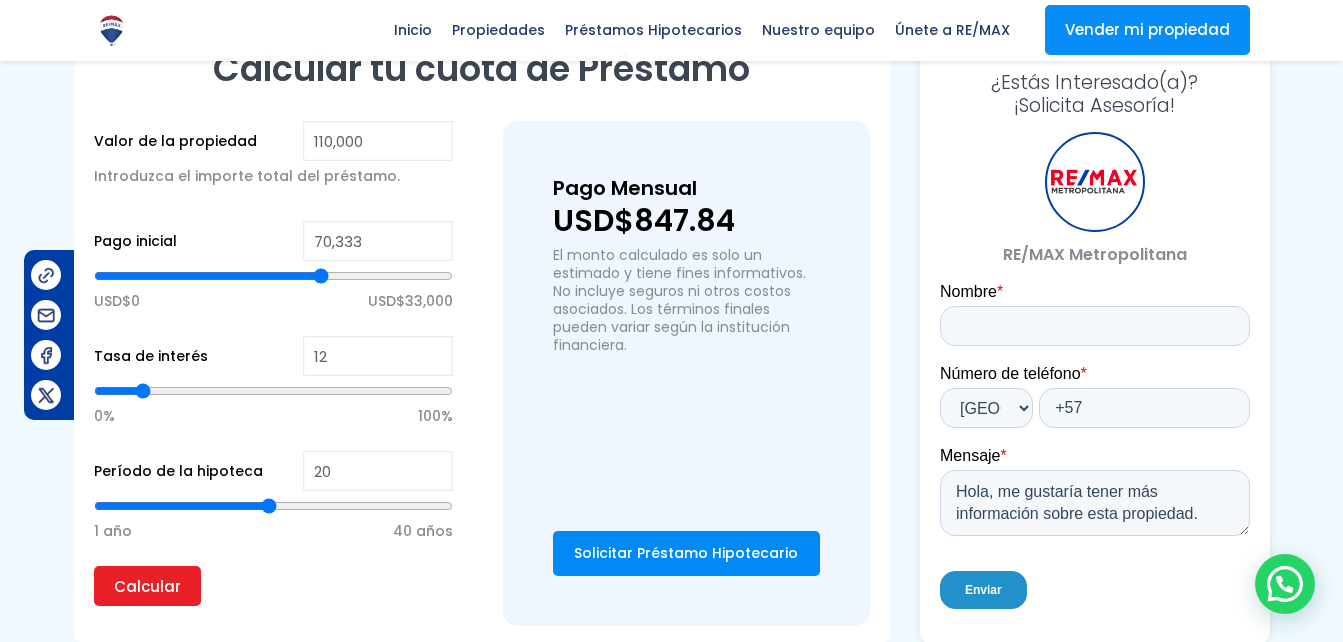 type on "71,935" 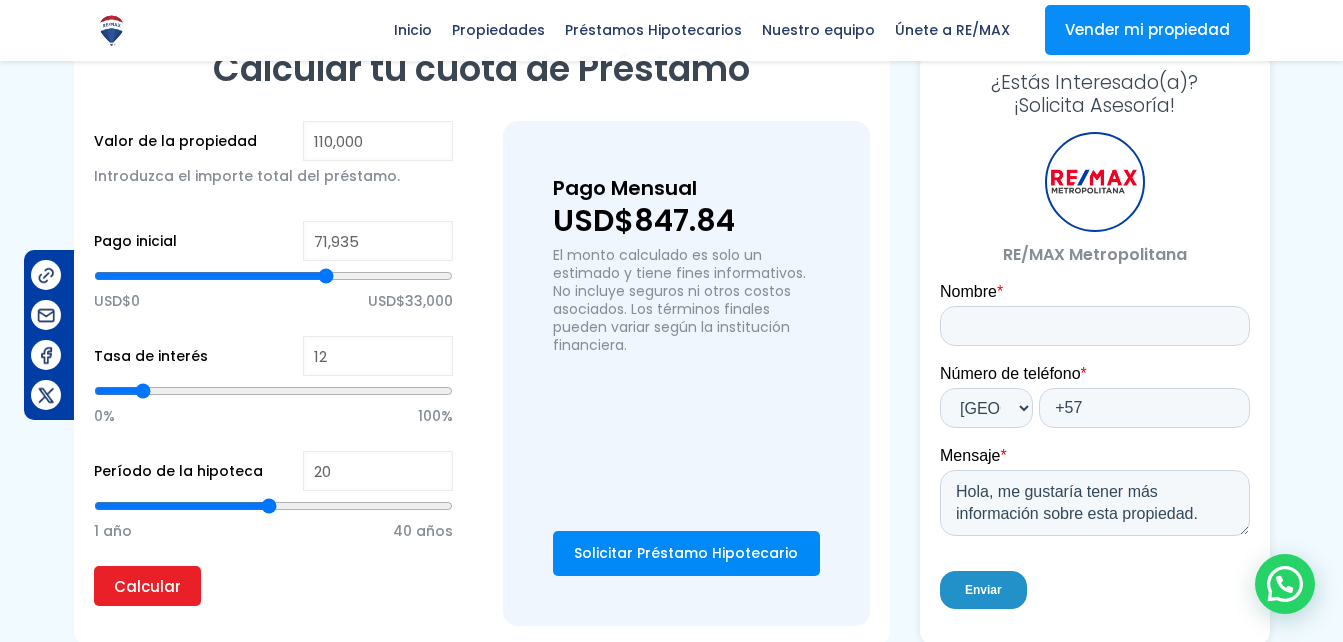 type on "72,896" 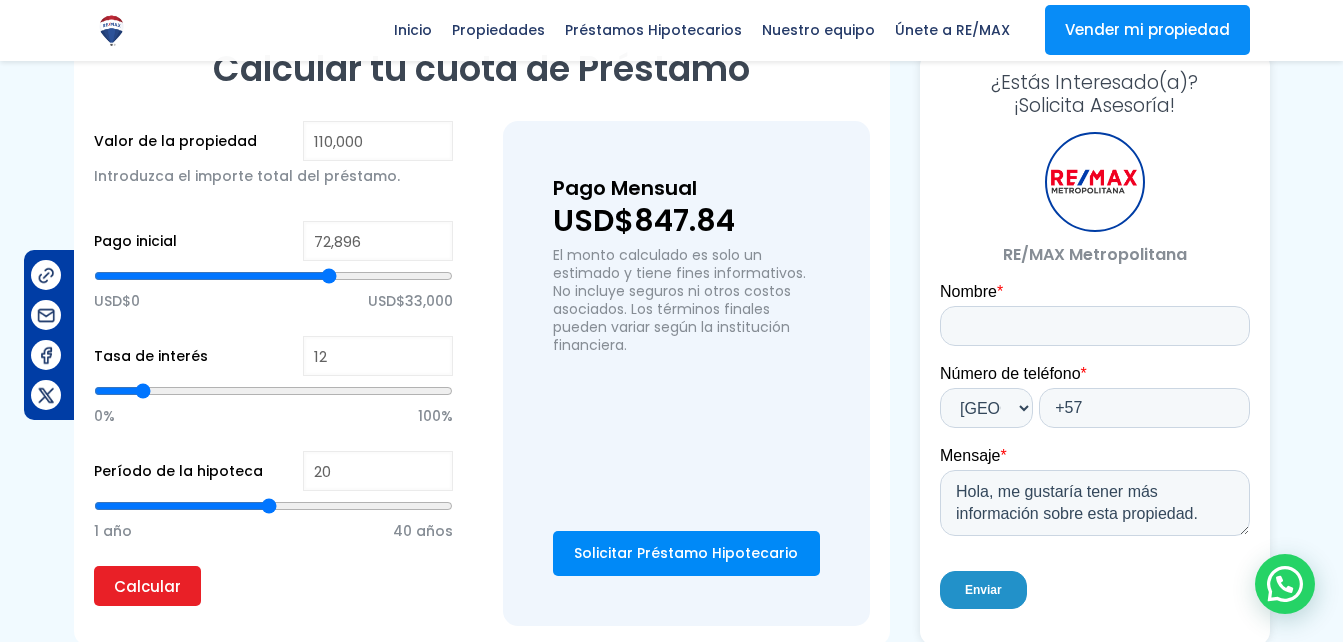 type on "75,139" 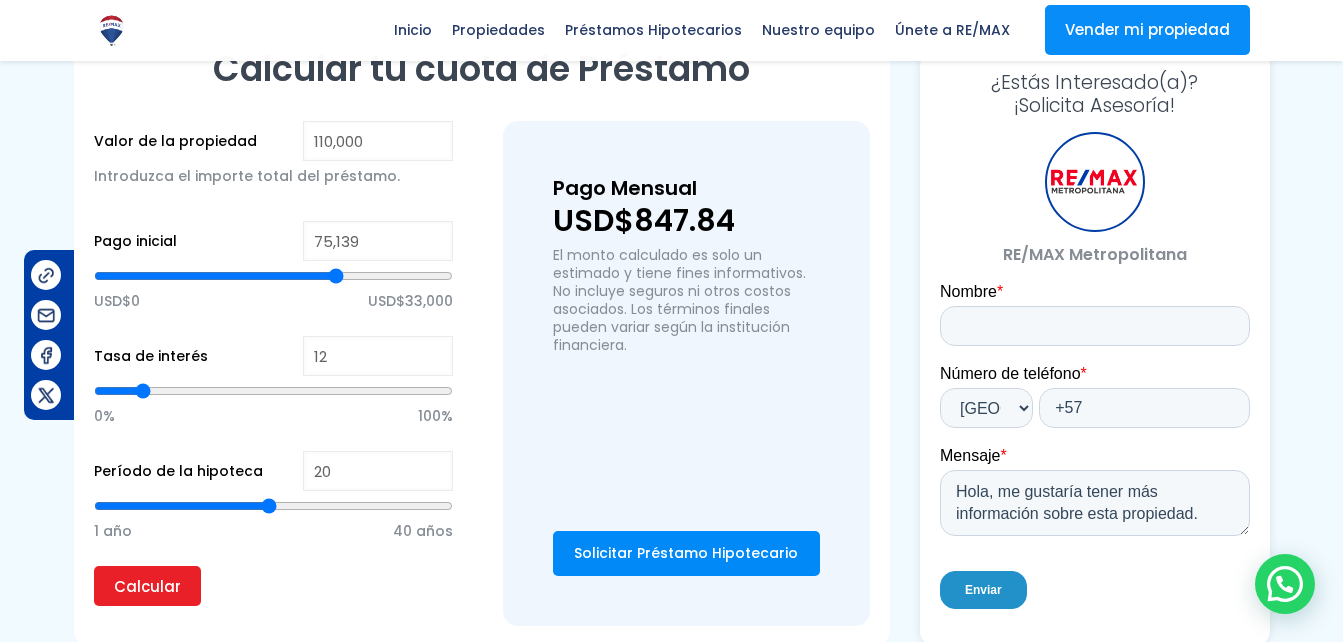 type on "76,100" 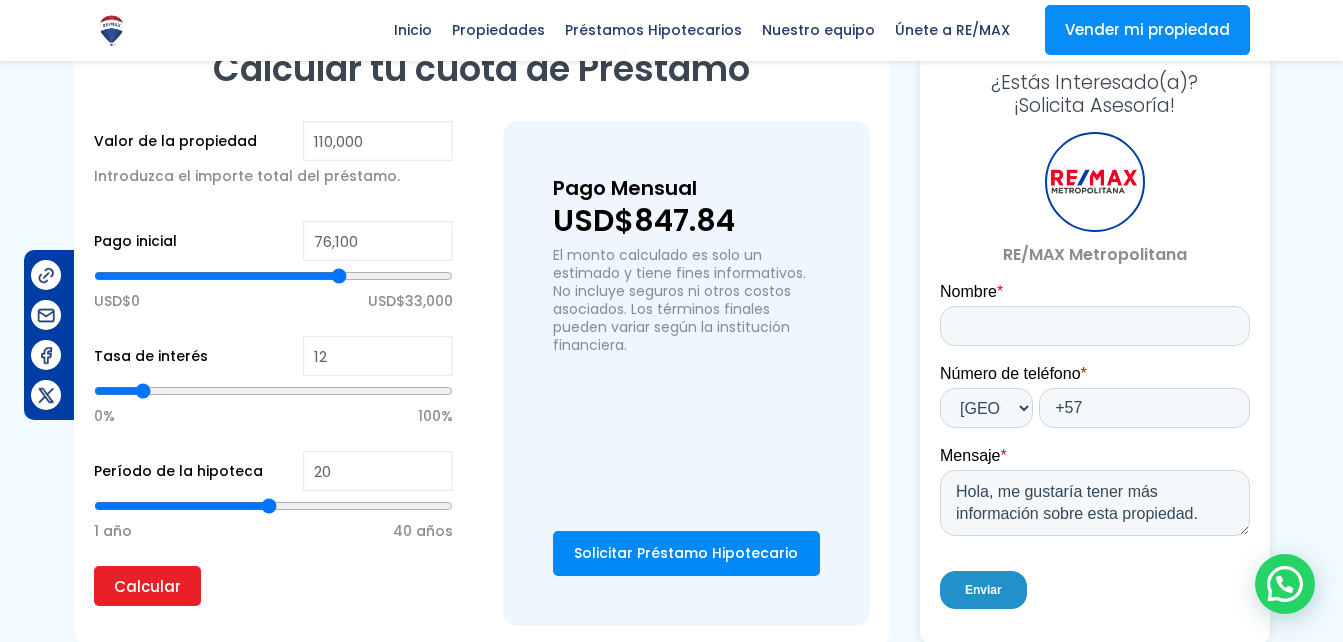 type on "77,382" 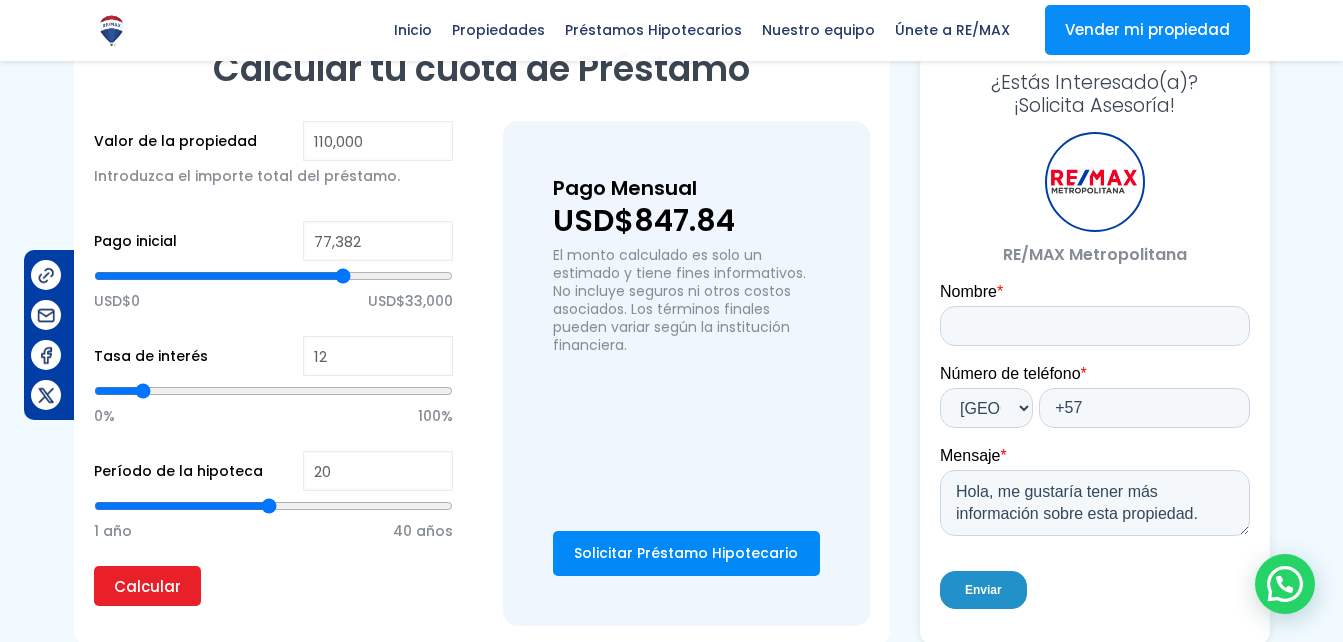 type on "78,984" 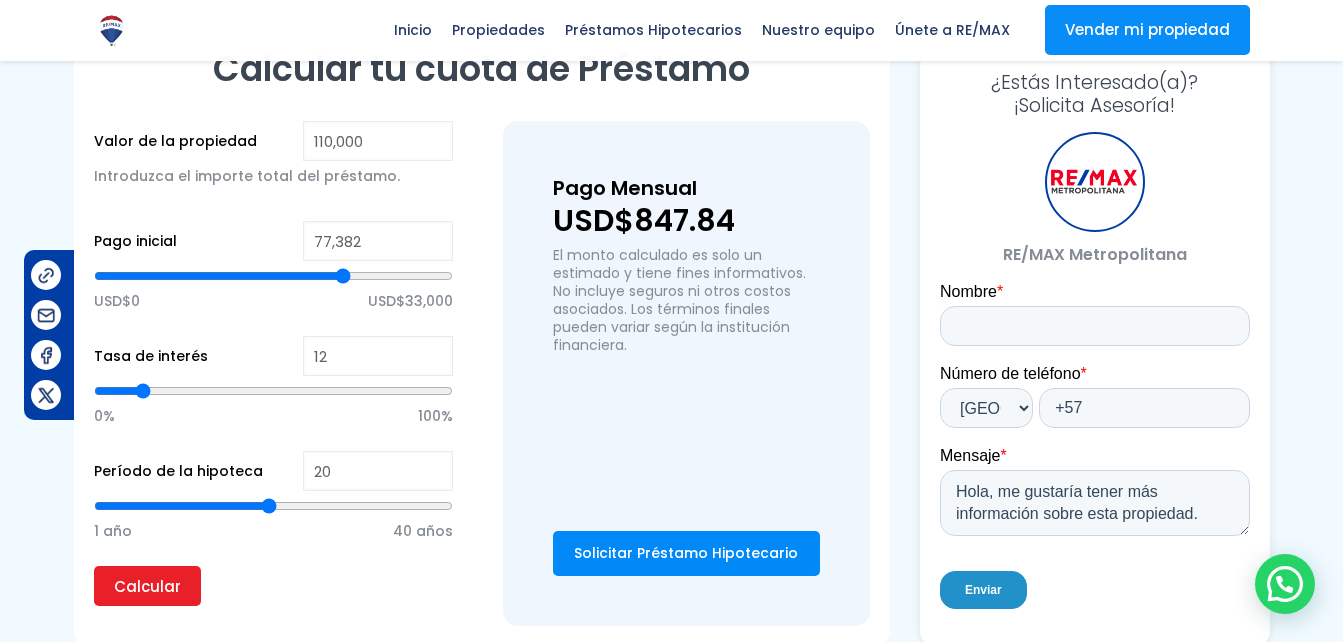 type on "78984" 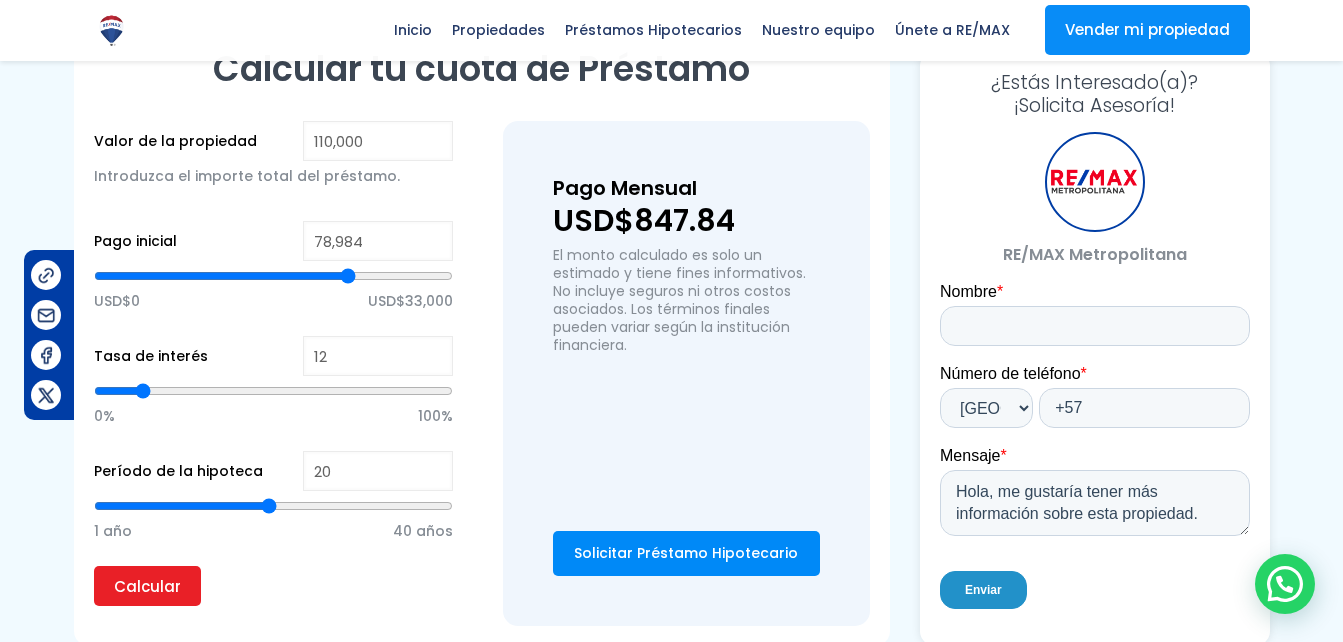 type on "80,266" 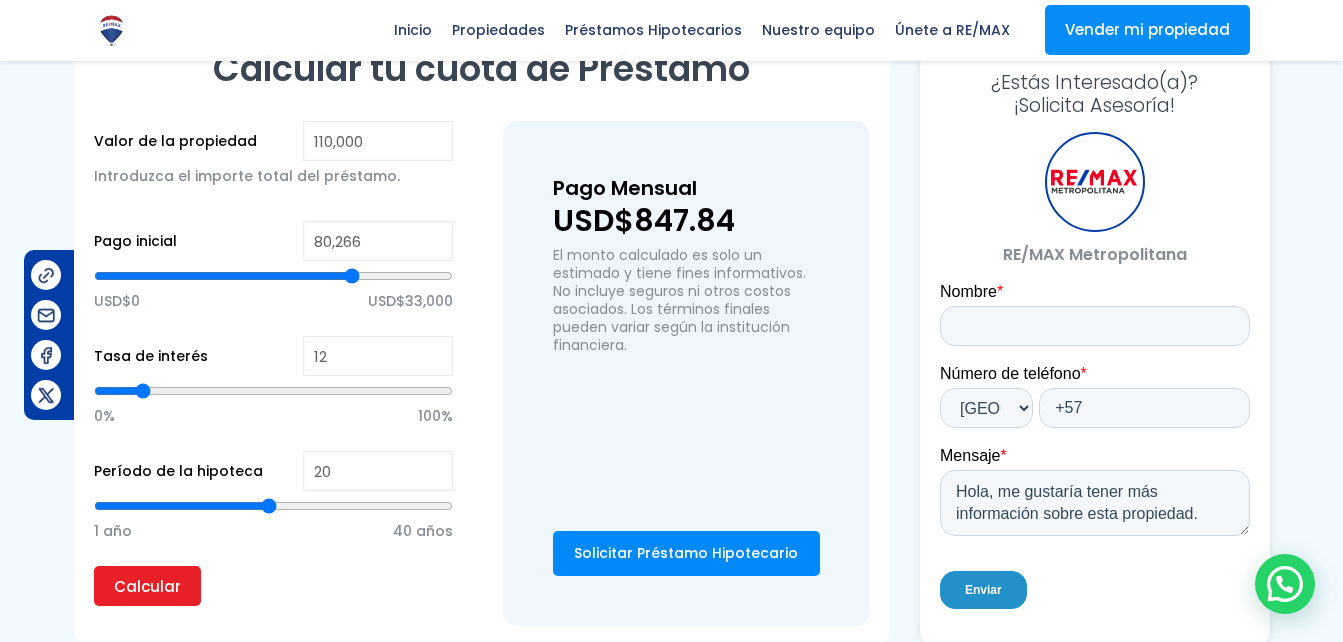 type on "81,868" 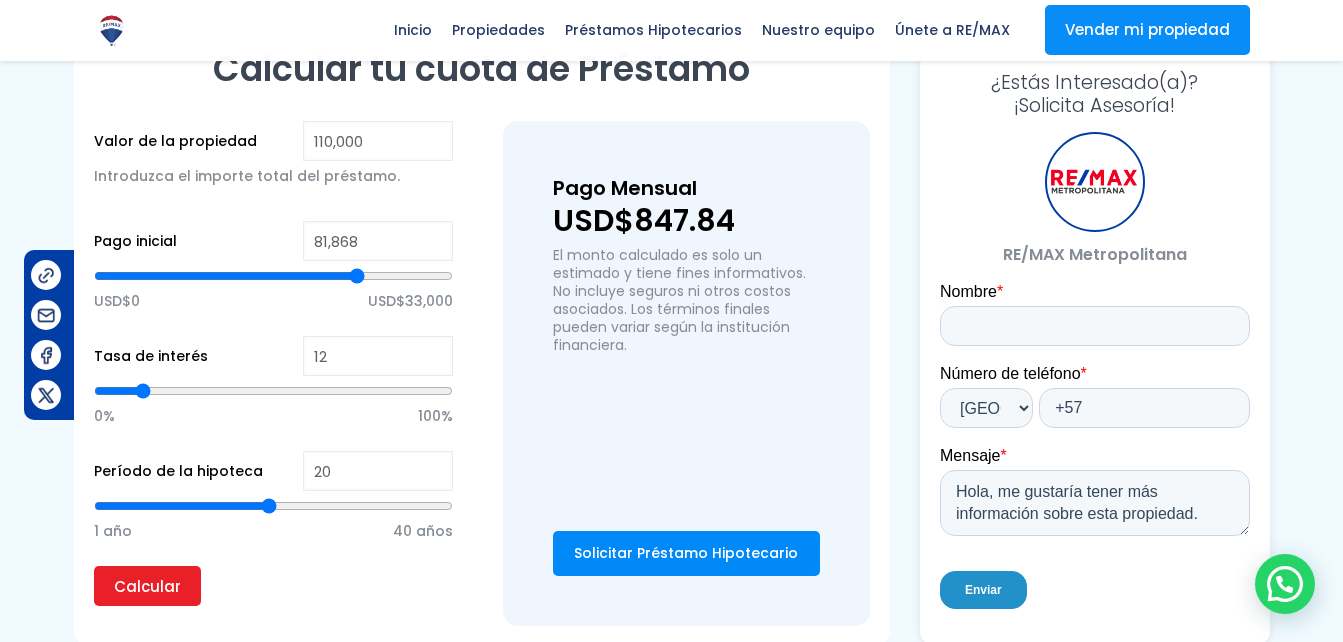 type on "83,150" 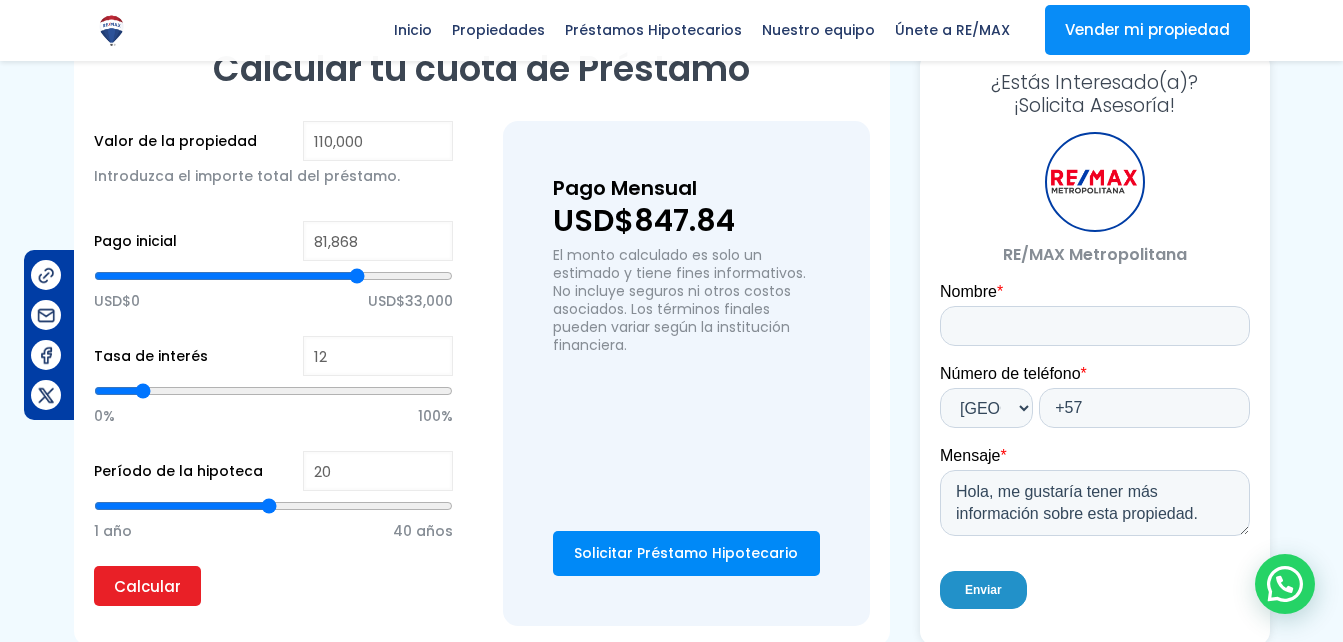 type on "83150" 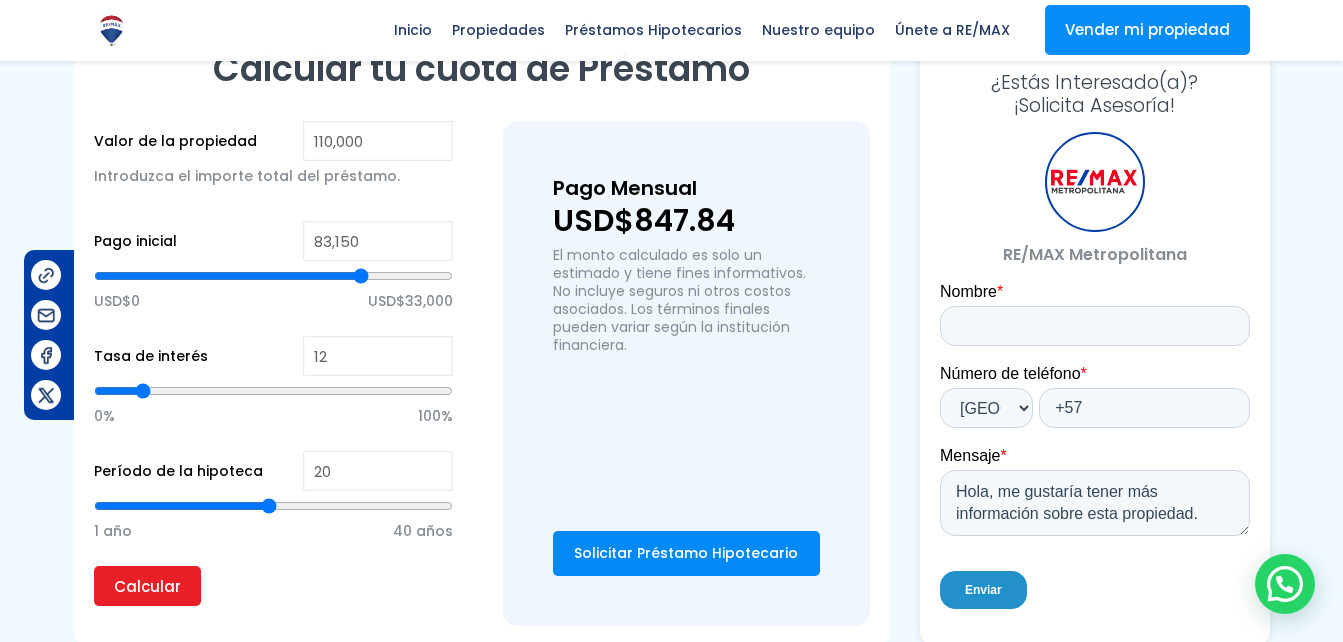 type on "84,752" 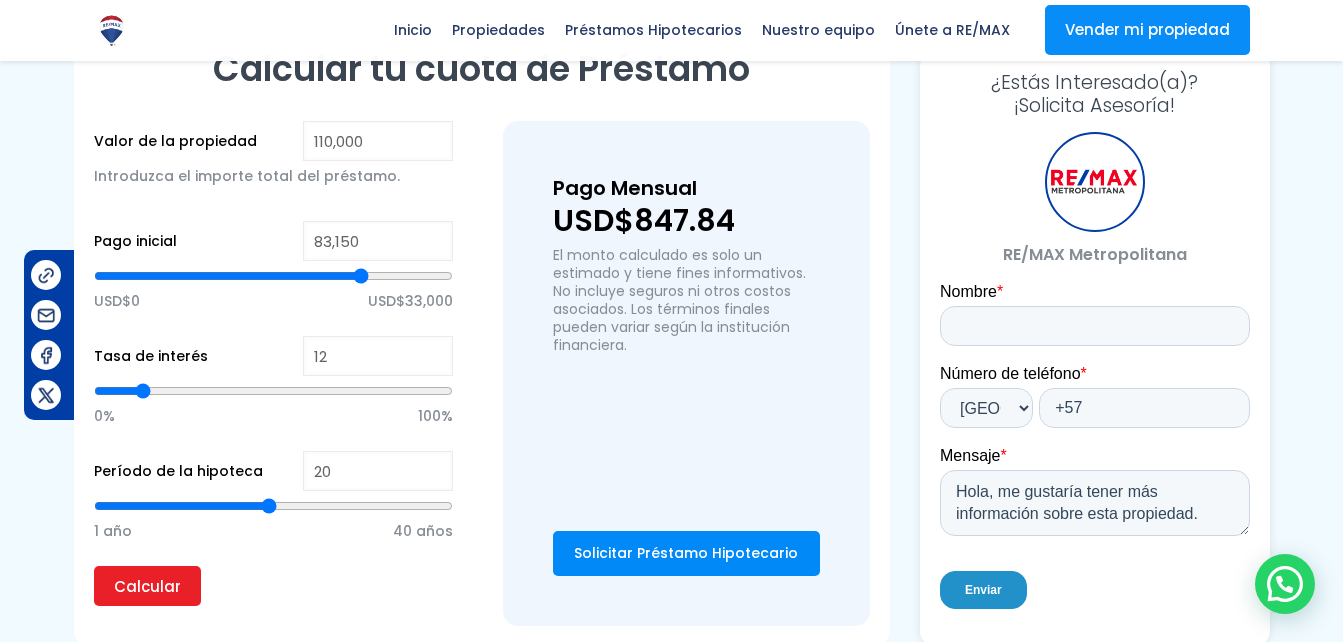 type on "84752" 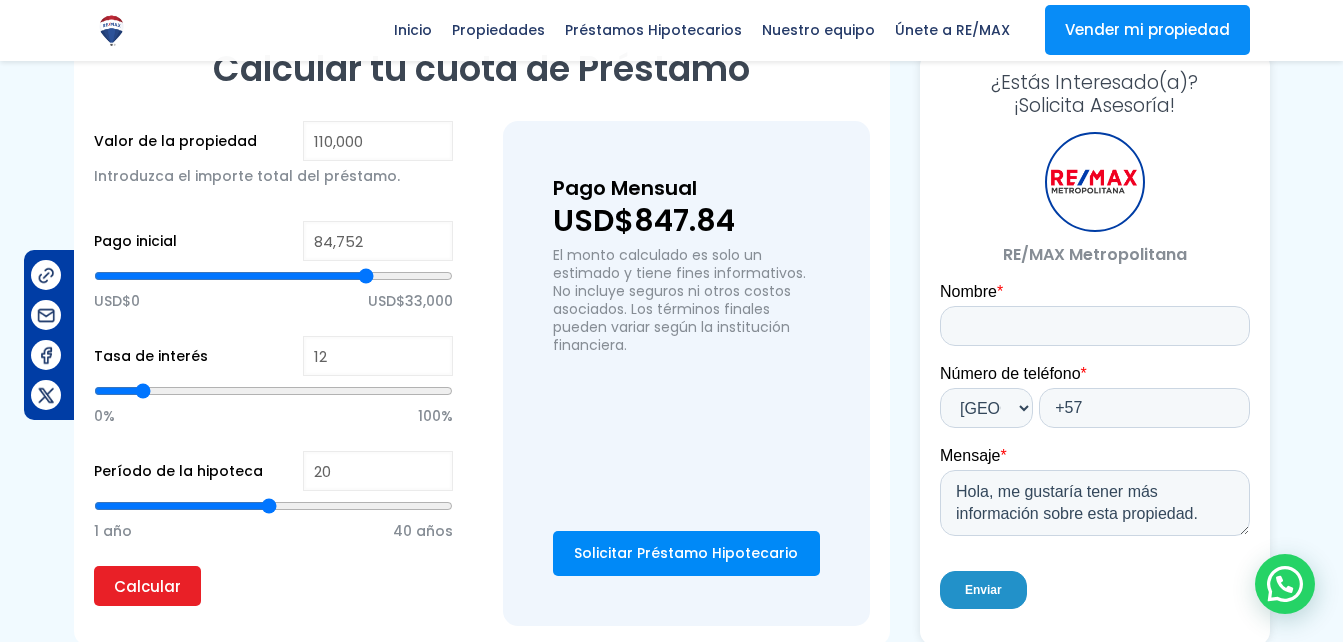 type on "86,033" 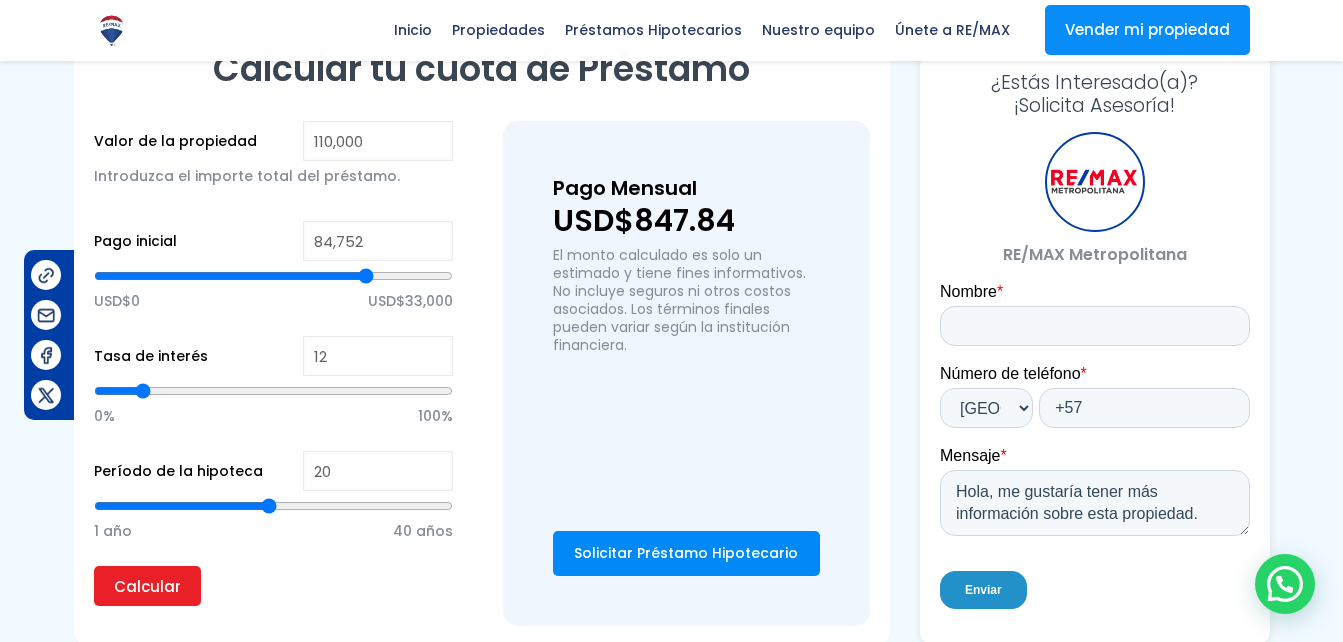 type on "86033" 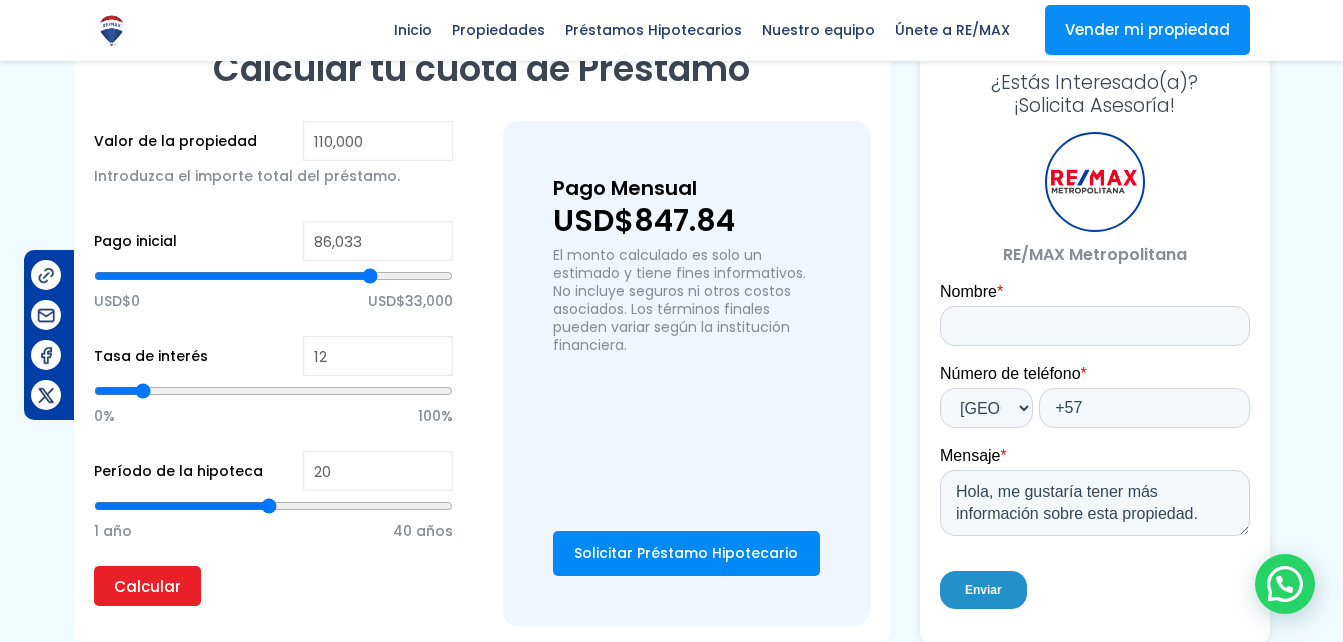 type on "87,636" 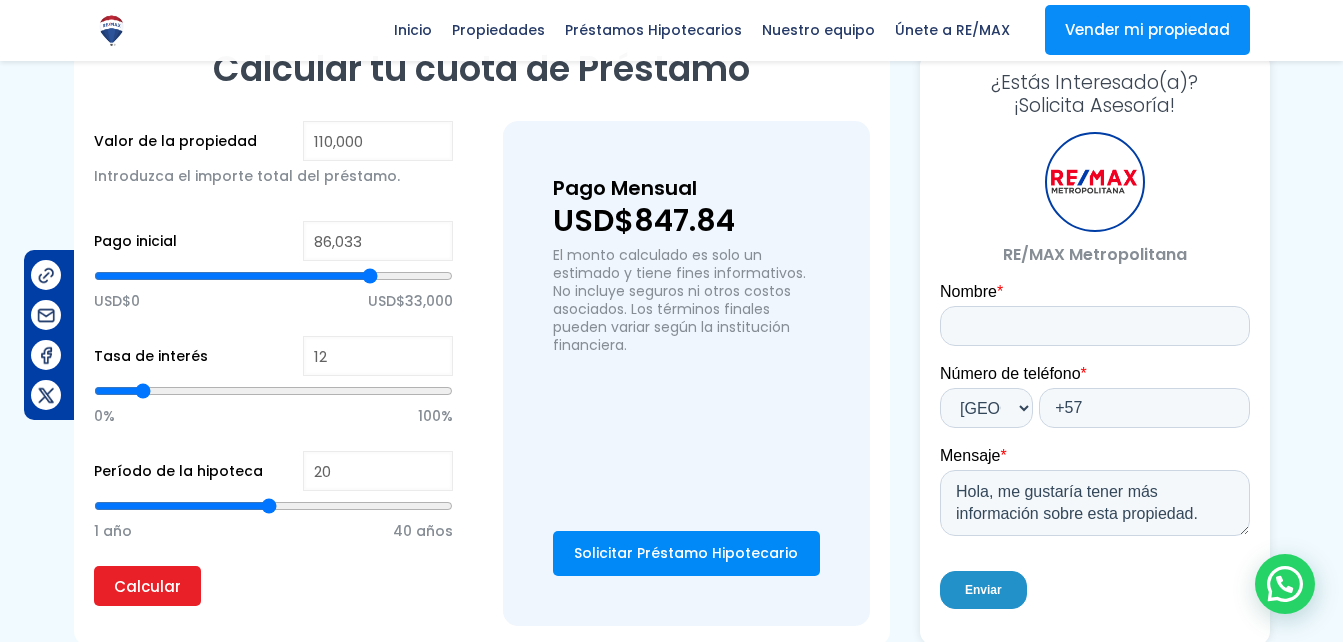 type on "87636" 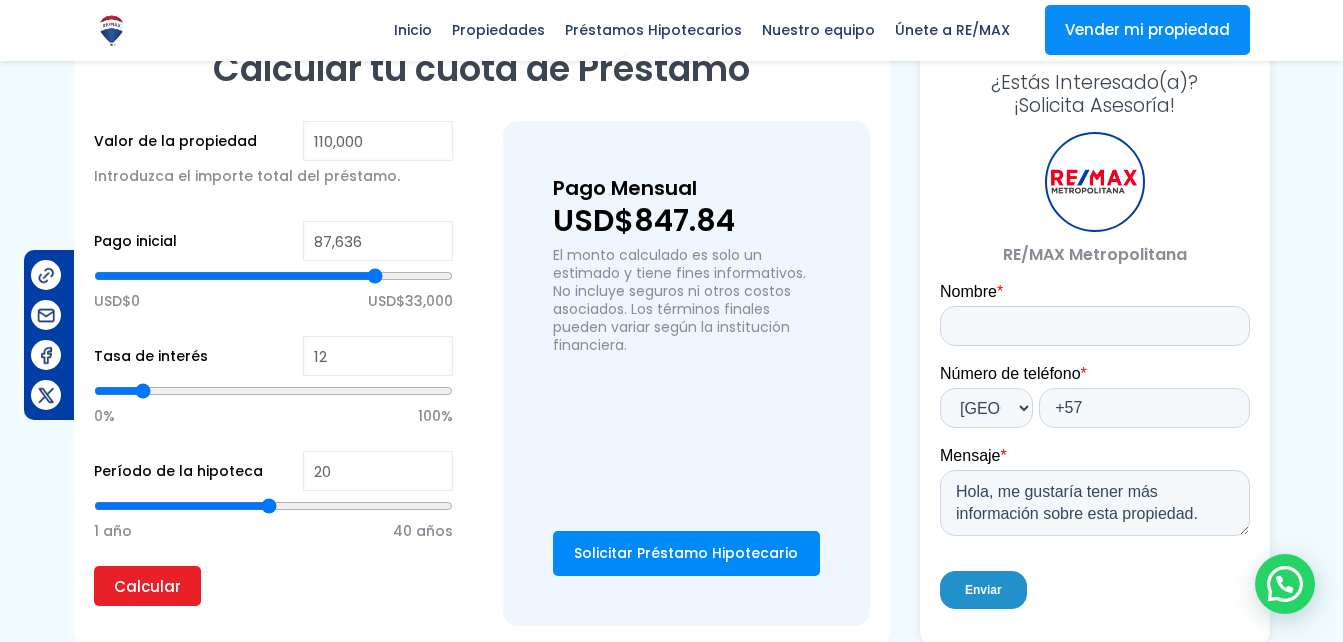 type on "89,558" 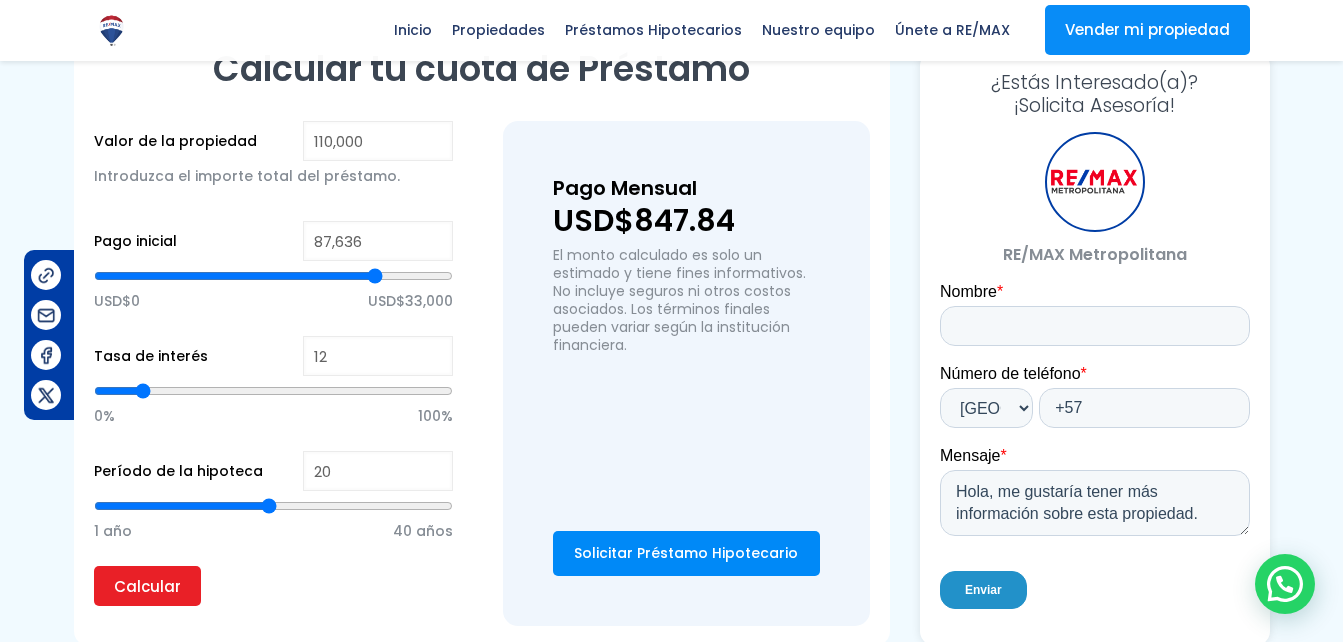 type on "89558" 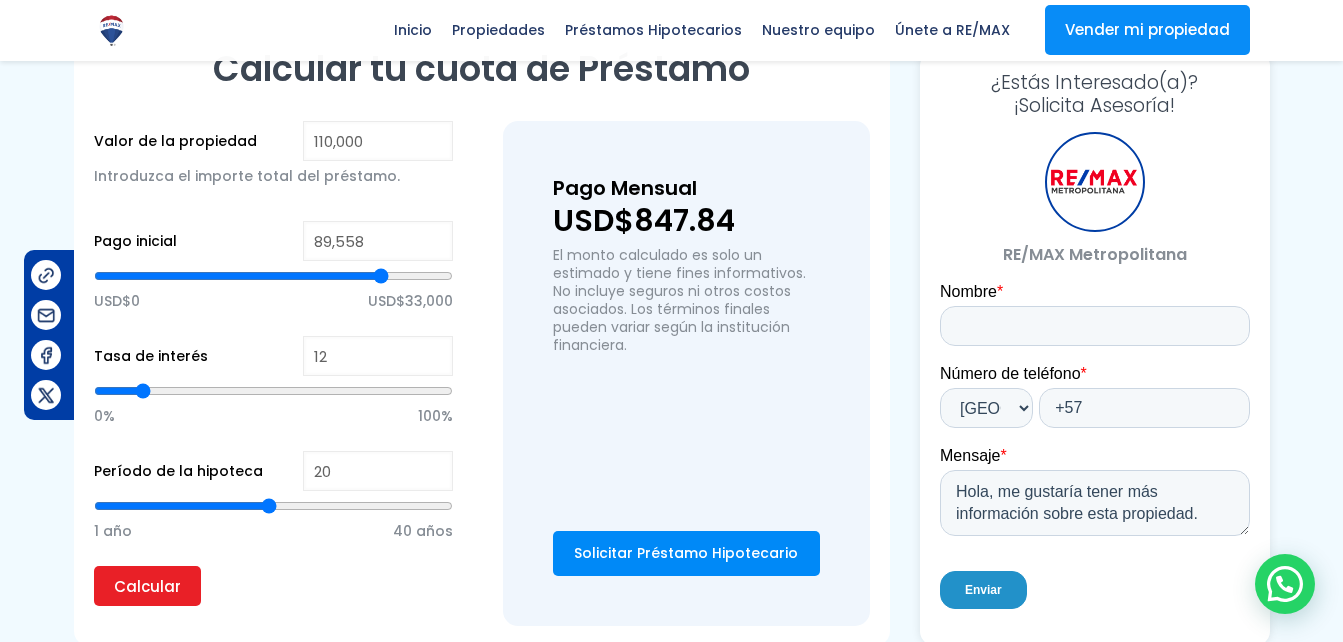 type on "91,160" 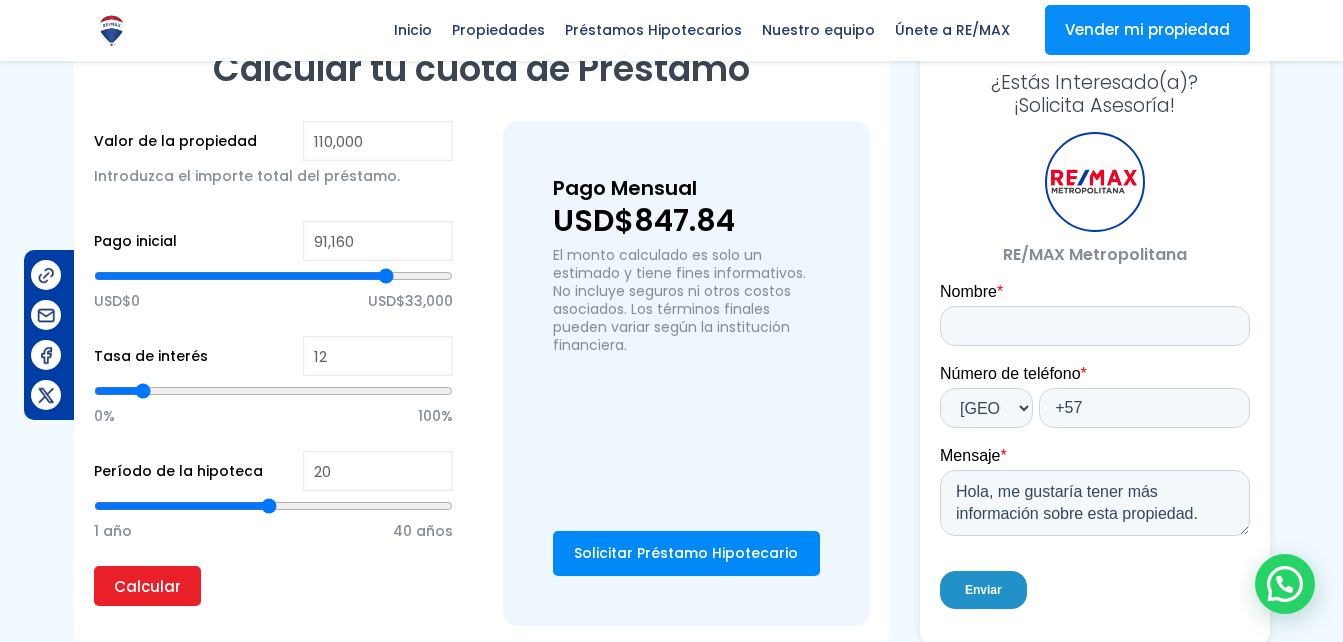 type on "93,724" 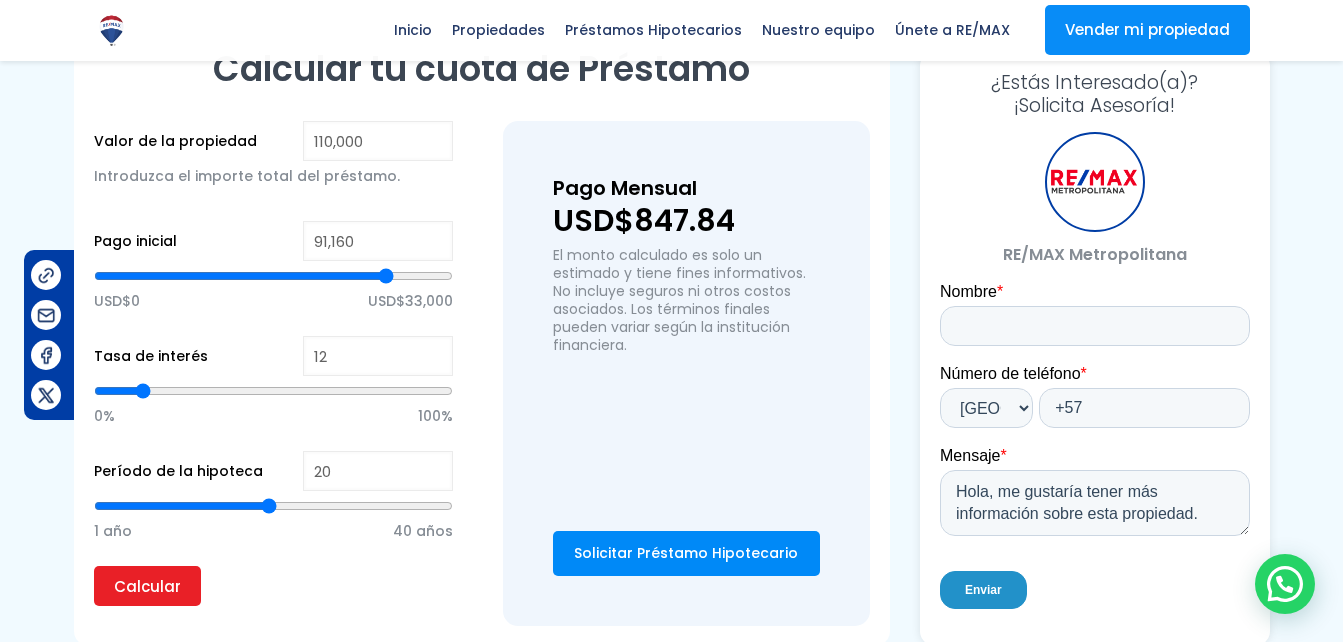 type on "93724" 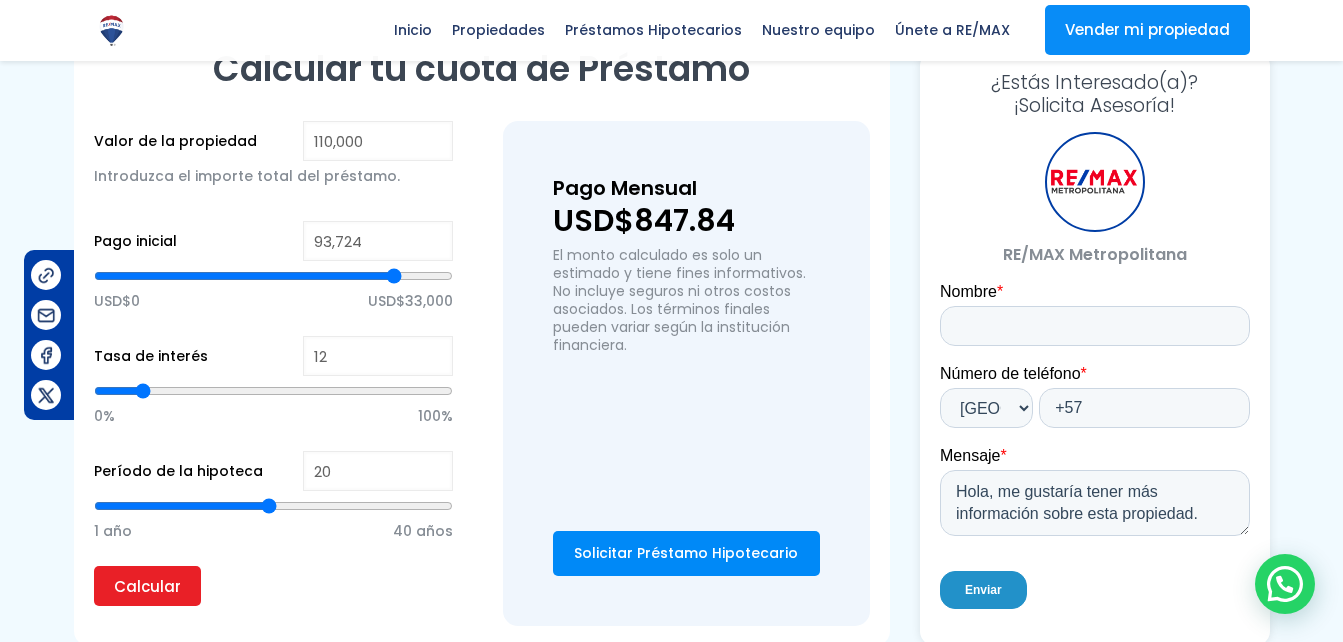 type on "95,646" 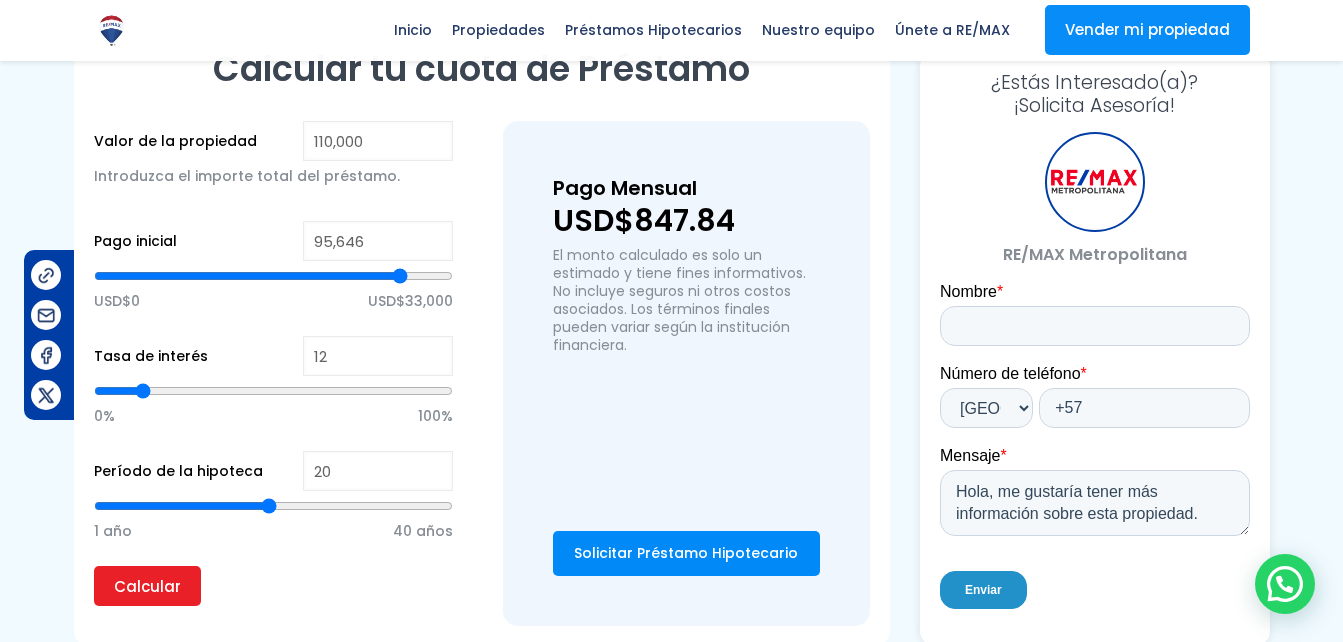 type on "99,491" 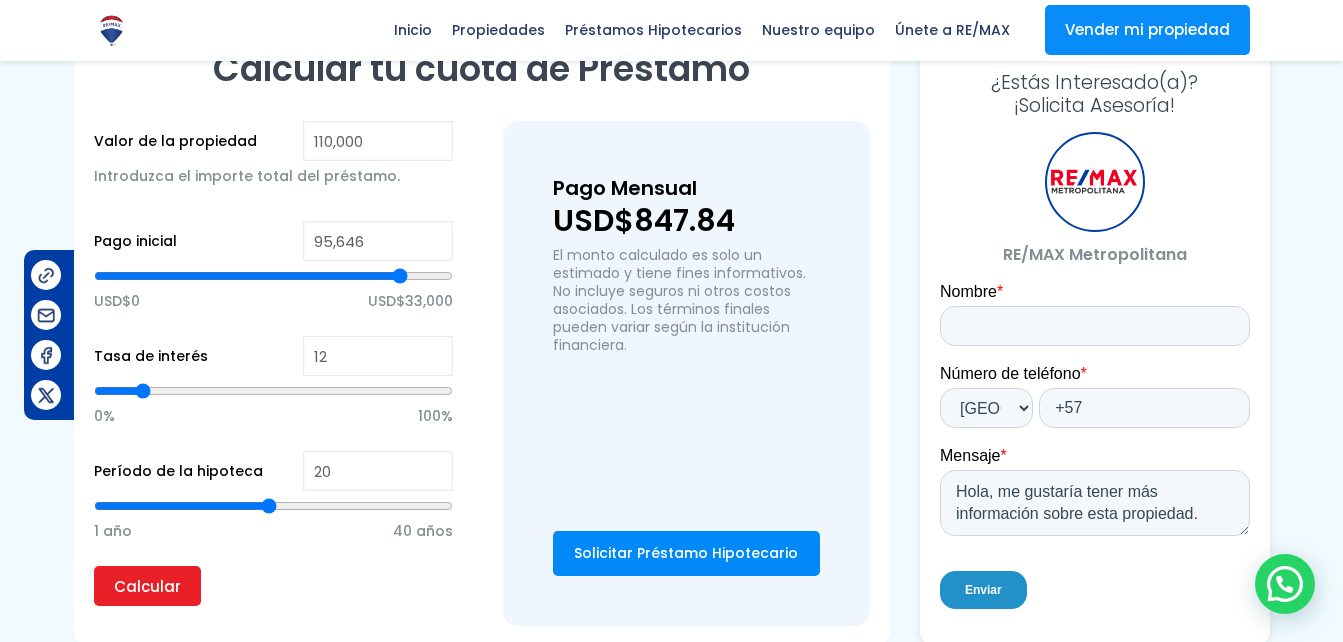 type on "99491" 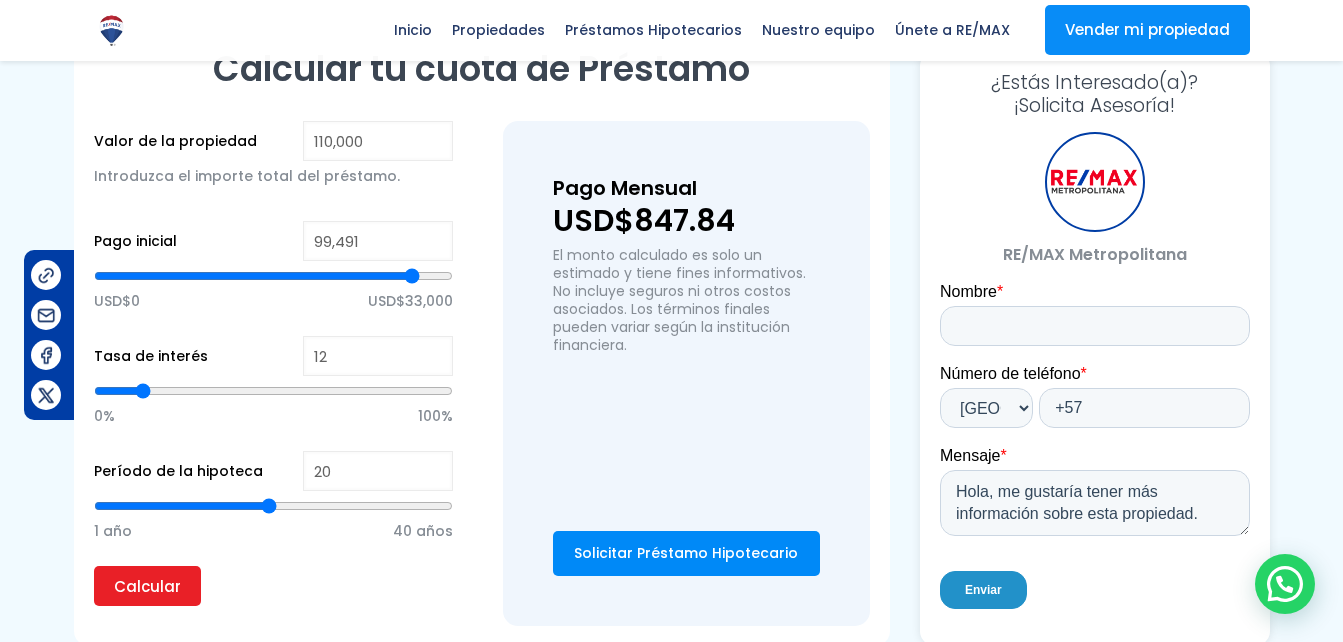 type on "101,734" 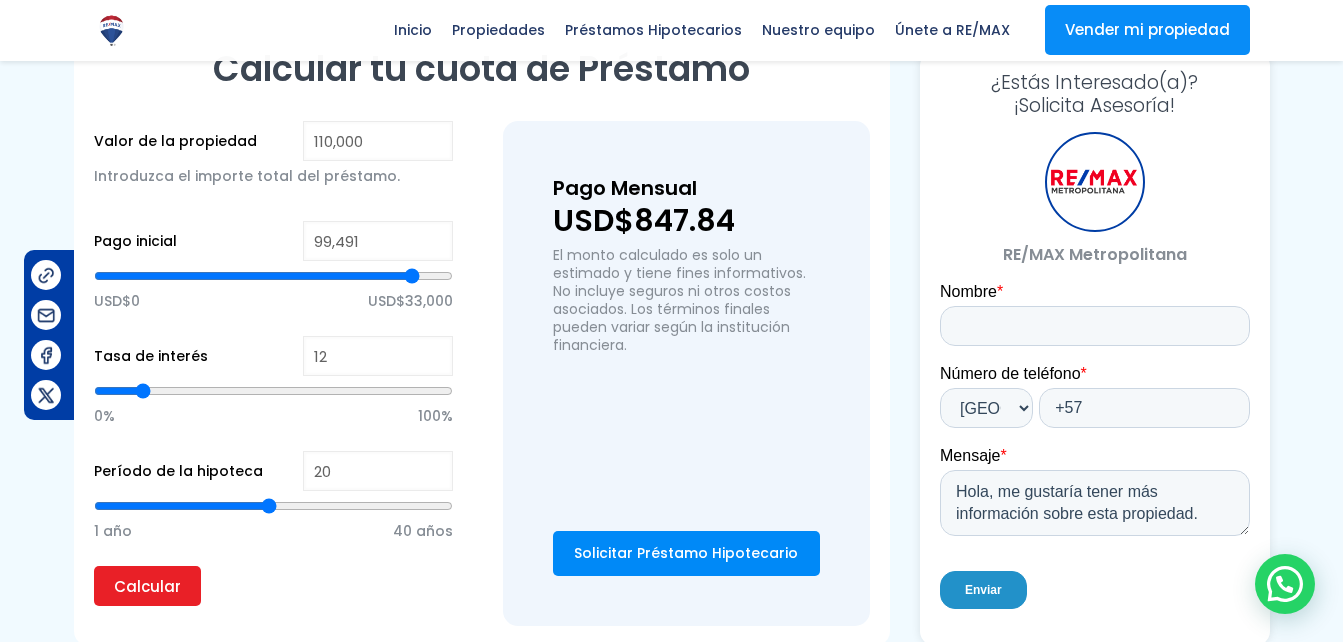 type on "101734" 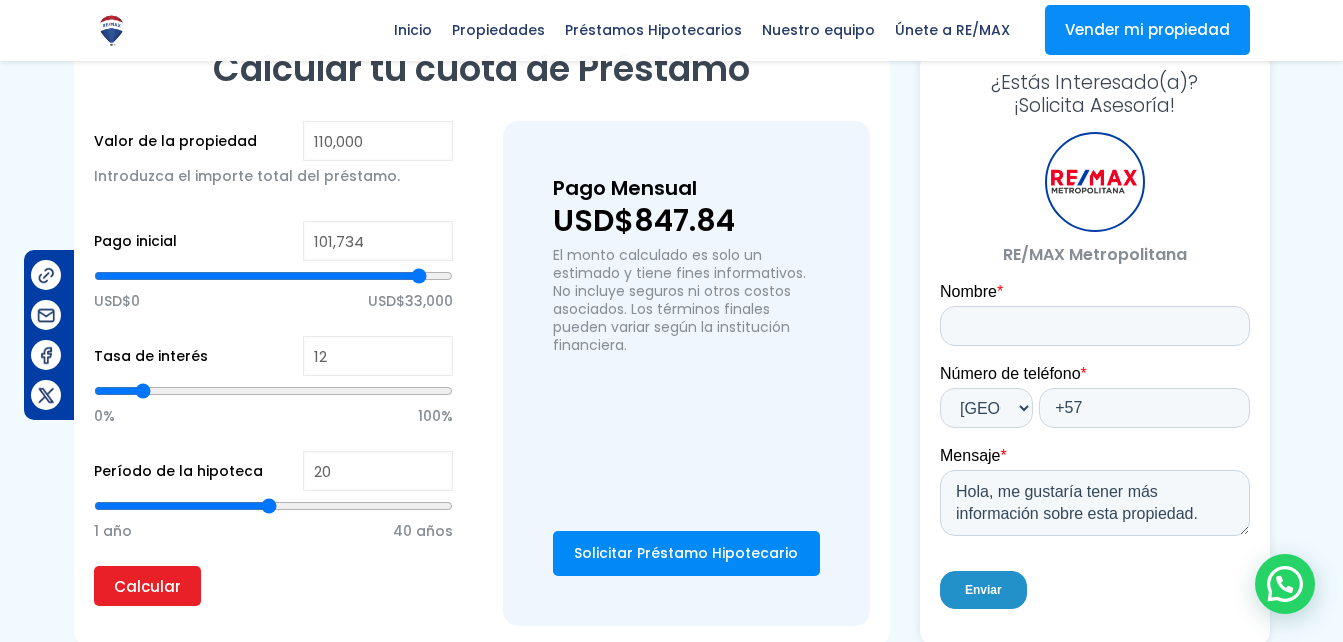 type on "103,657" 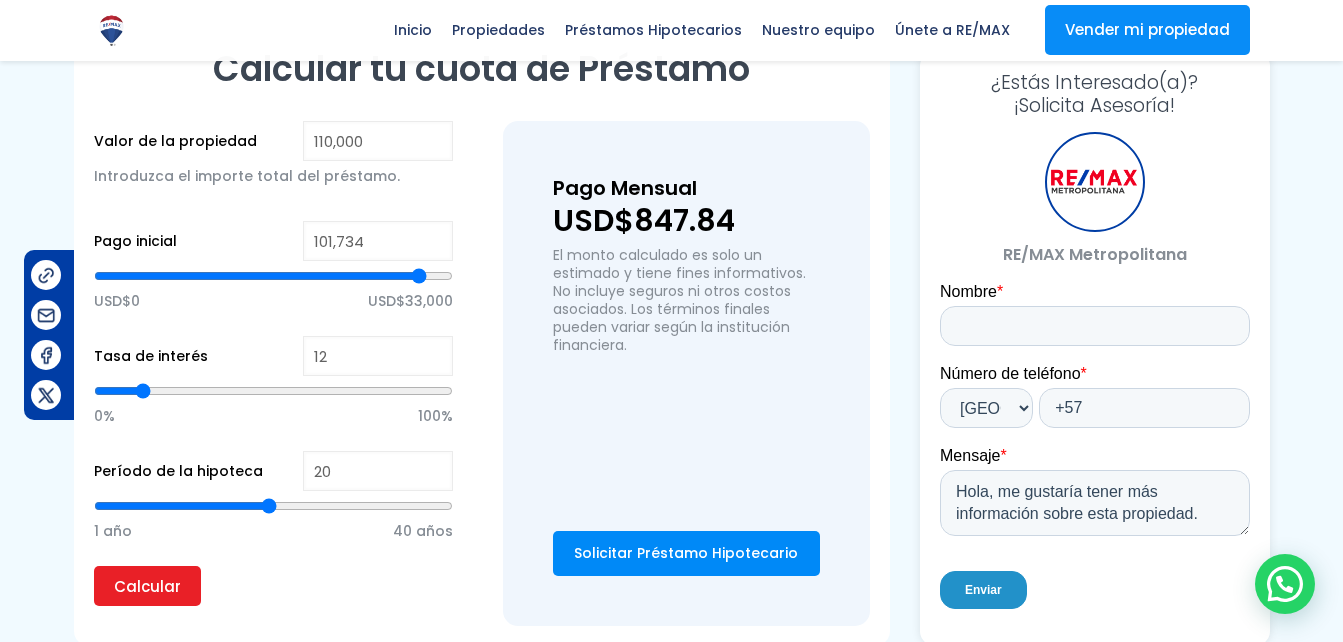 type on "103657" 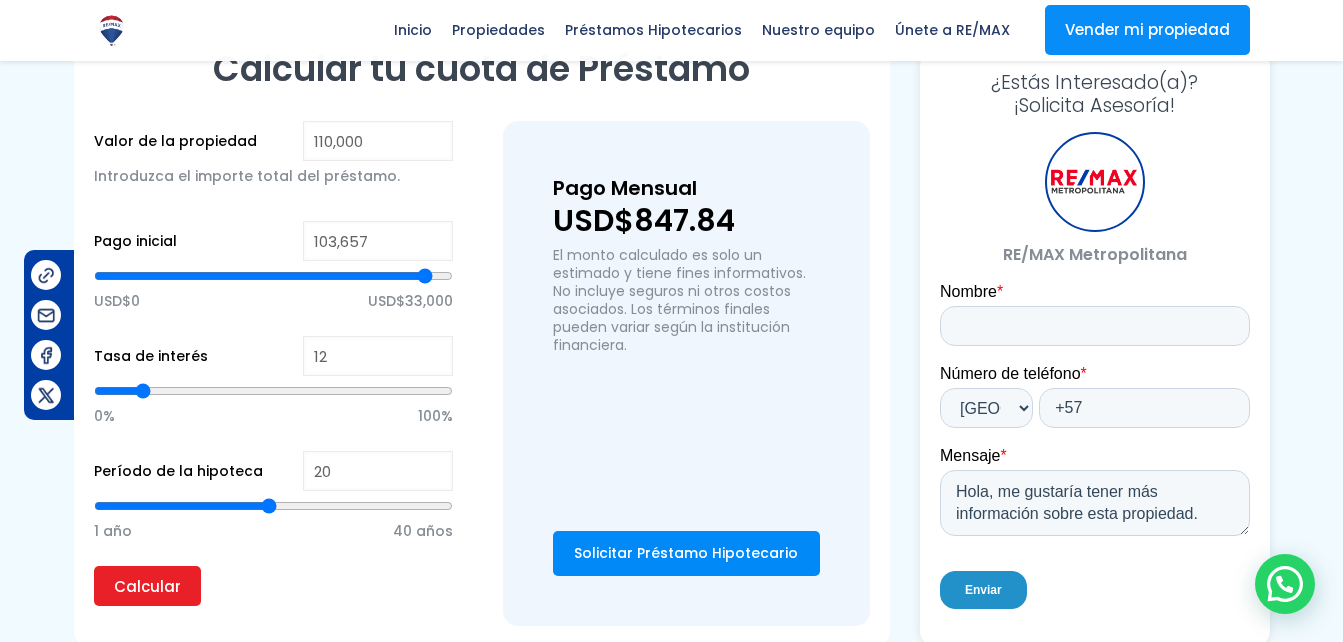 type on "105,579" 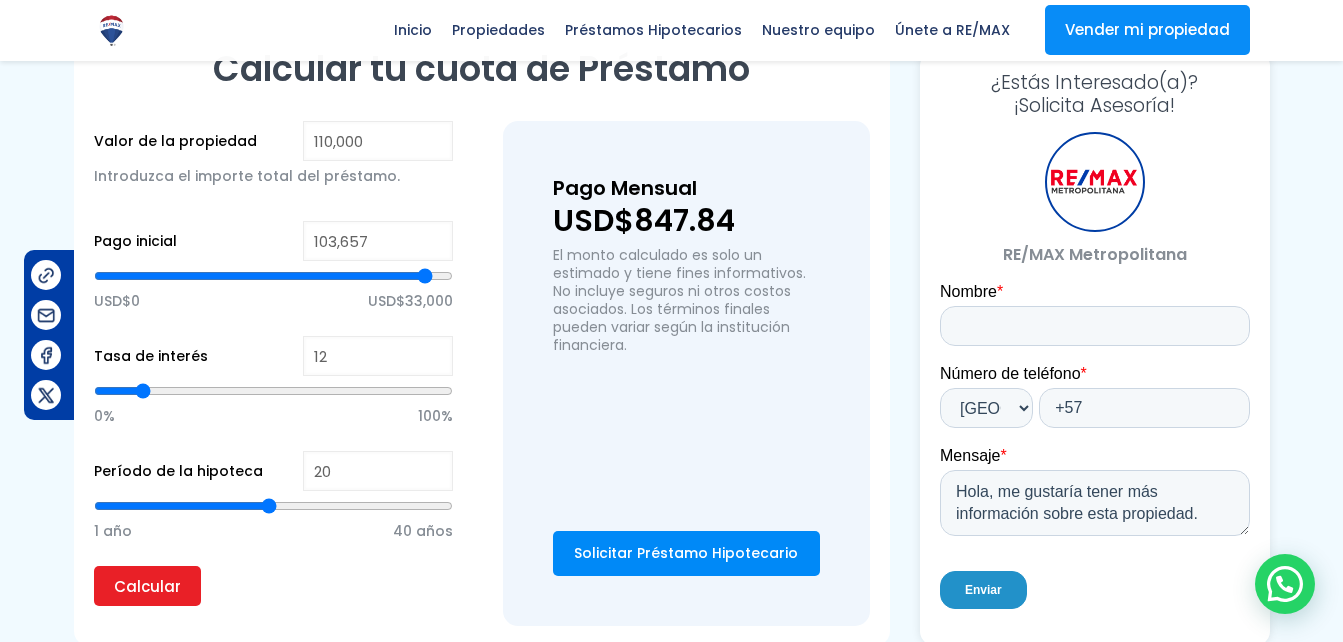 type on "105579" 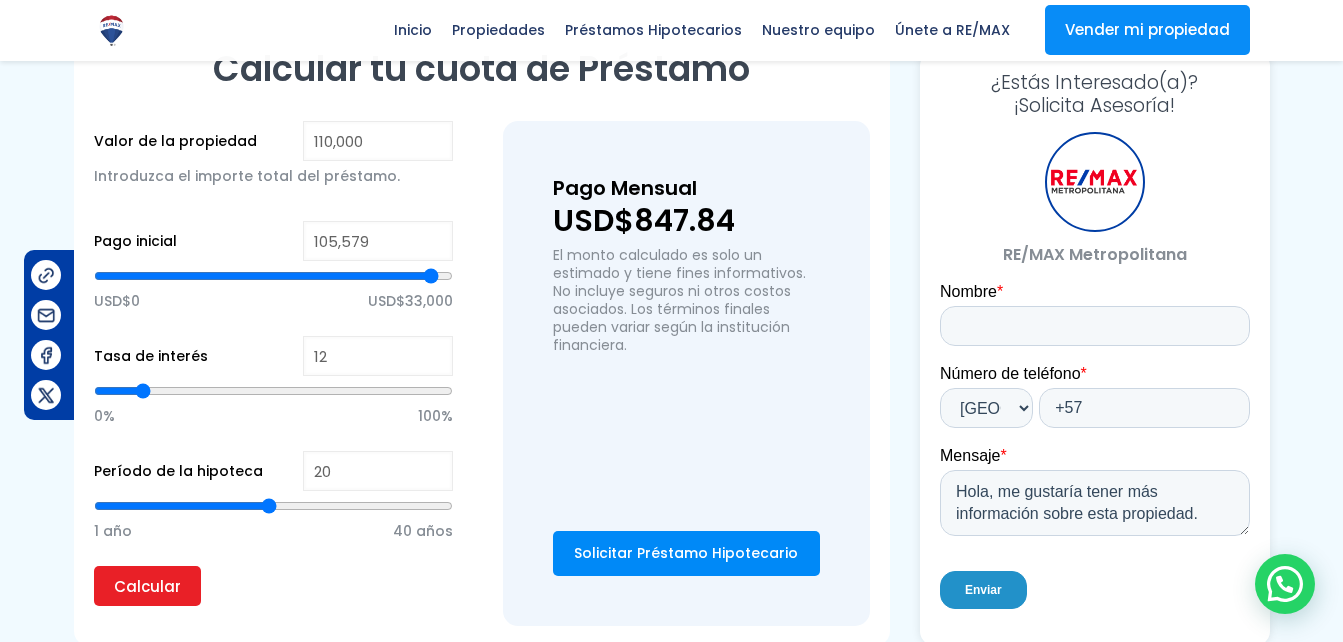 type on "106,540" 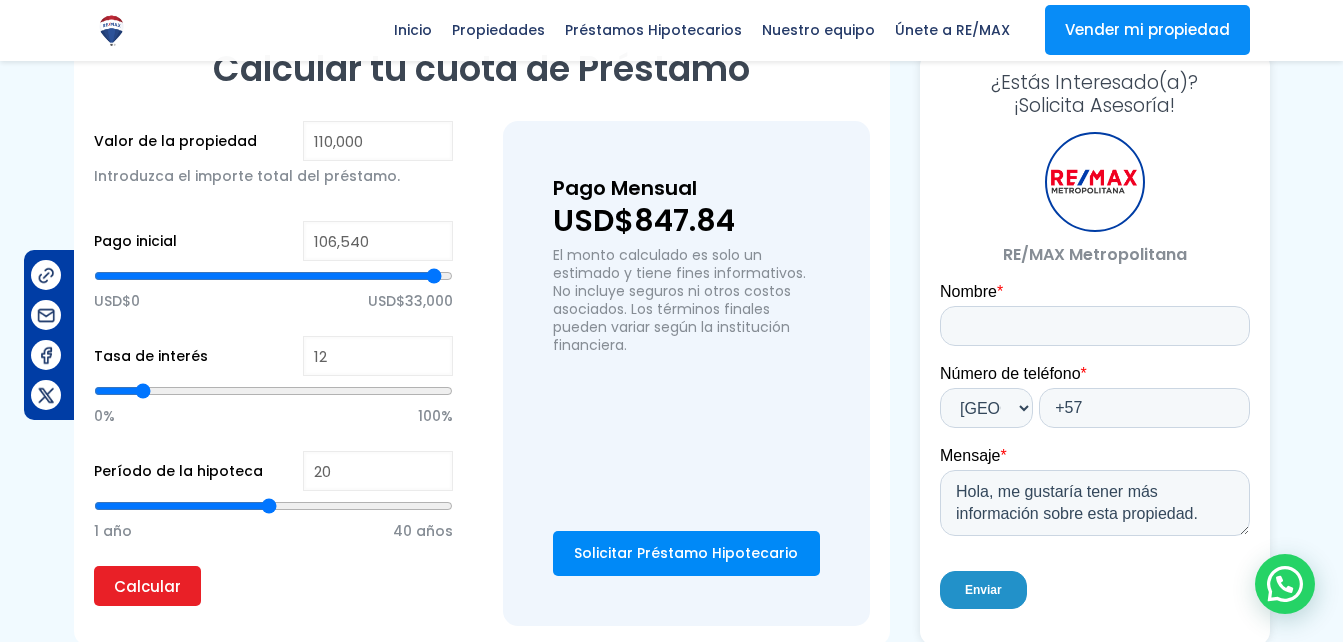 type on "108,463" 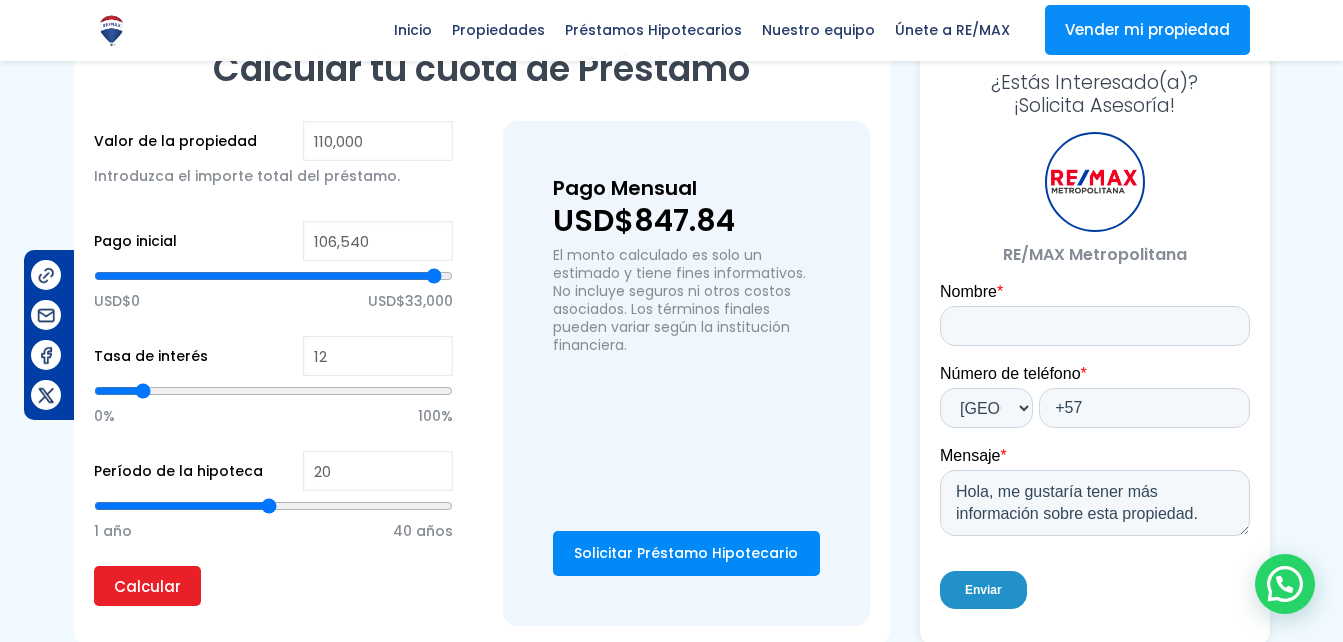 type on "108463" 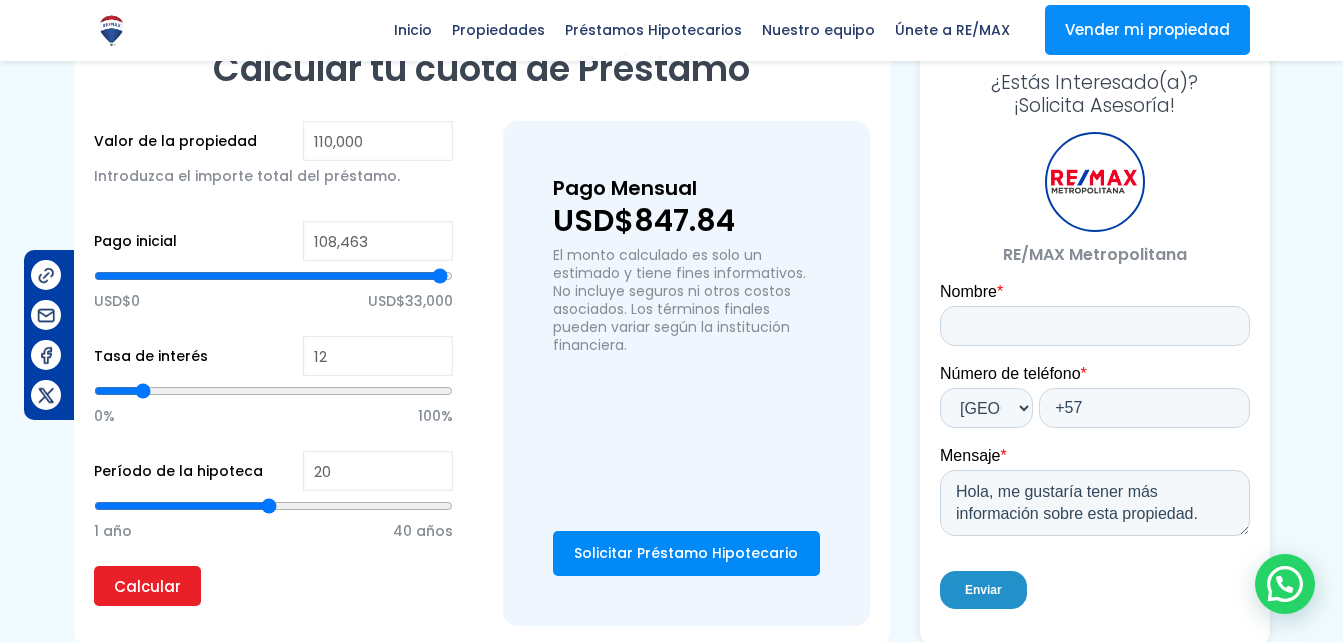 type on "109,104" 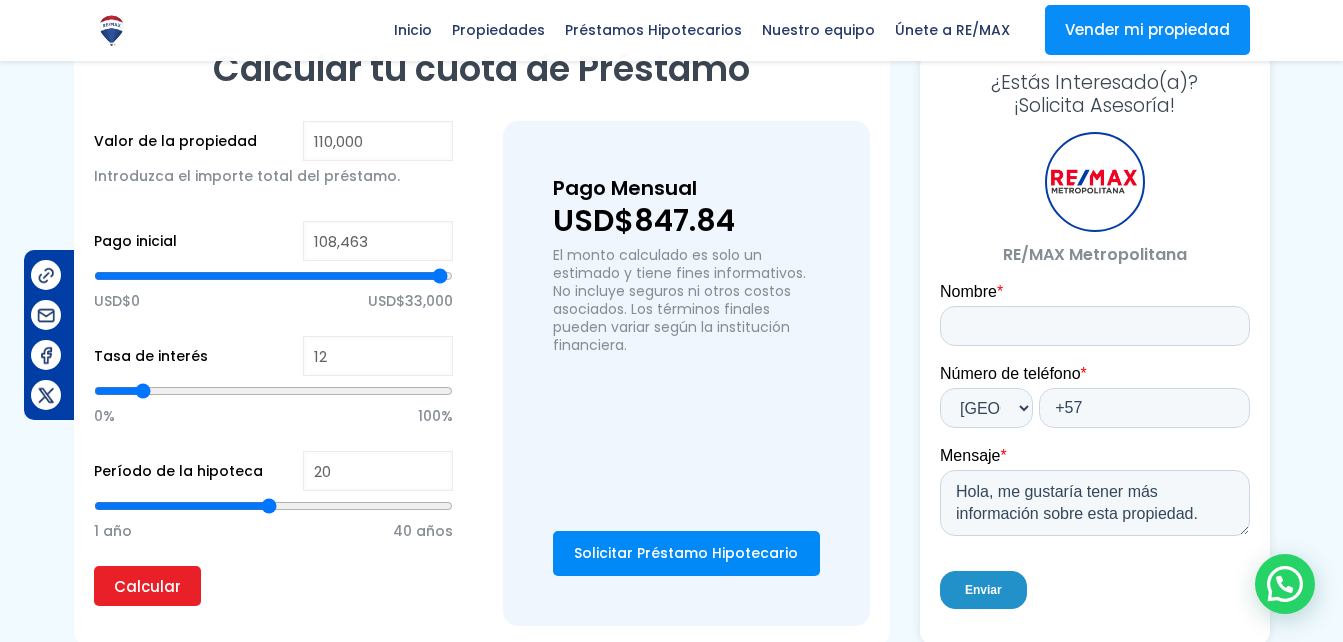 type on "109104" 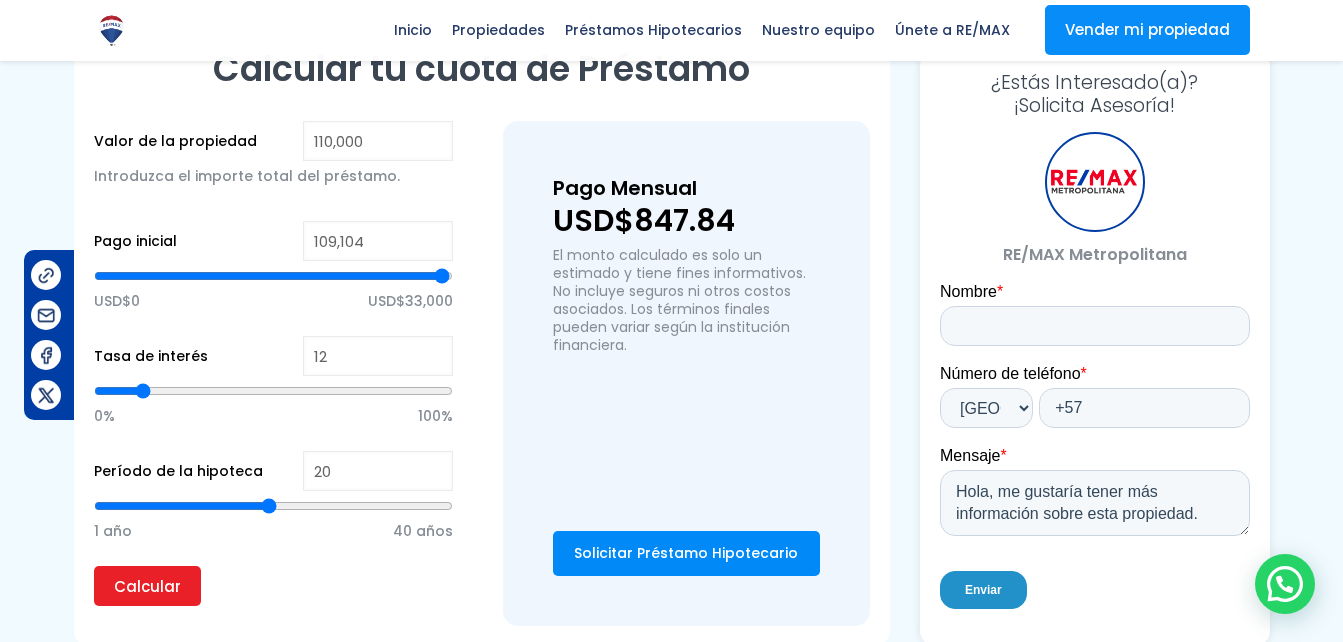 type on "110,000" 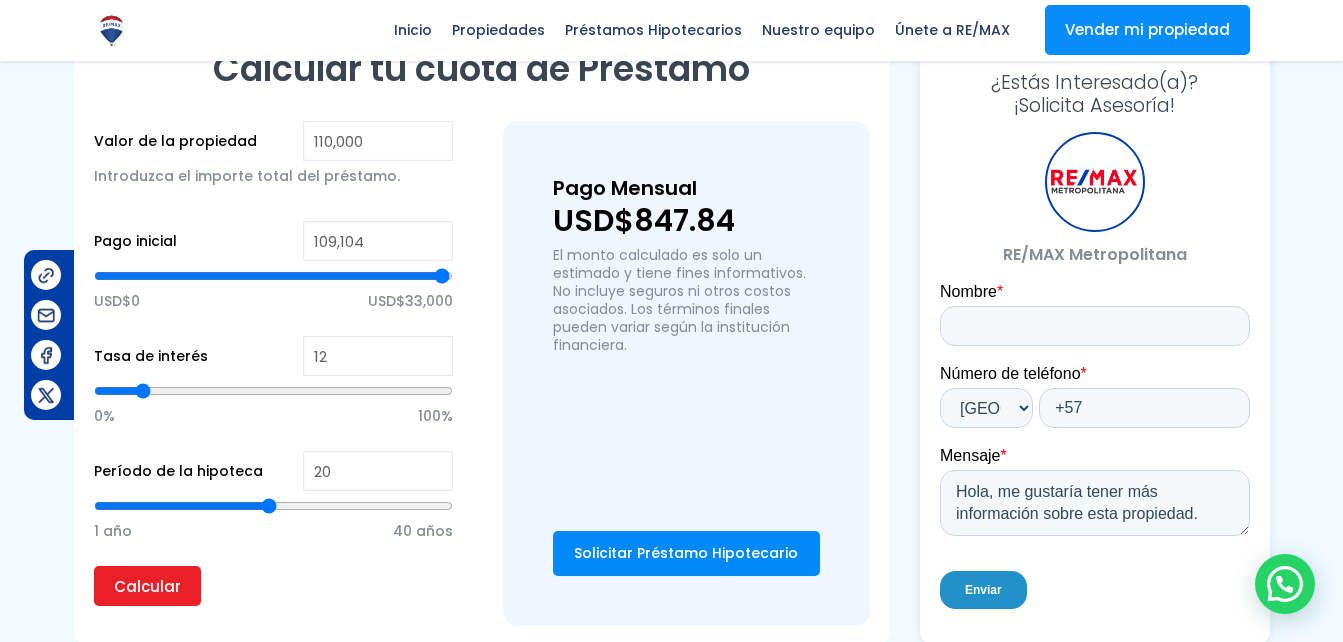 type on "110000" 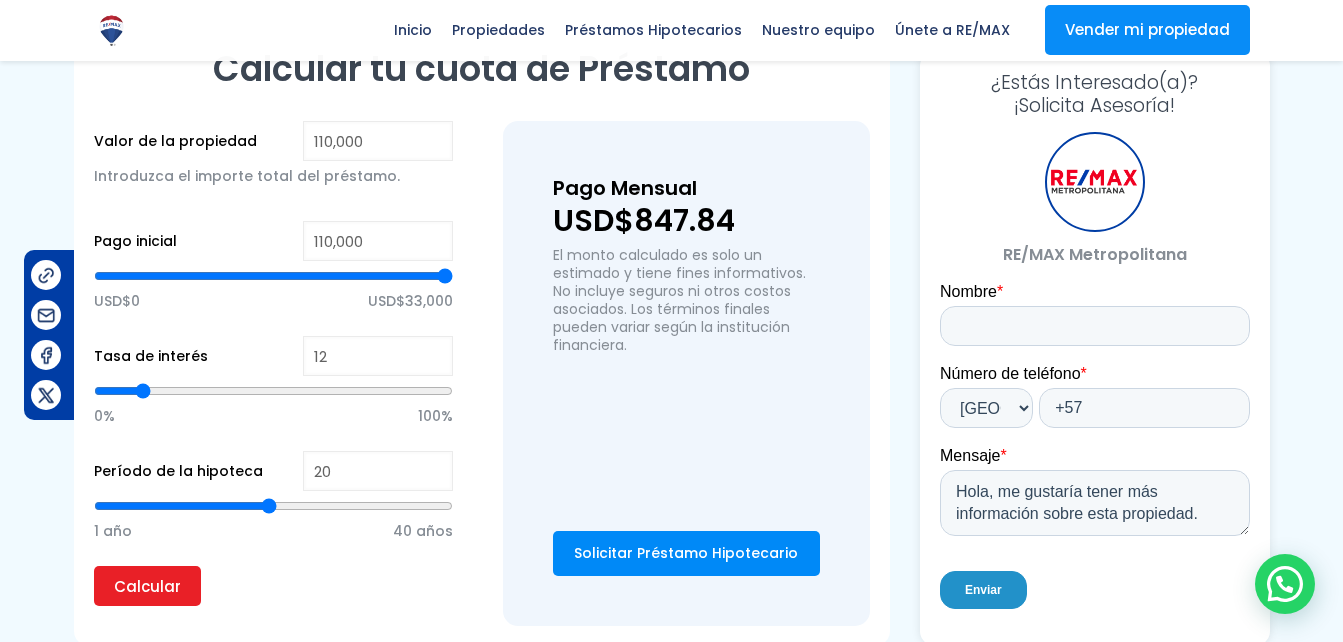 type on "109,745" 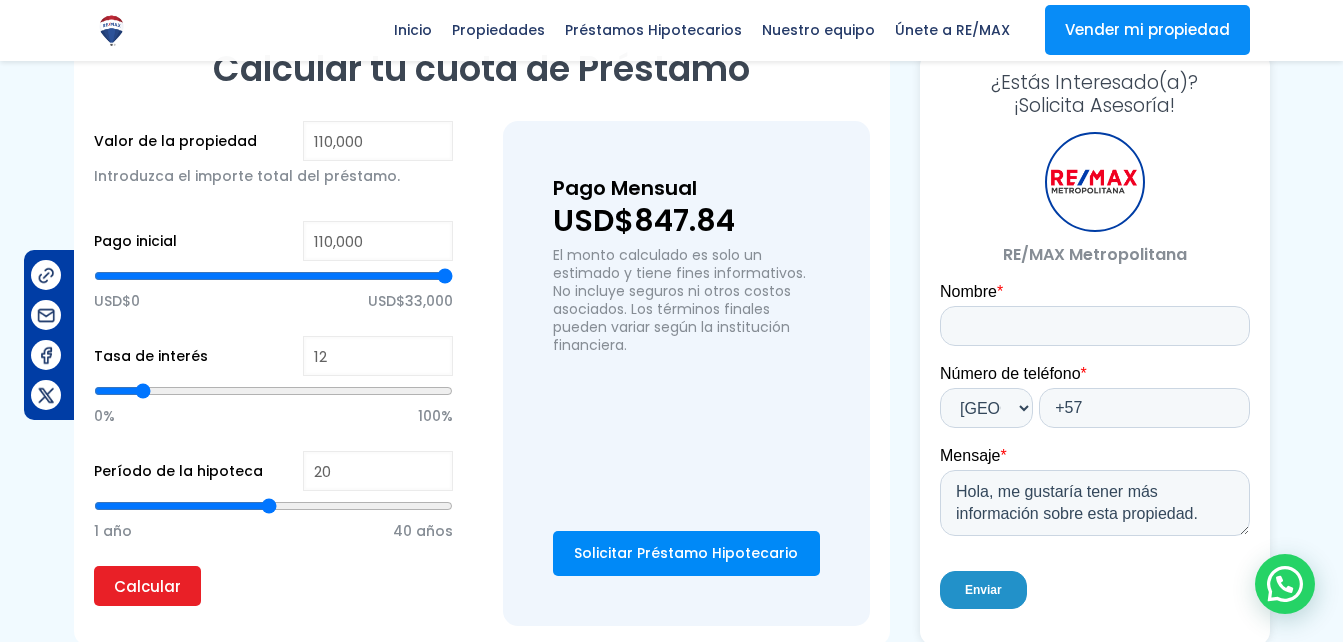 type on "109745" 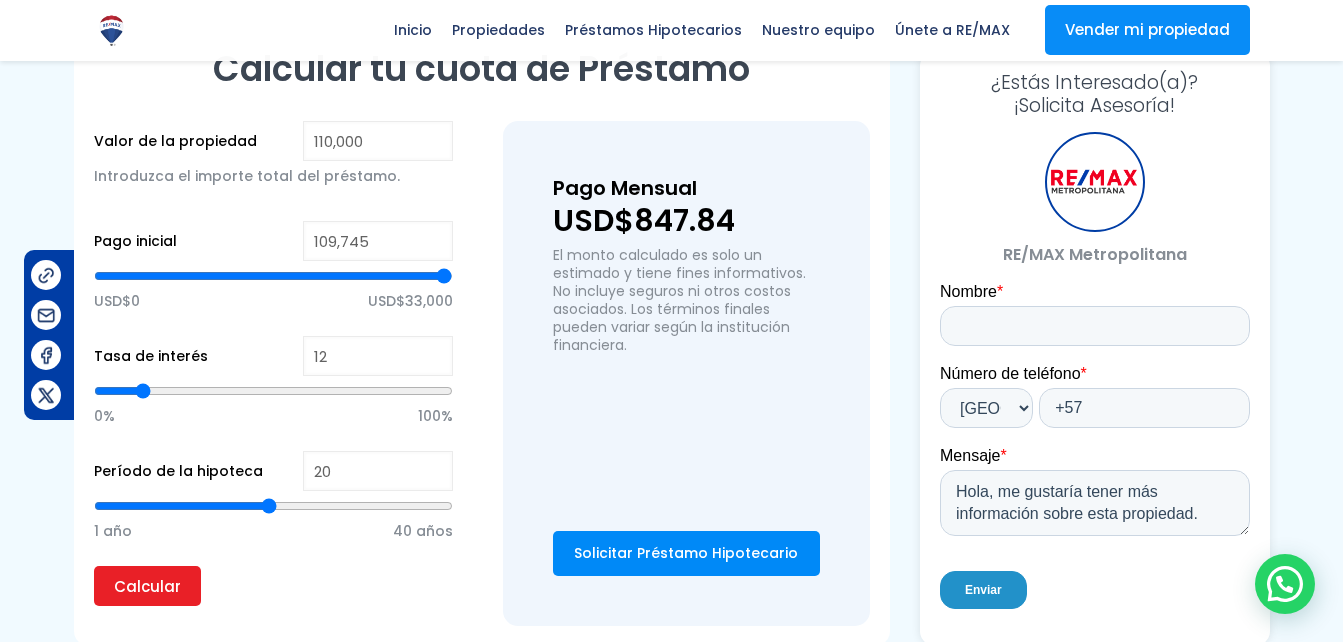 type on "107,822" 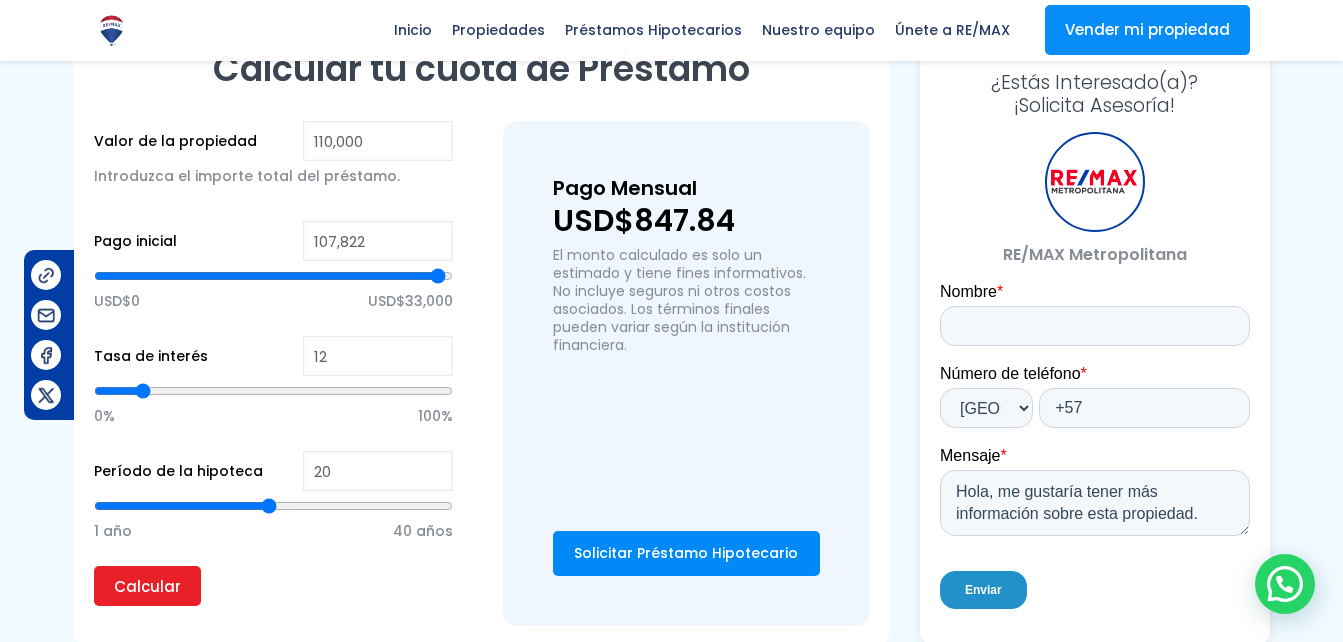 type on "106,861" 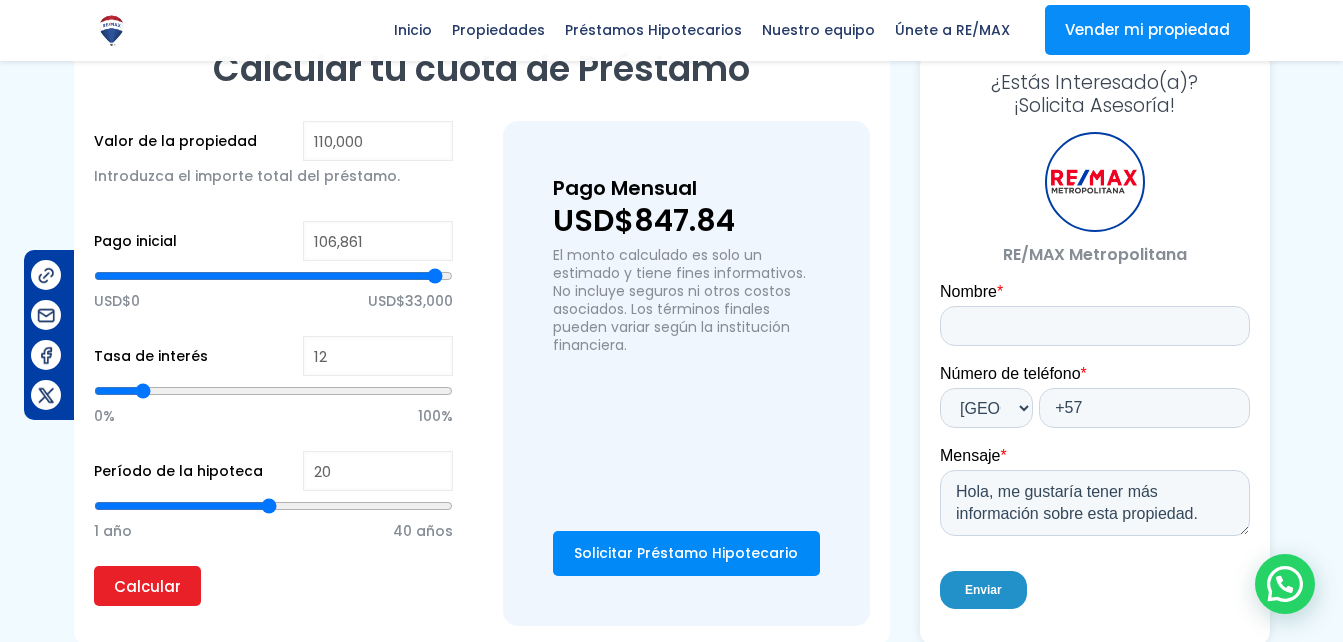 type on "106,220" 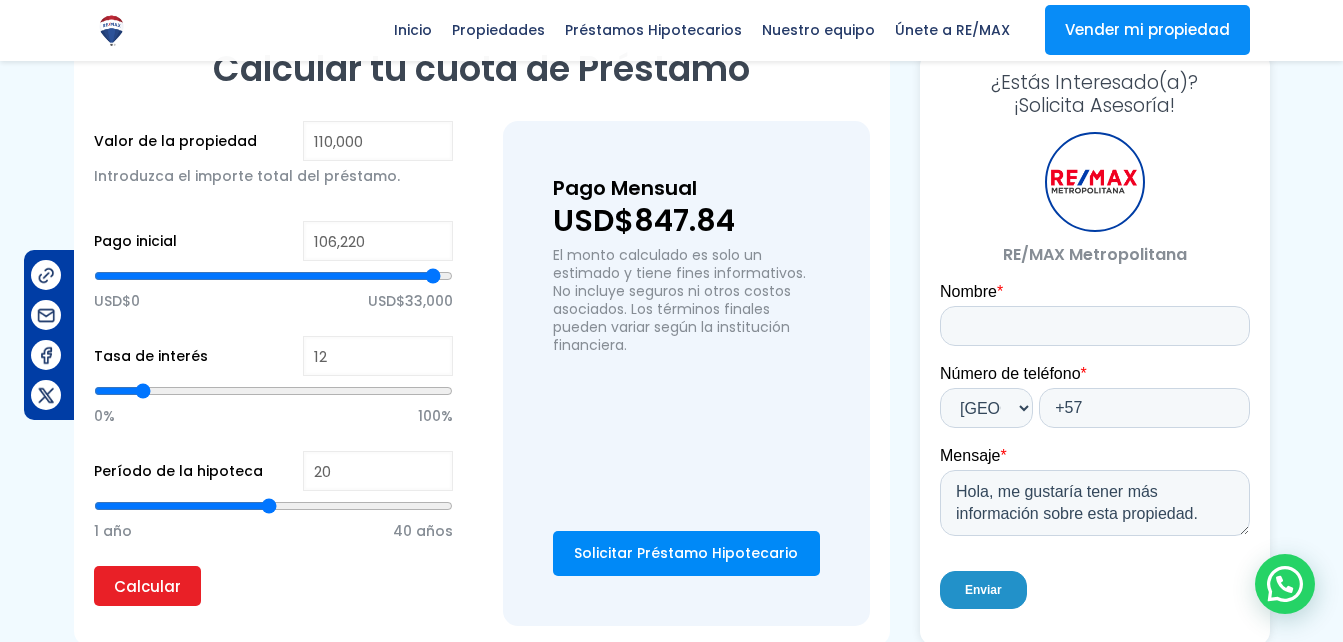 type on "104,618" 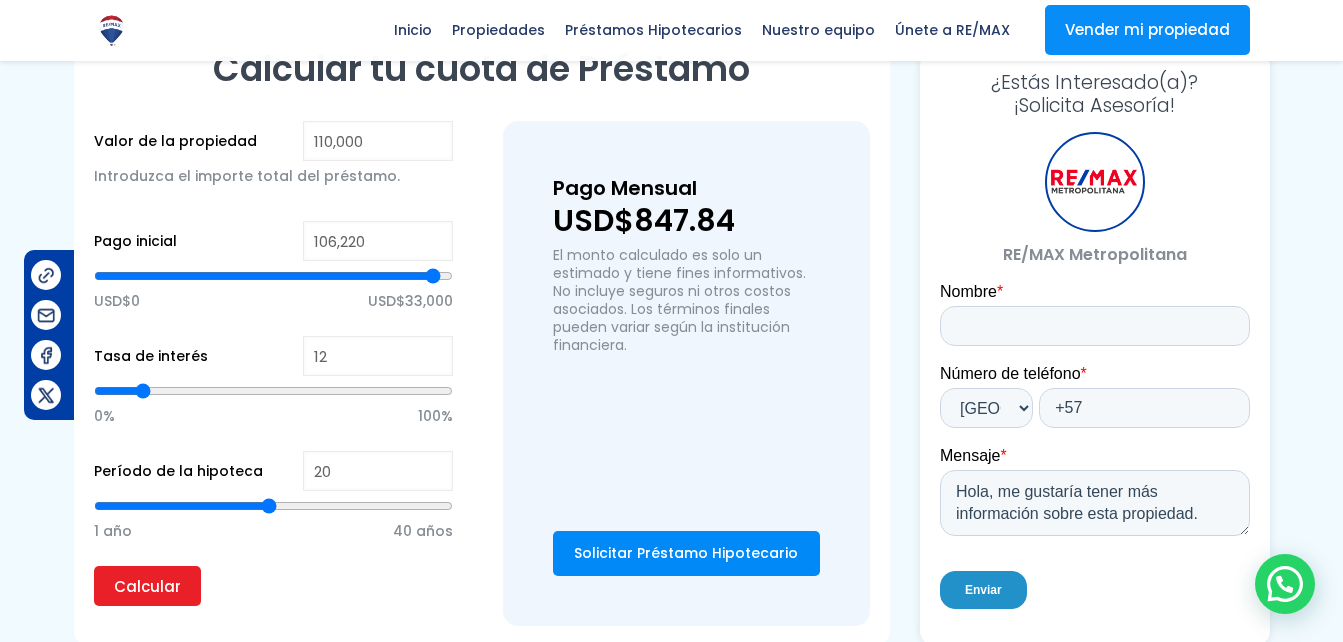 type on "104618" 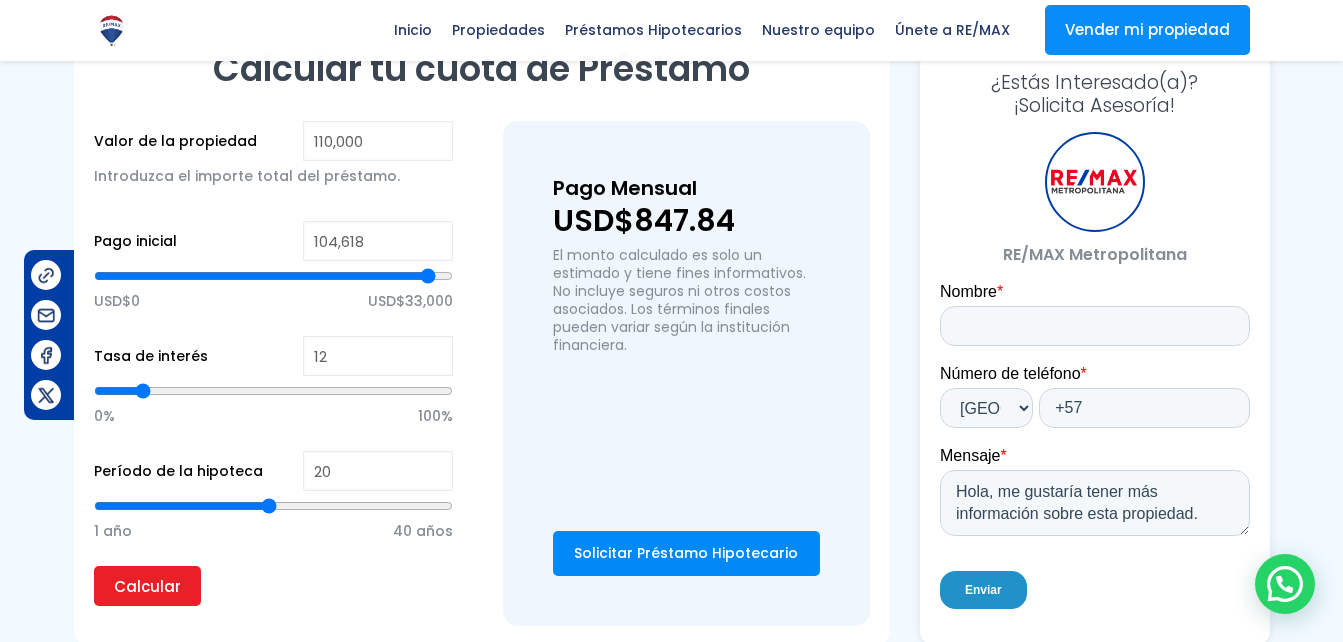 type on "103,657" 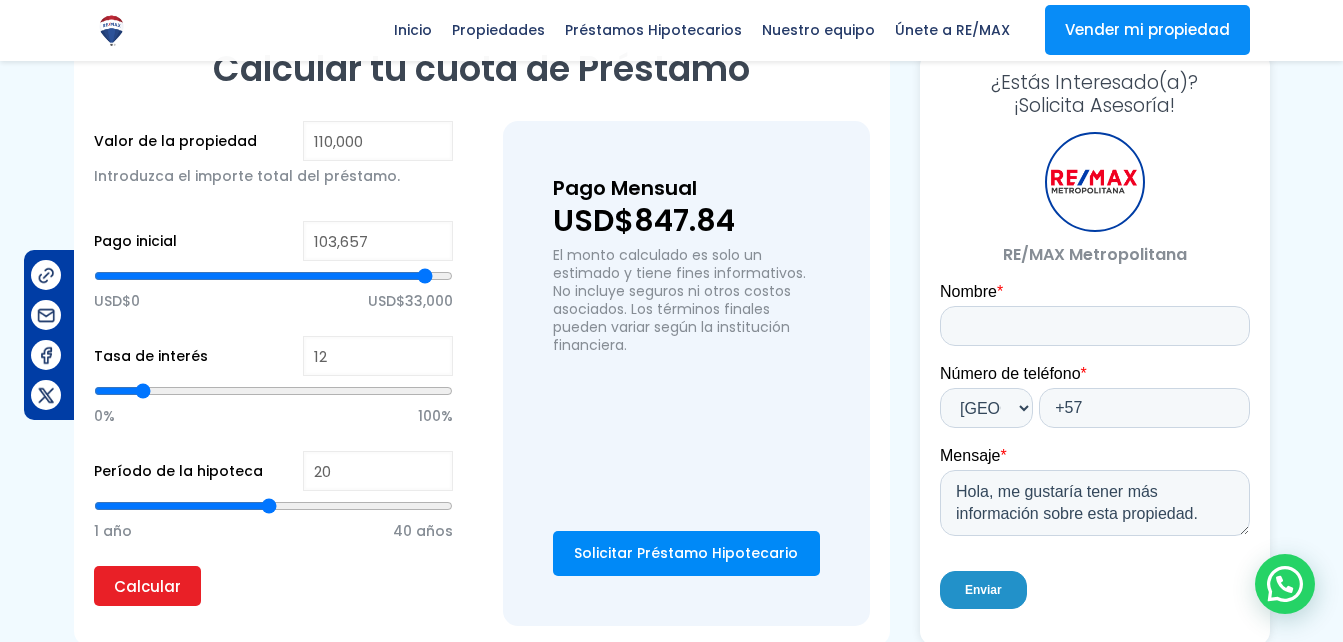 type on "103,016" 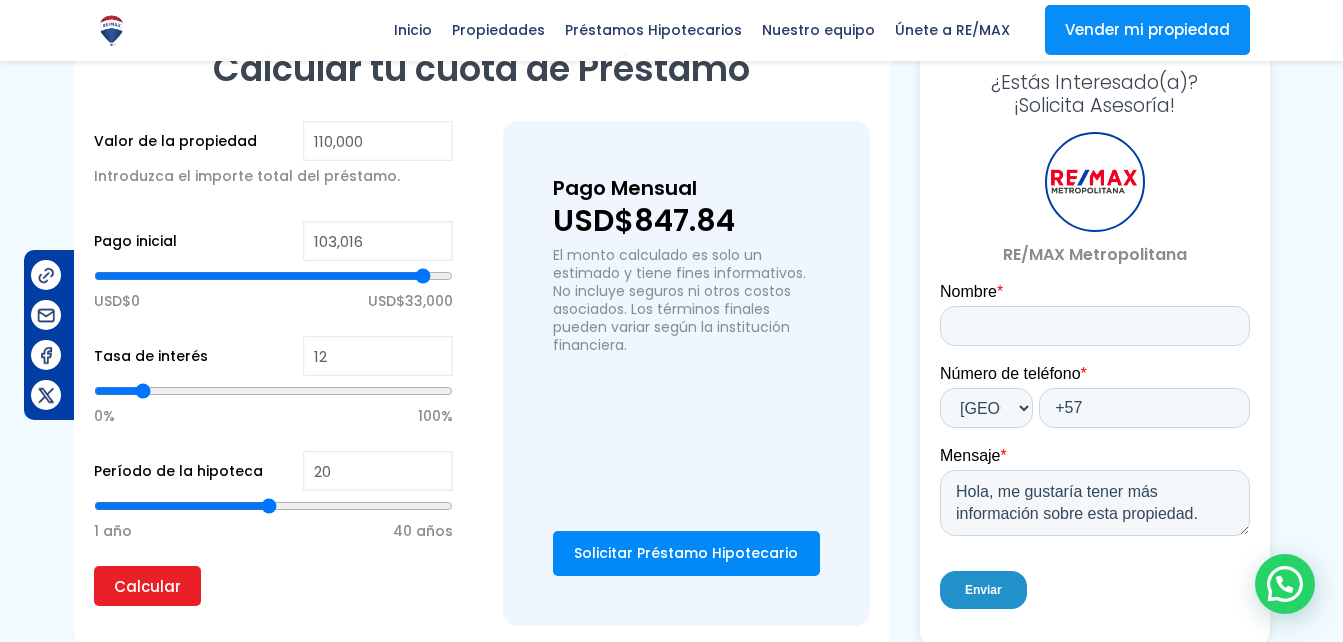 type on "102,055" 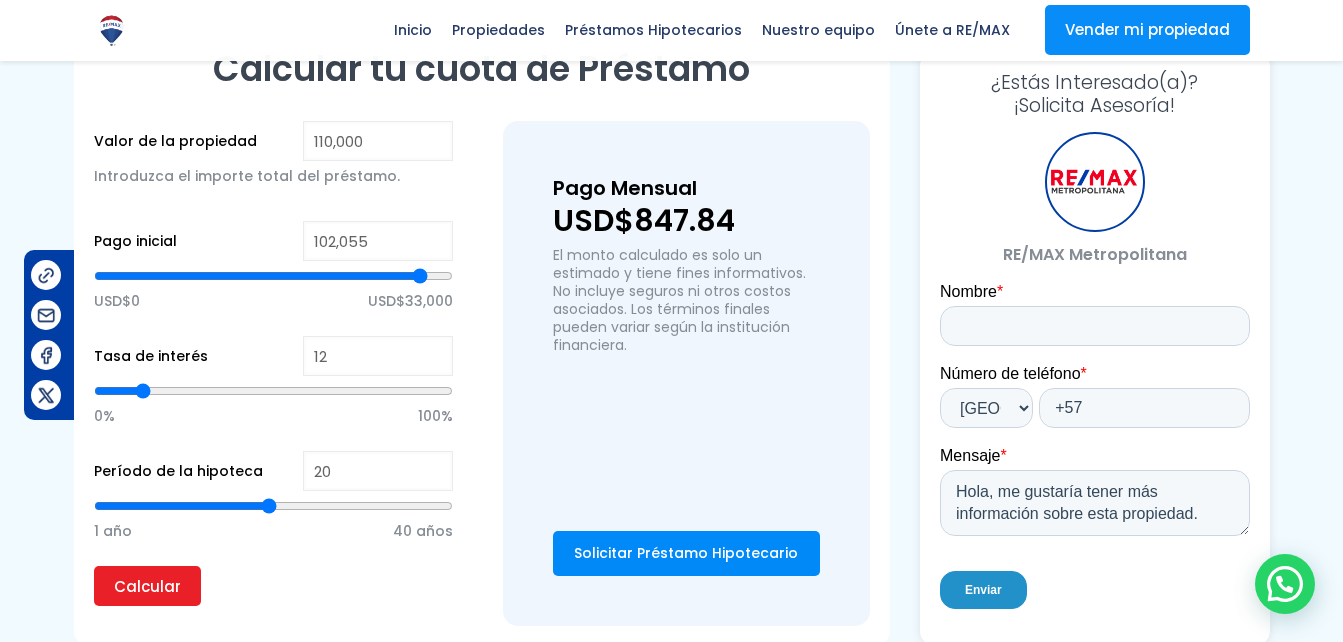 type on "101,734" 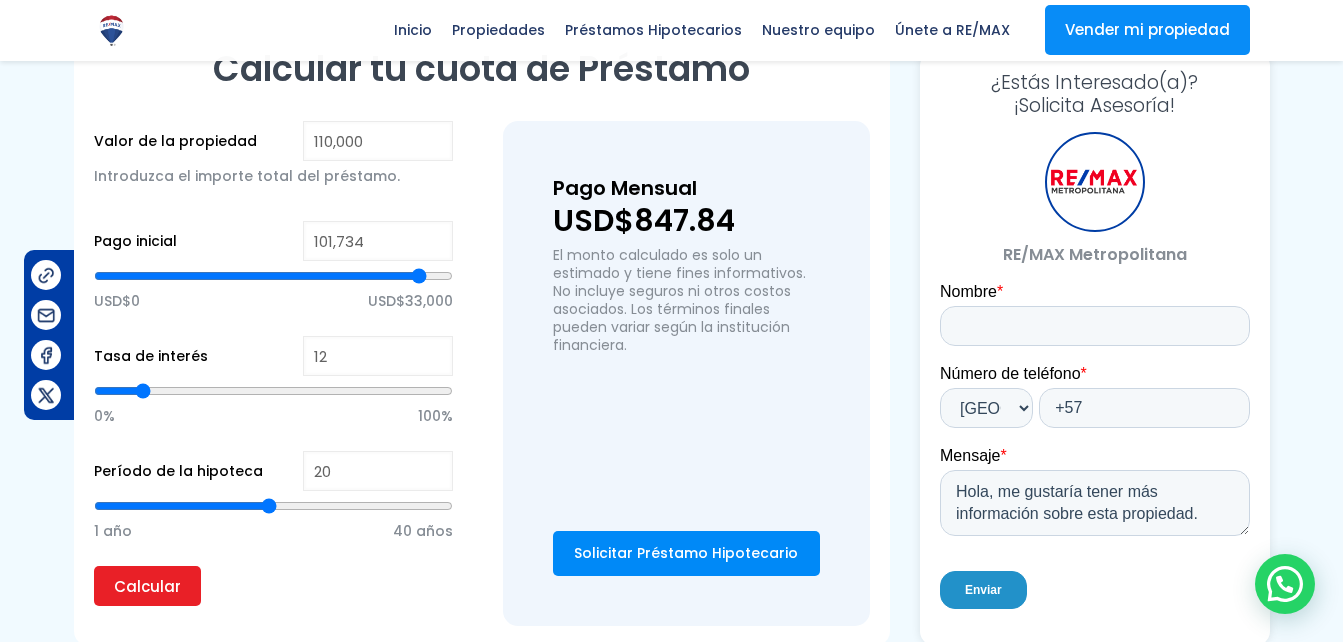 type on "101,093" 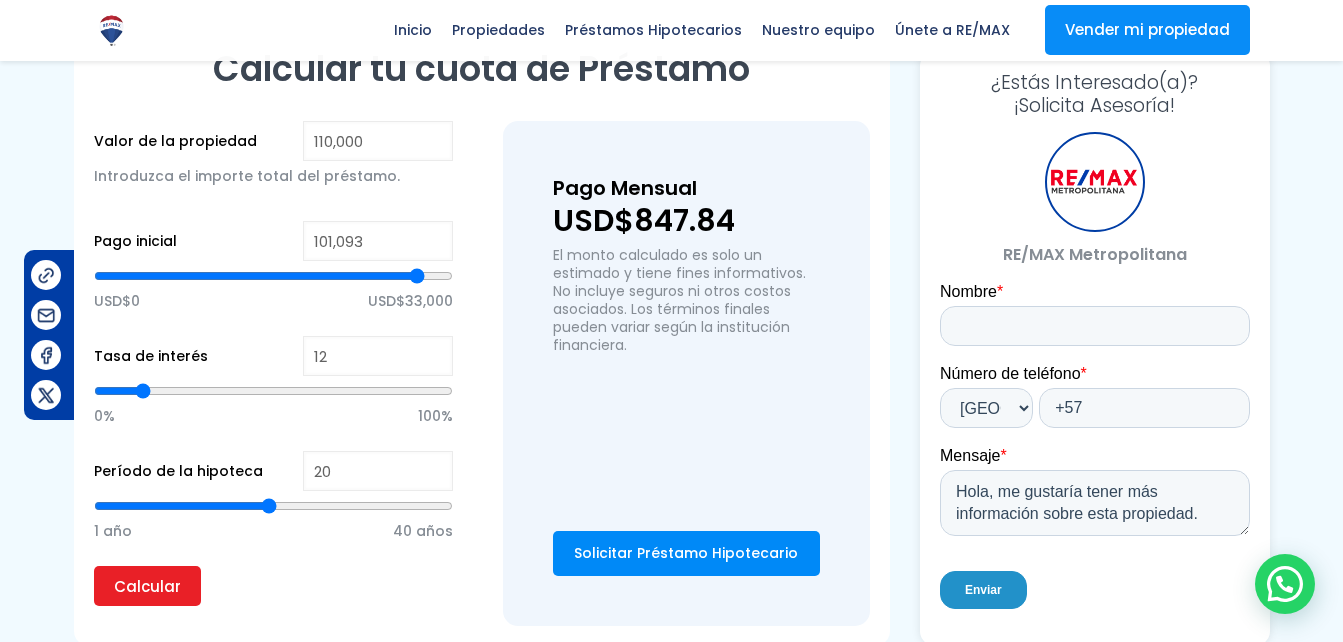 type on "100,132" 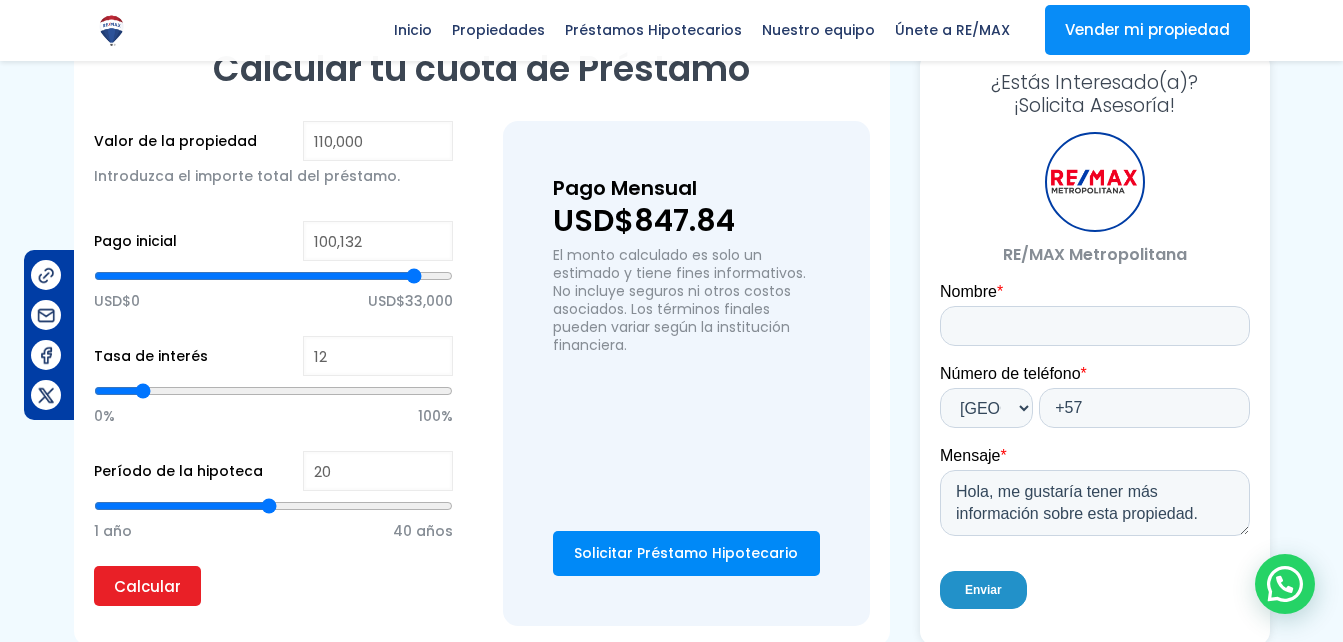 type on "99,812" 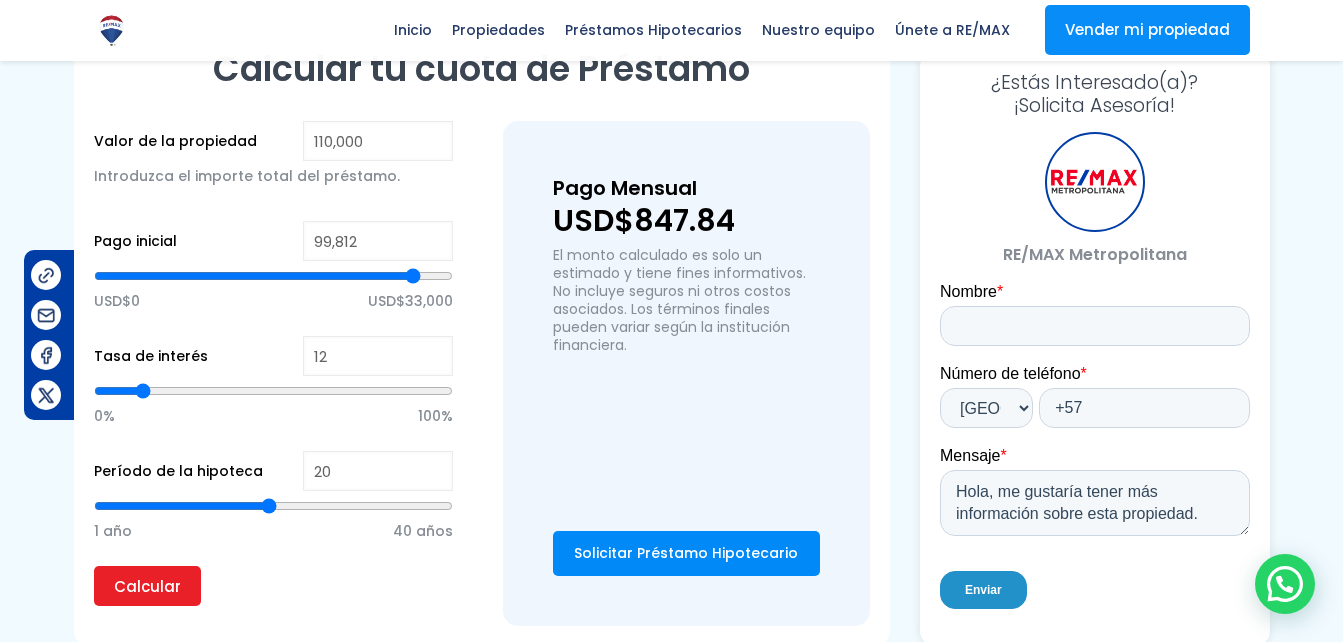 type on "99,491" 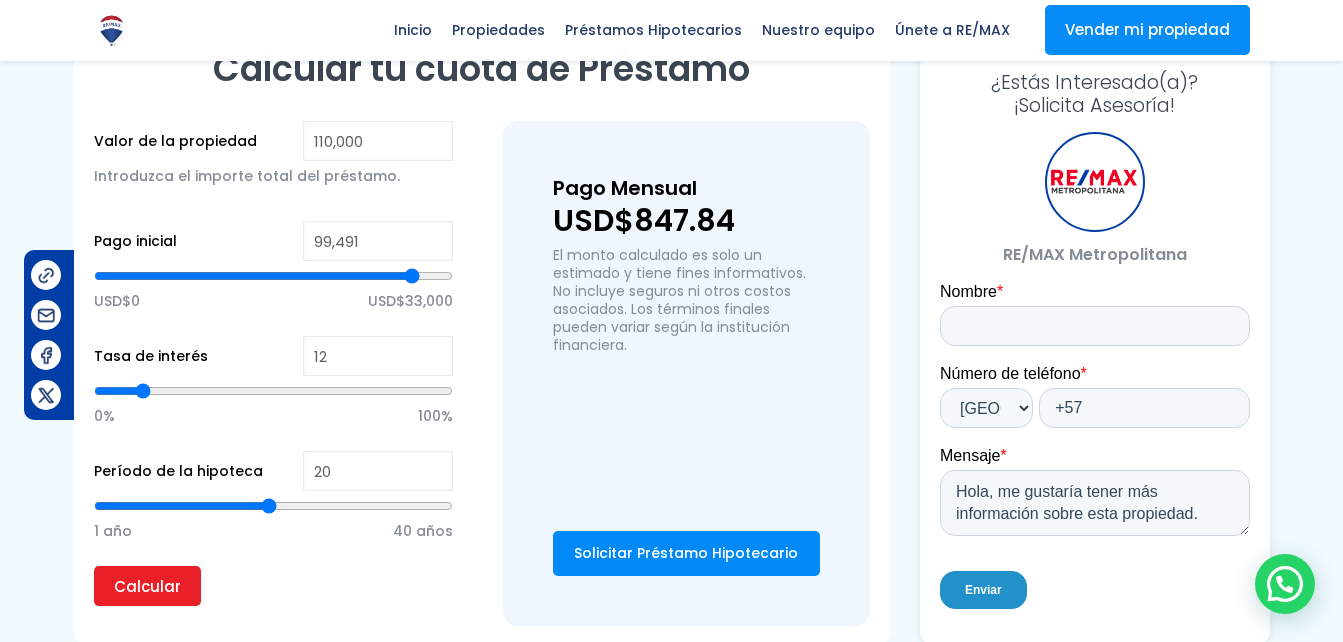 type on "99,171" 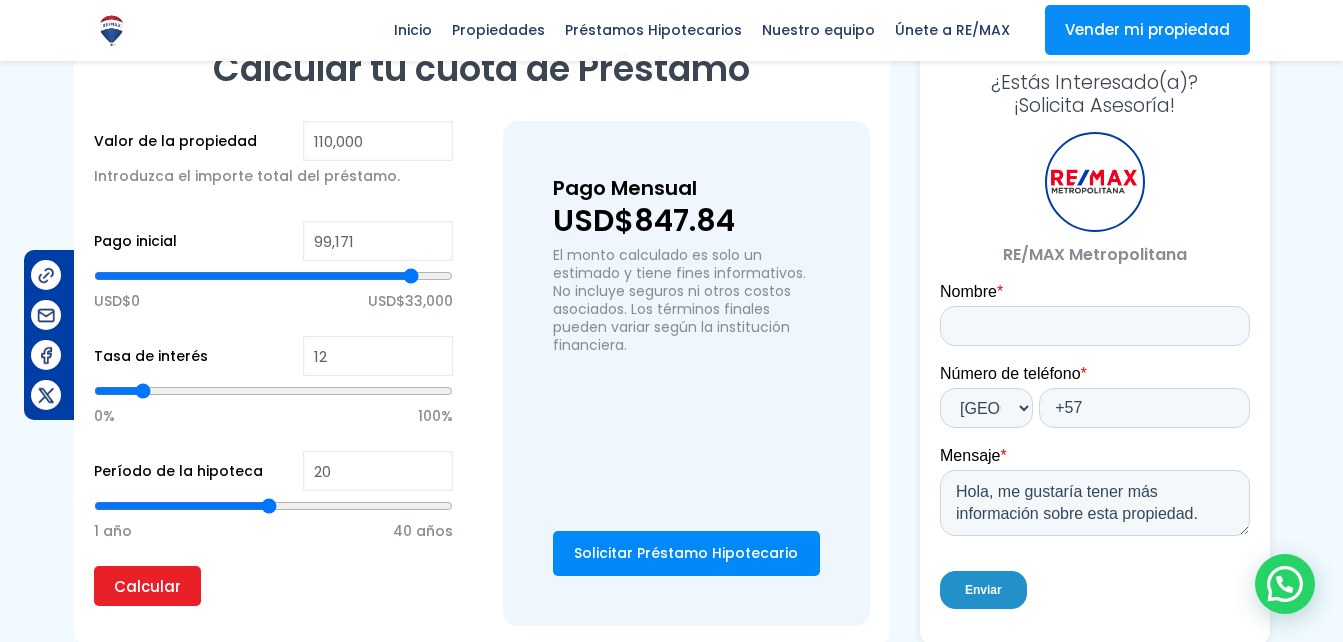 type on "98,850" 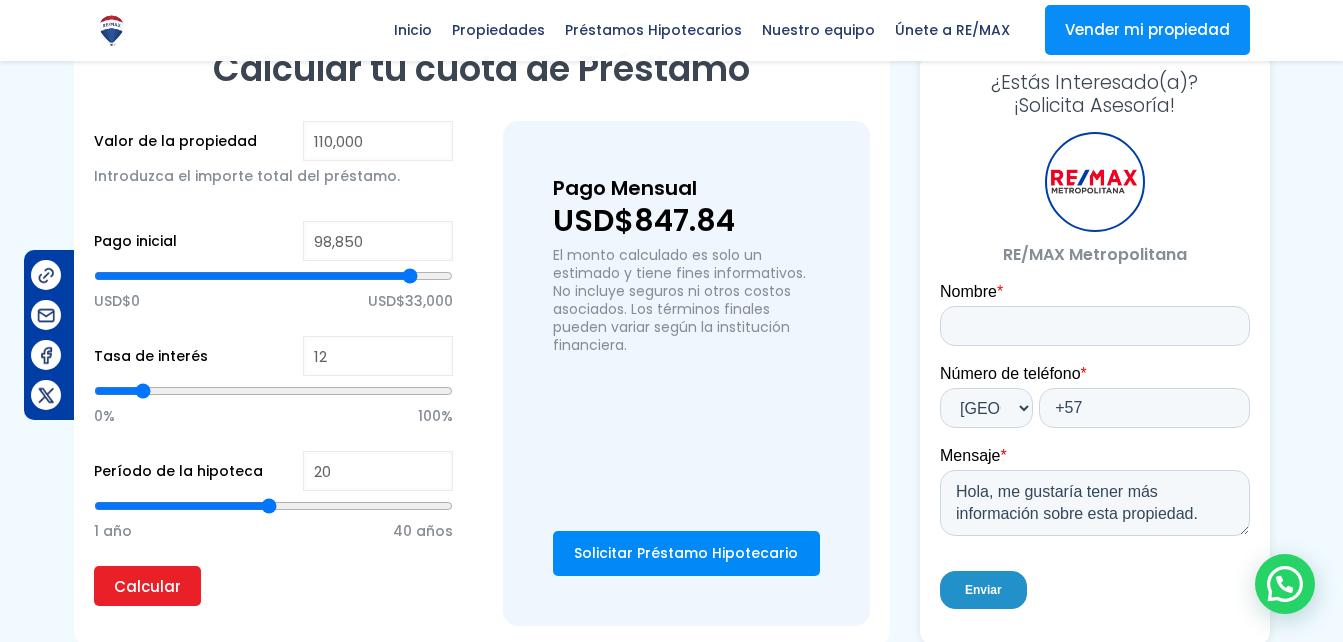 type on "98,530" 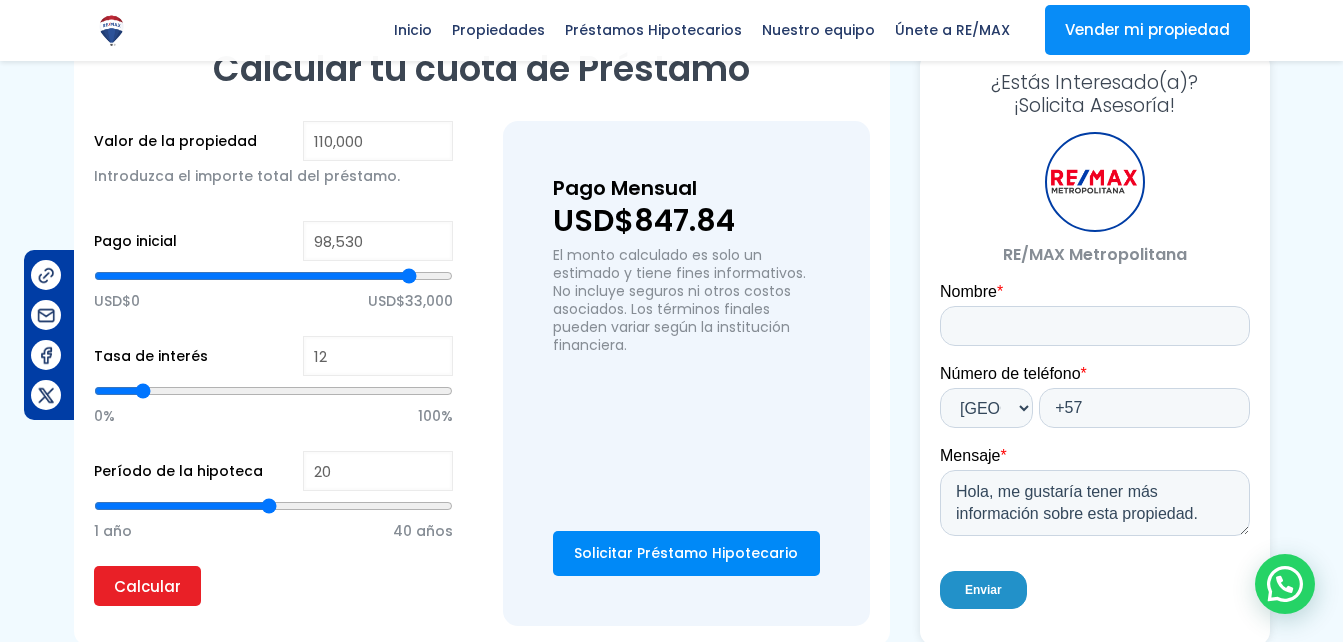 type on "98,209" 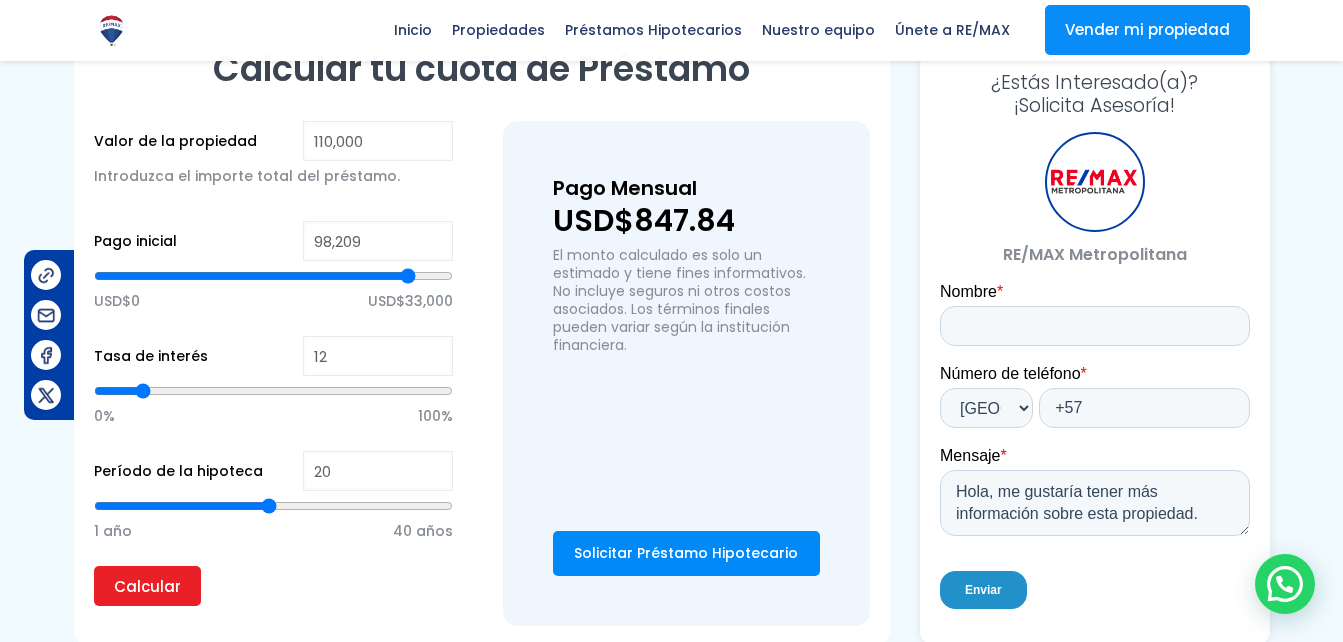 type on "95,967" 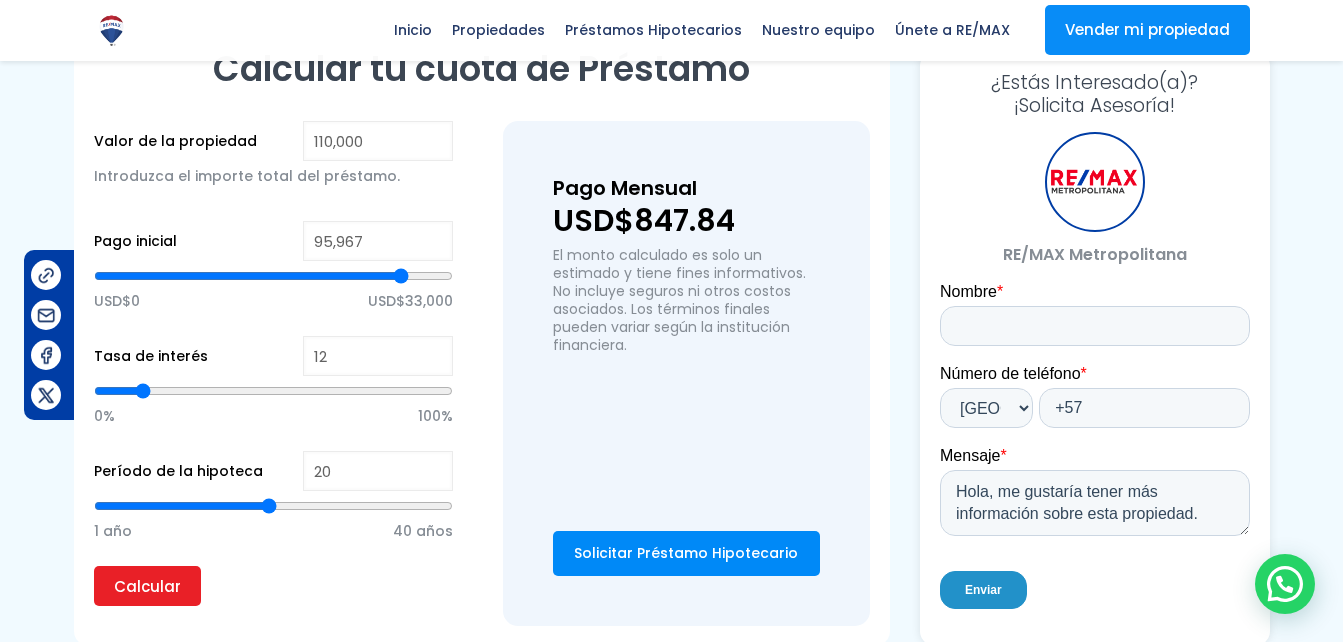 type on "95,326" 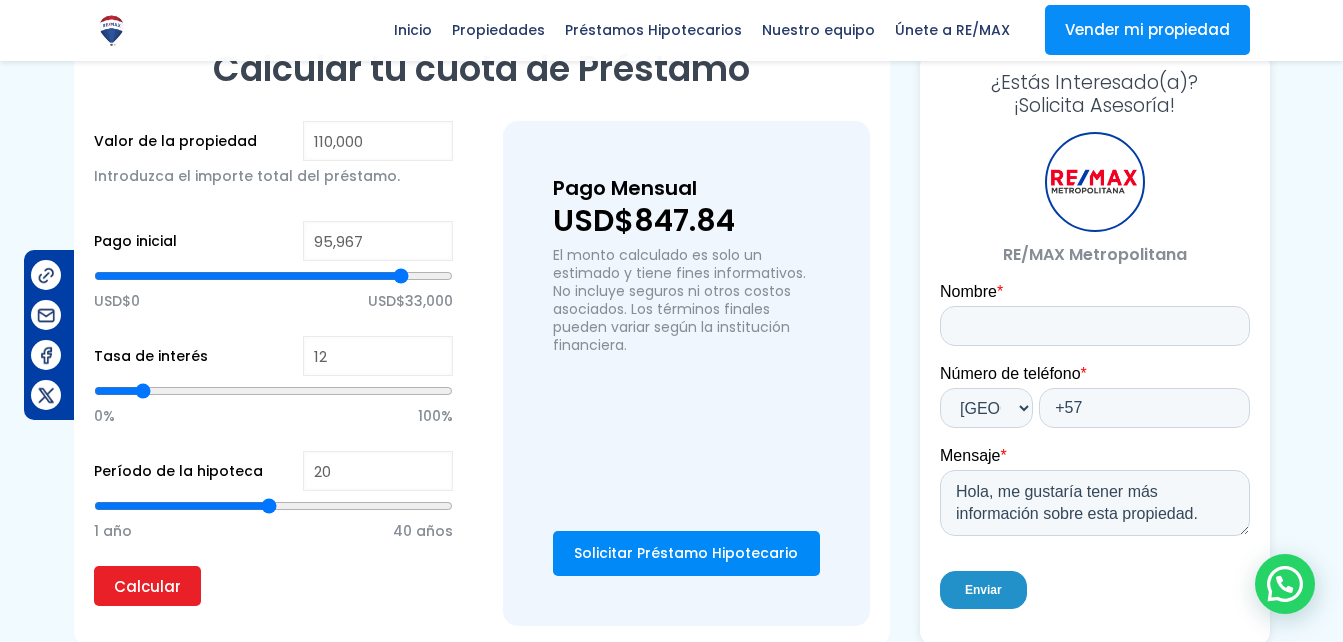 type on "95326" 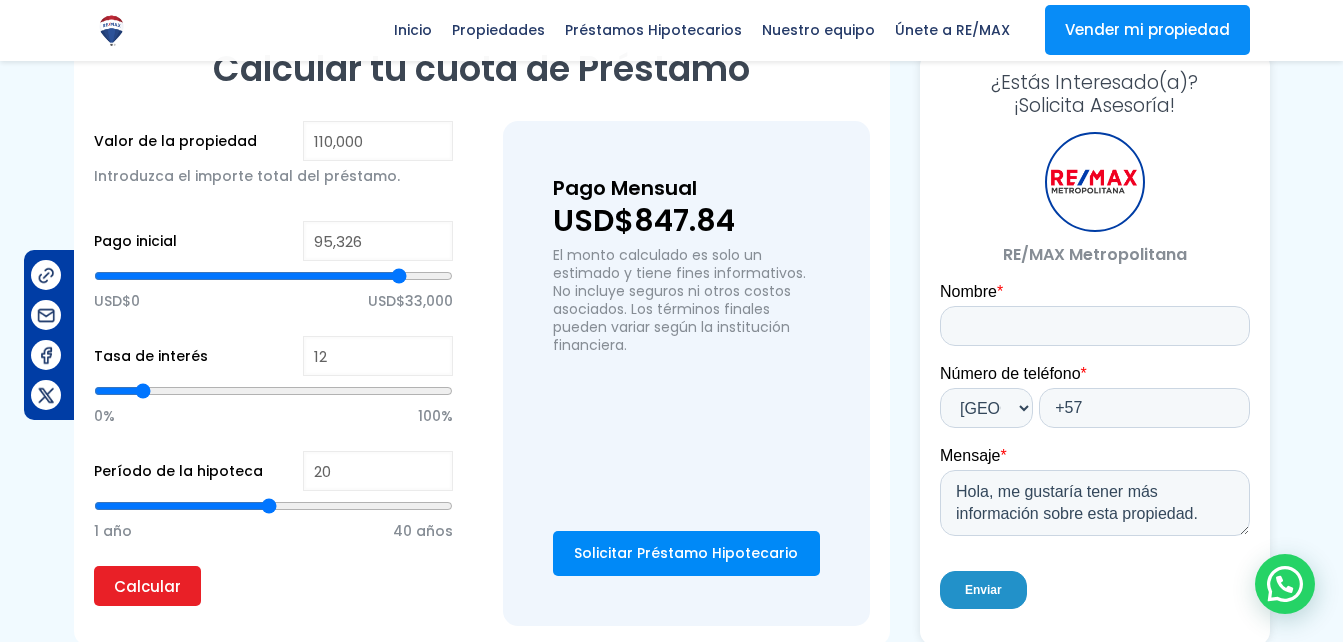 type on "94,685" 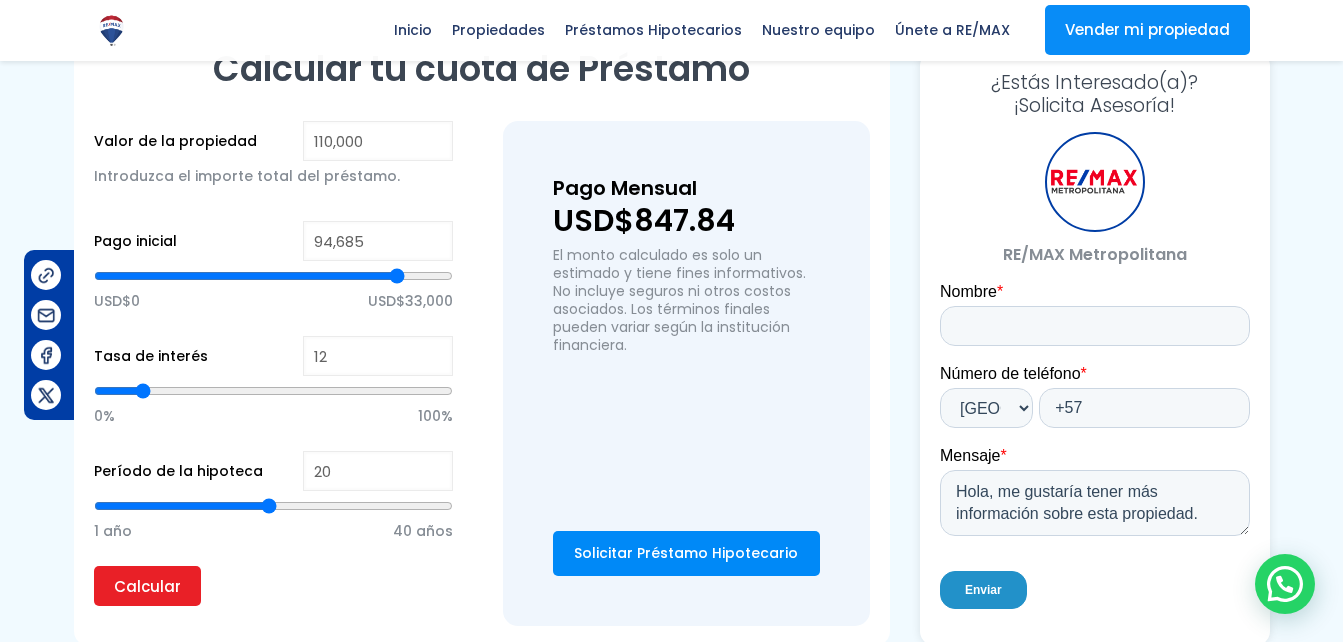type on "94,044" 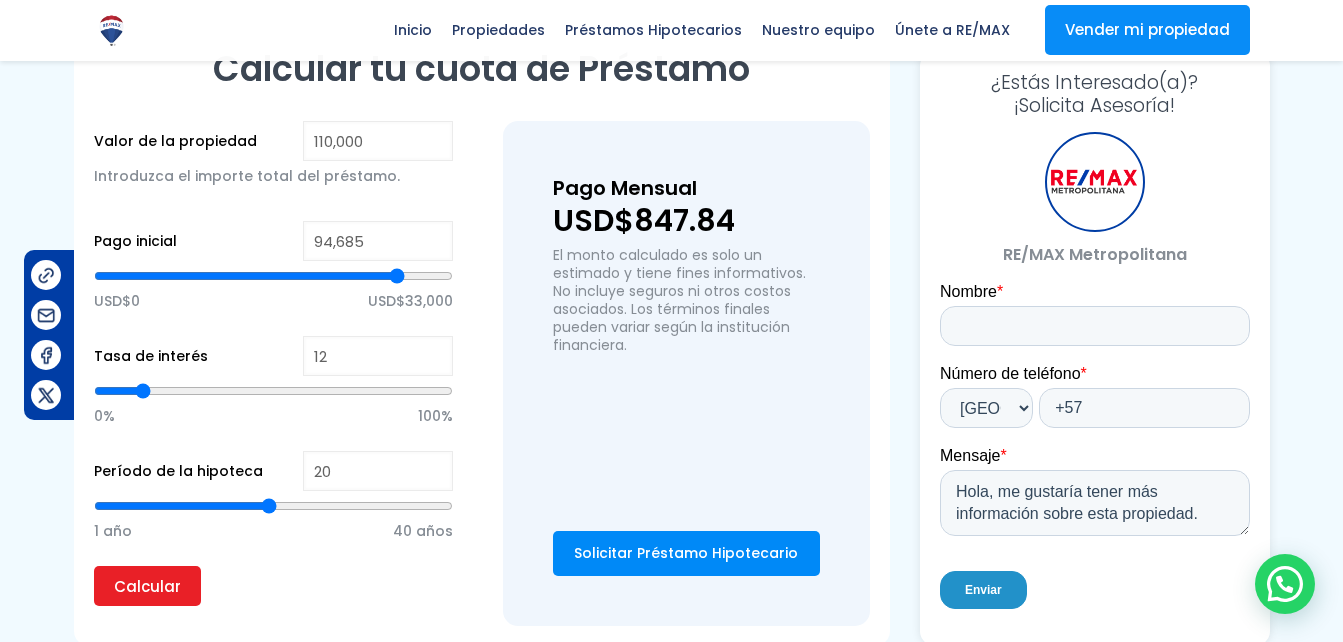 type on "94044" 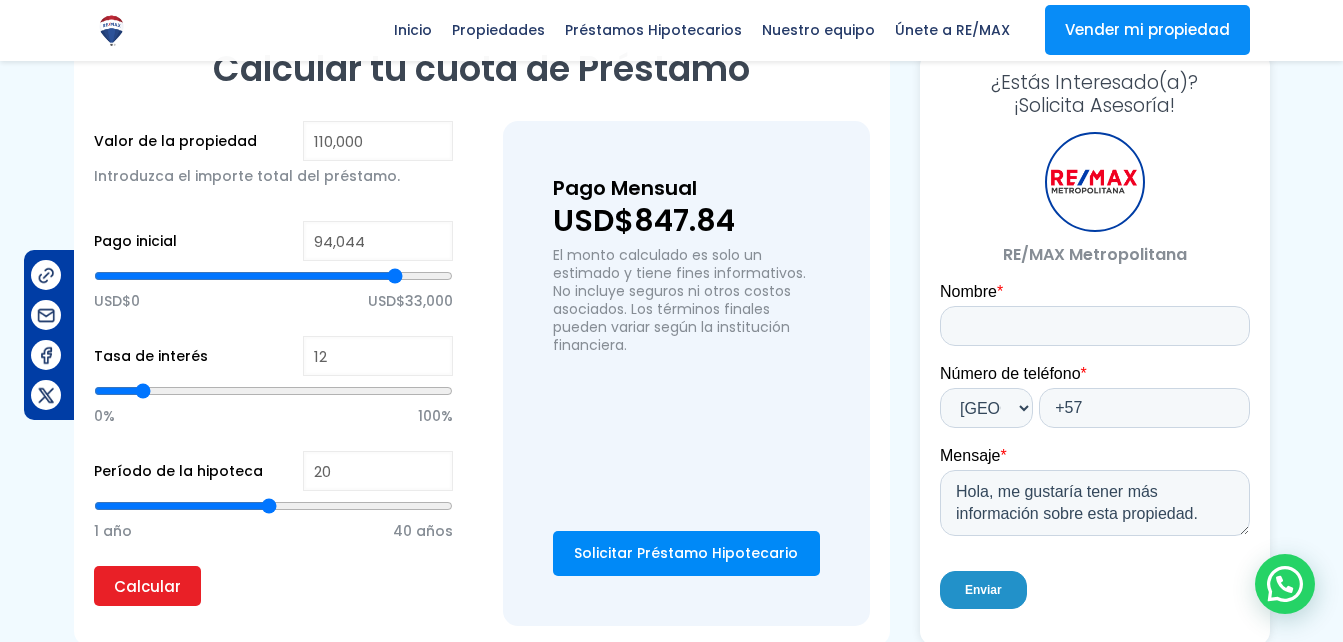 type on "93,724" 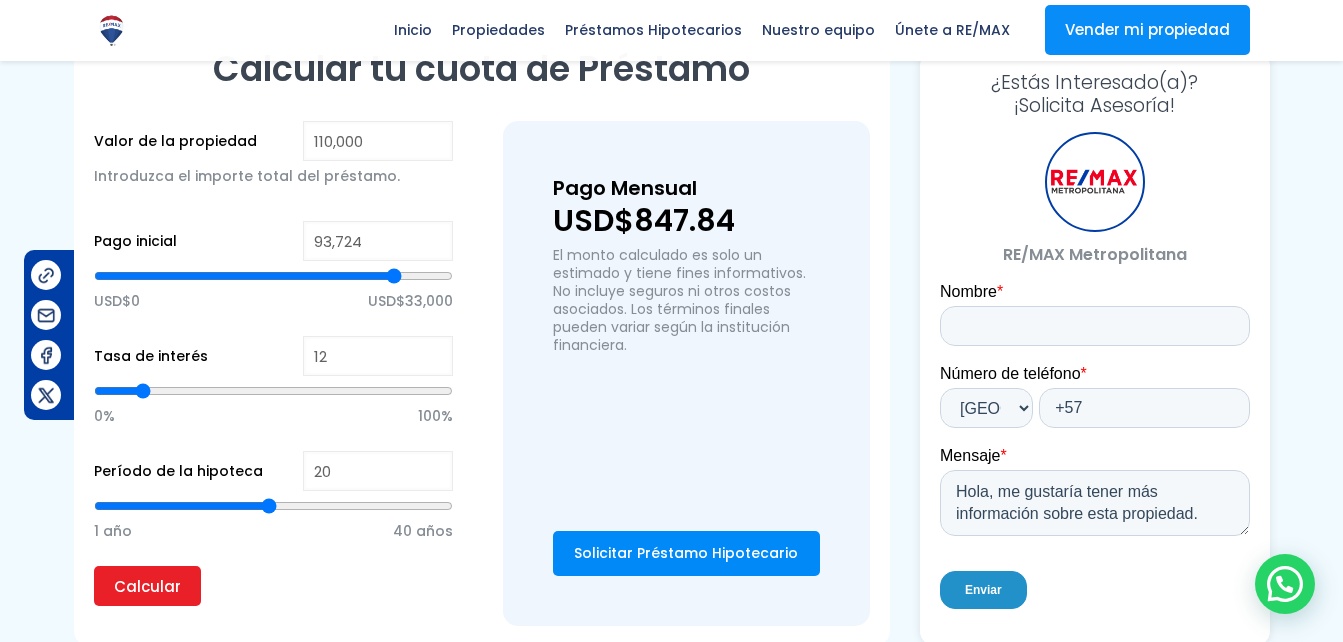 type on "92,762" 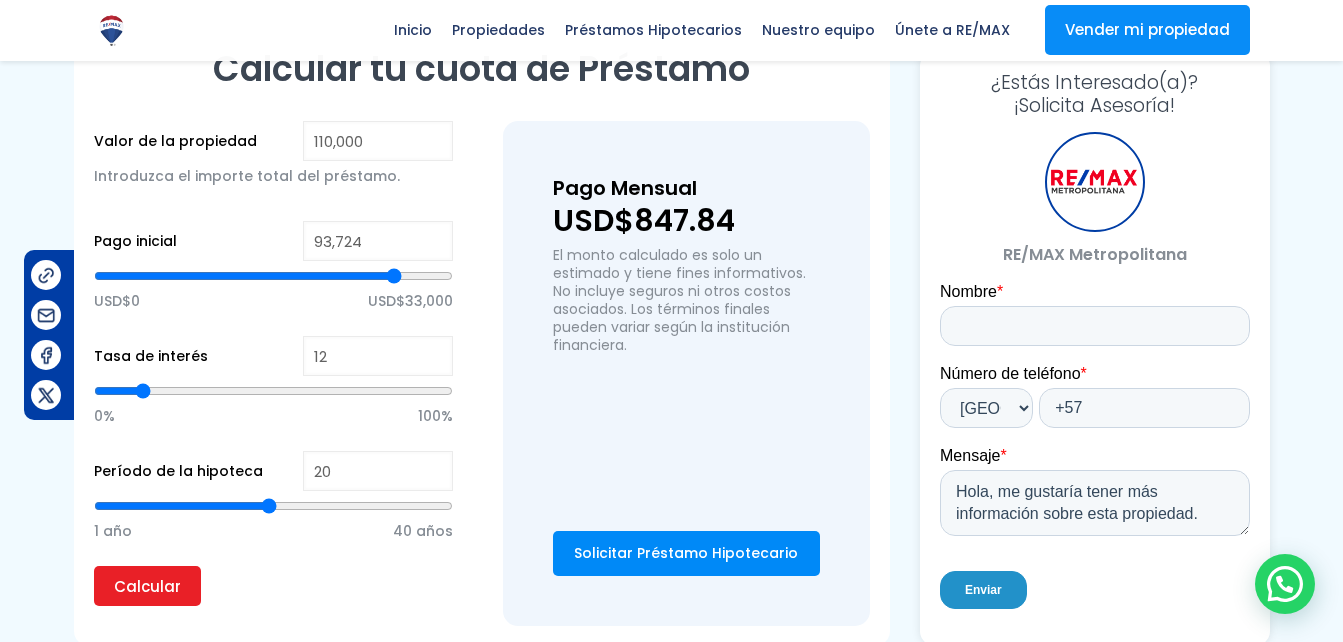type on "92762" 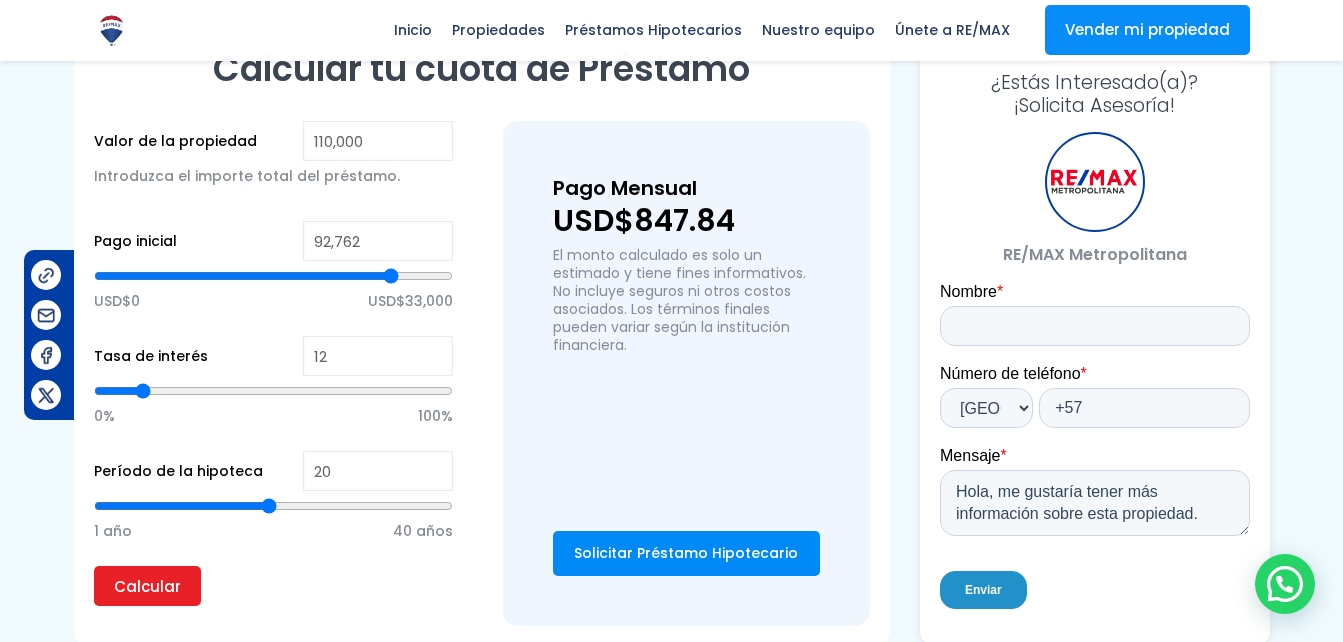 type on "92,442" 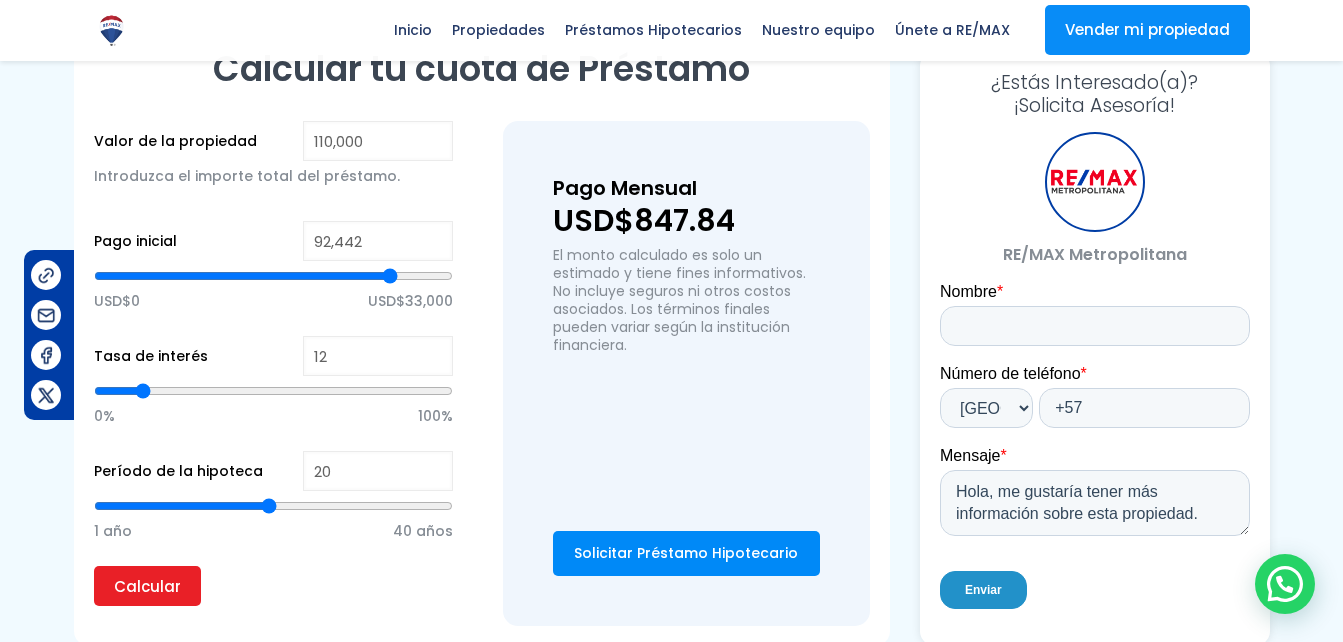 type on "92,121" 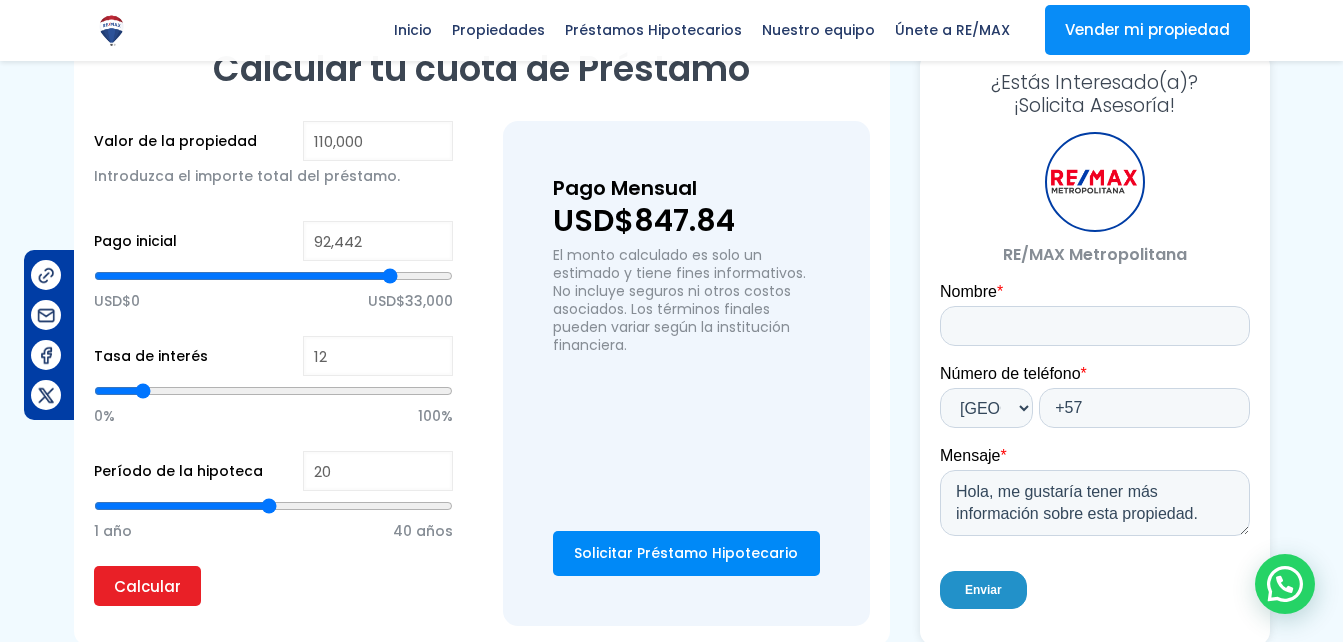 type on "92121" 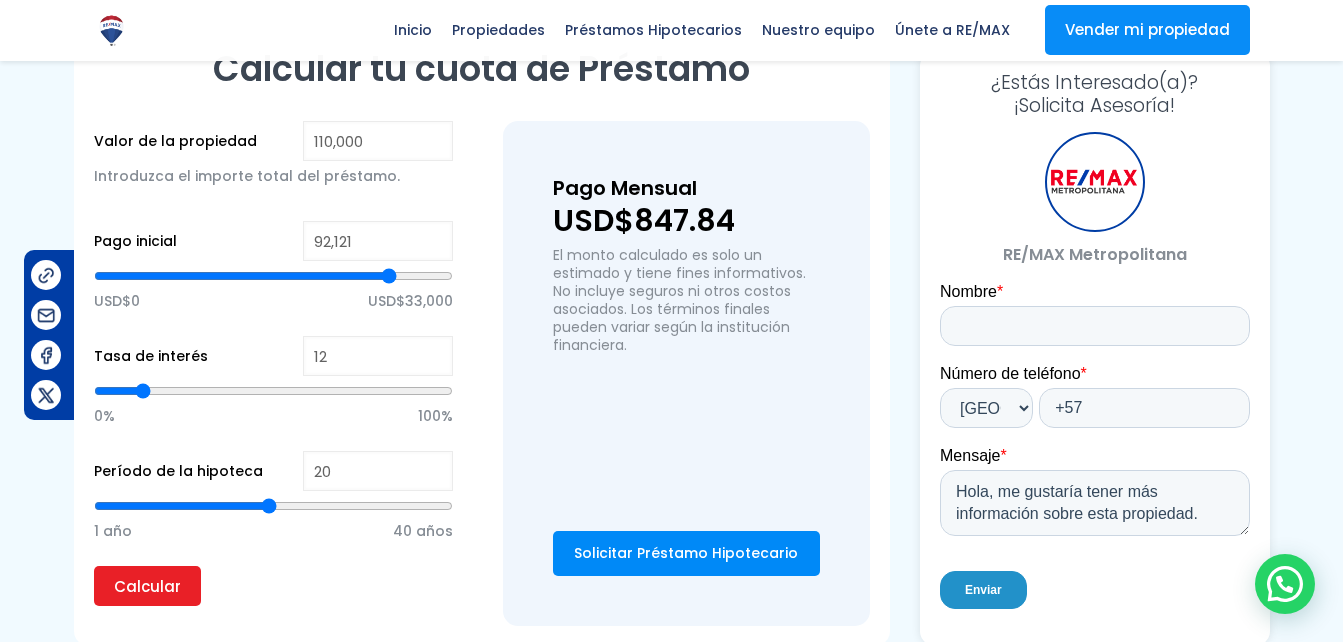 type on "91,801" 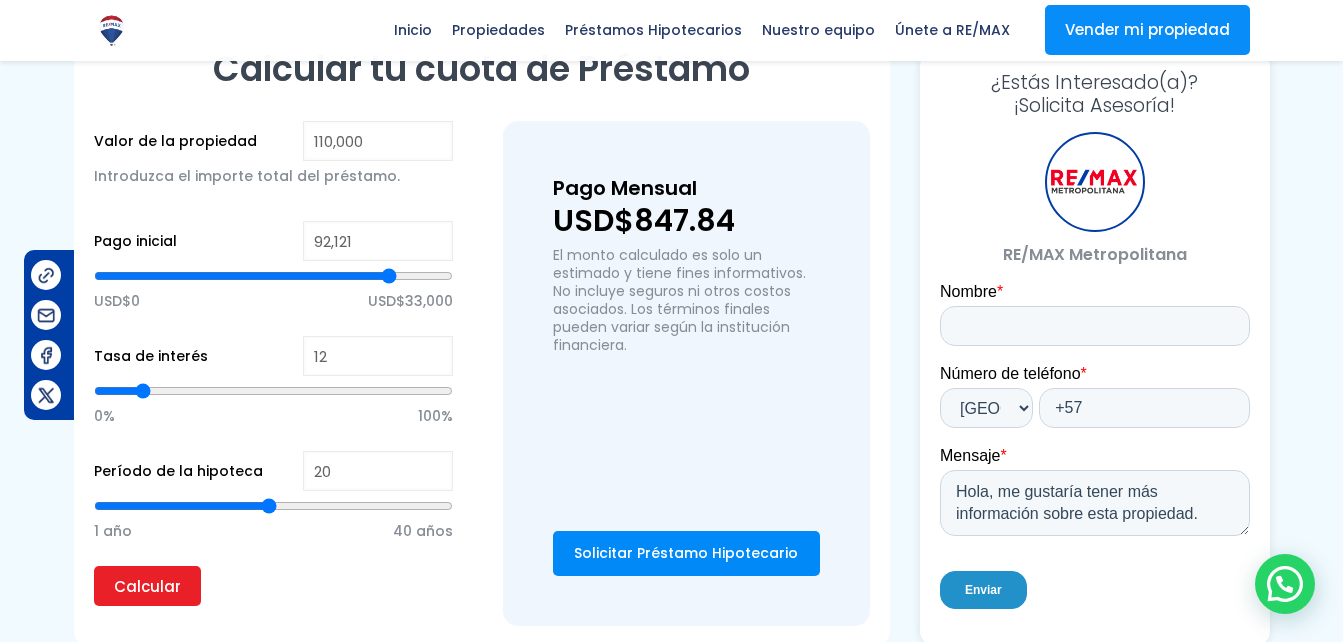 type on "91801" 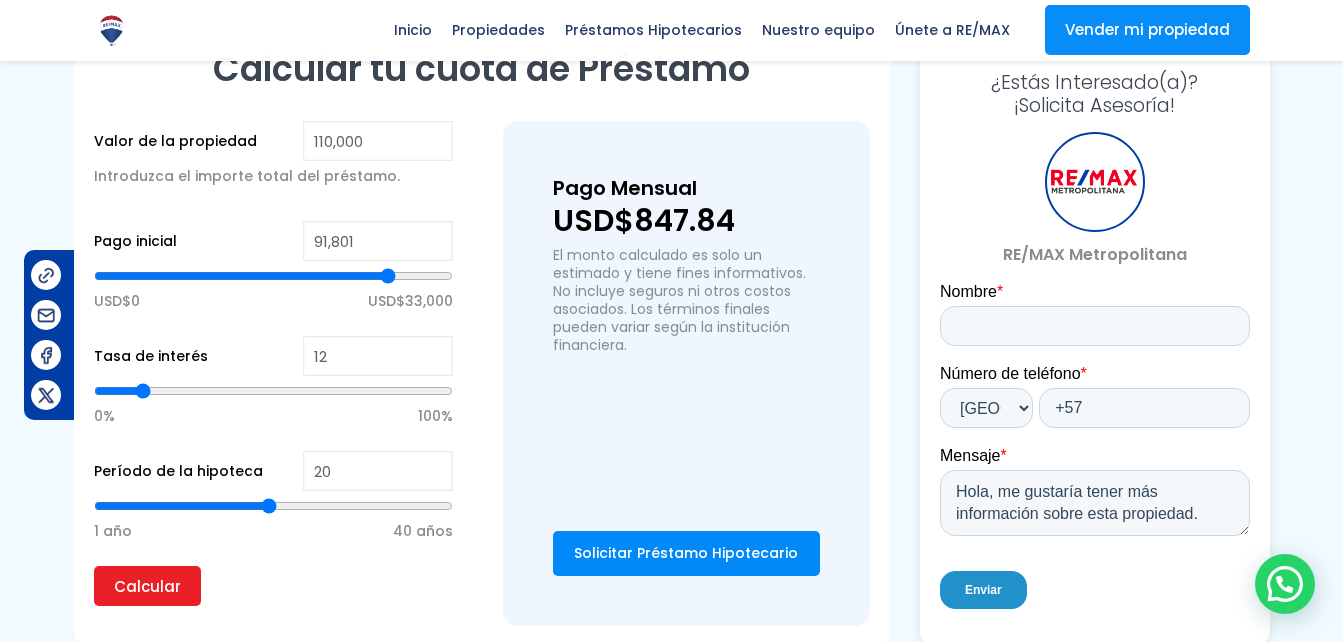 type on "91,481" 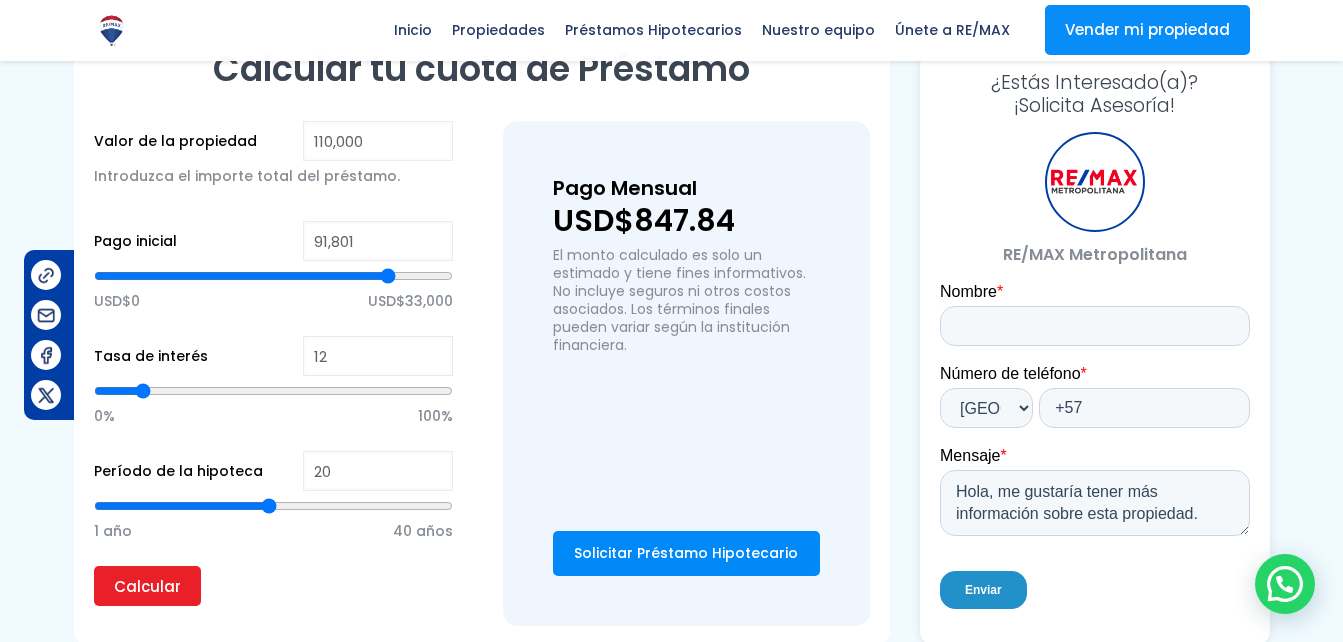 type on "91481" 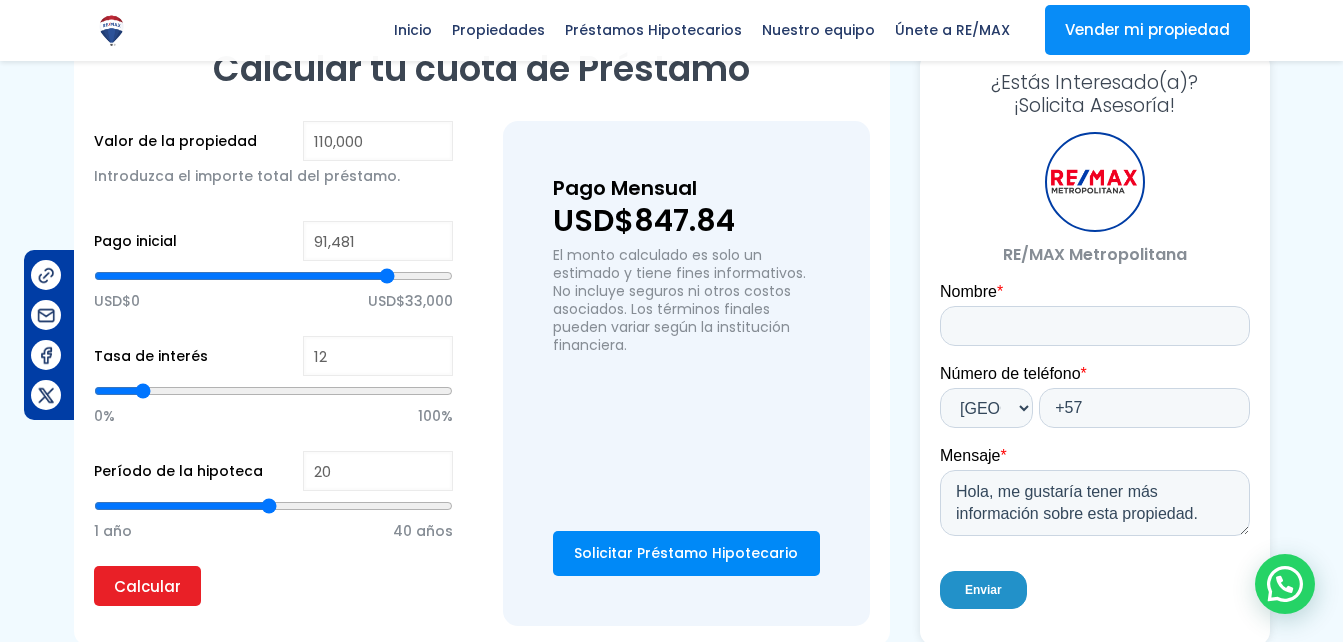 type on "91,160" 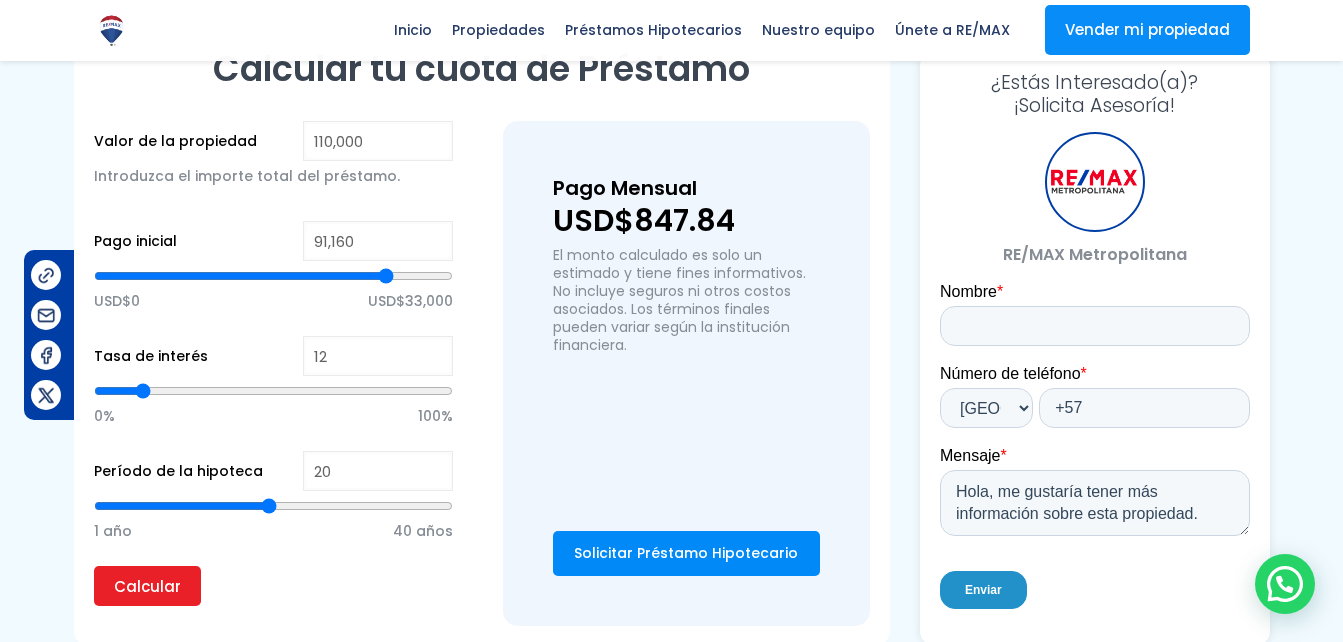 type on "90,519" 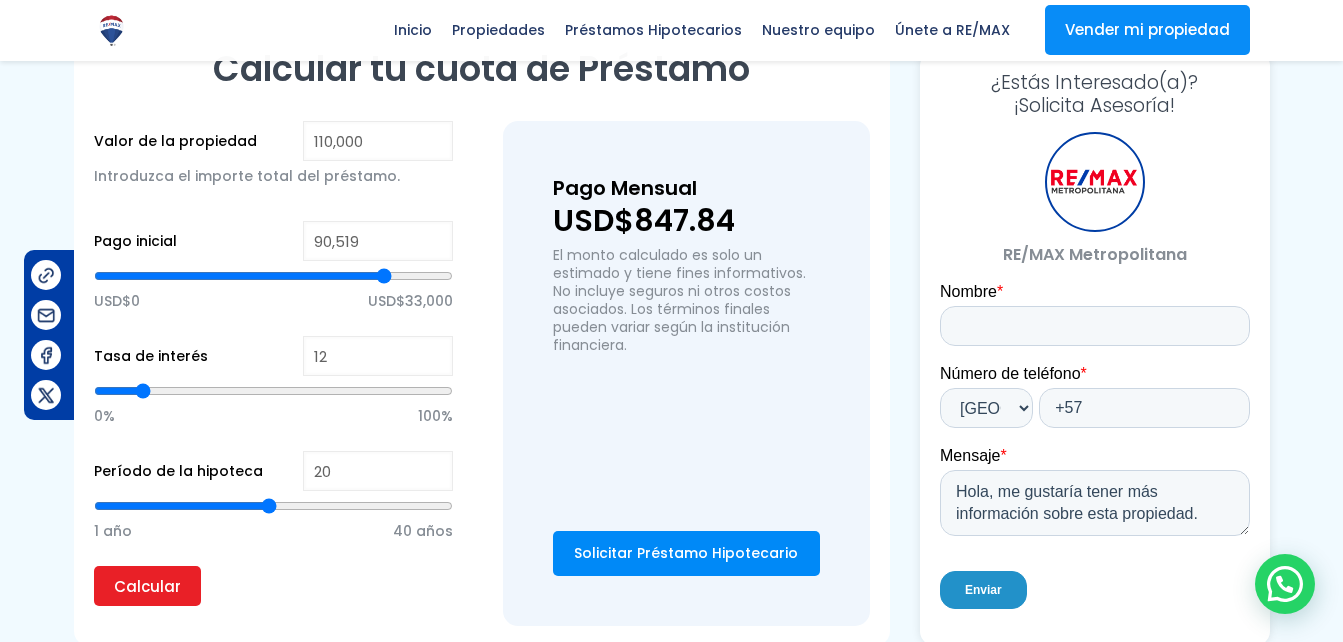 type on "89,238" 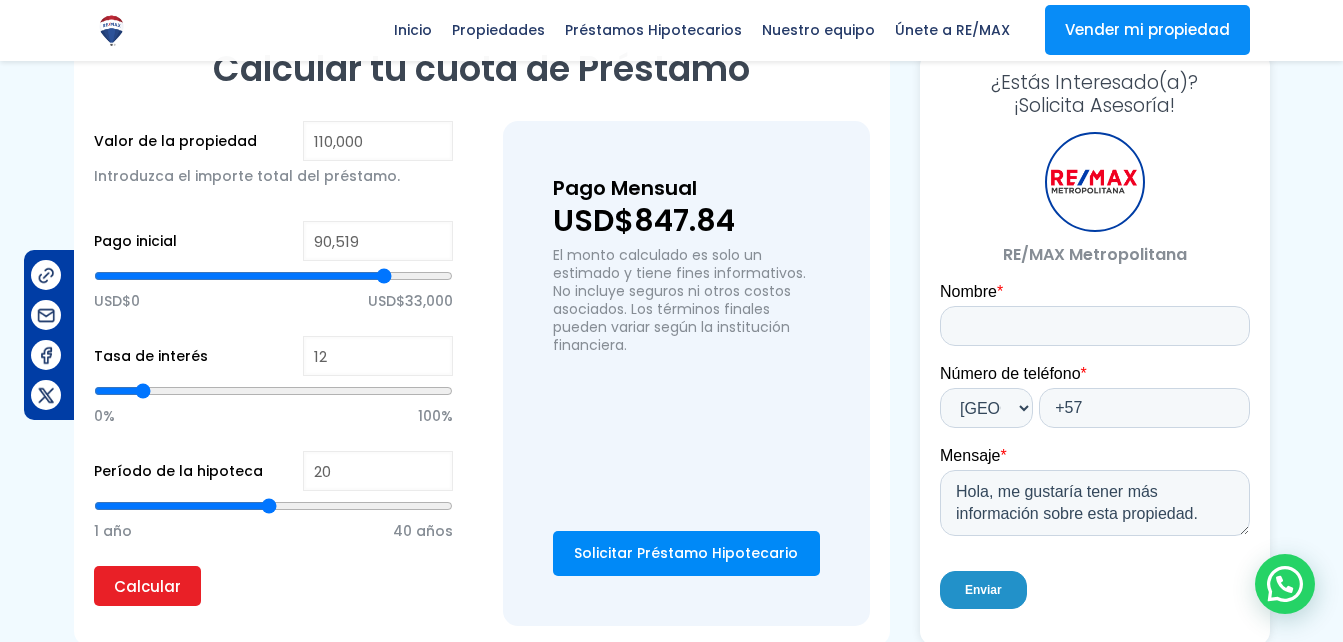 type on "89238" 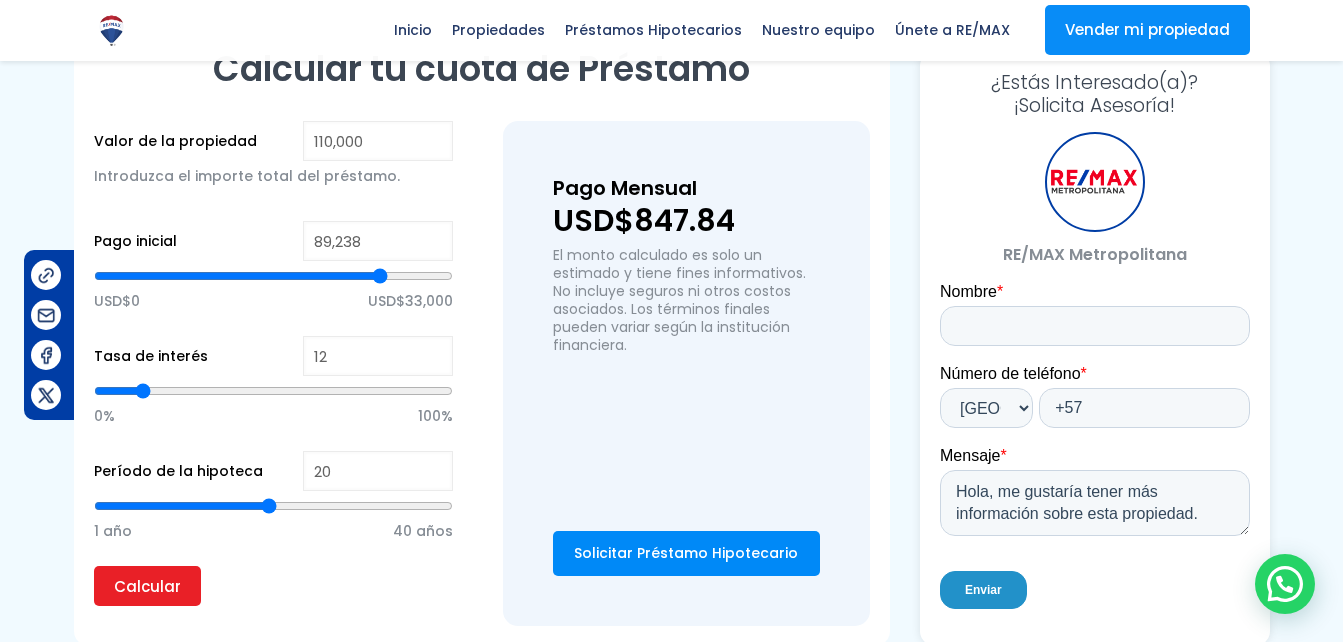 type on "87,956" 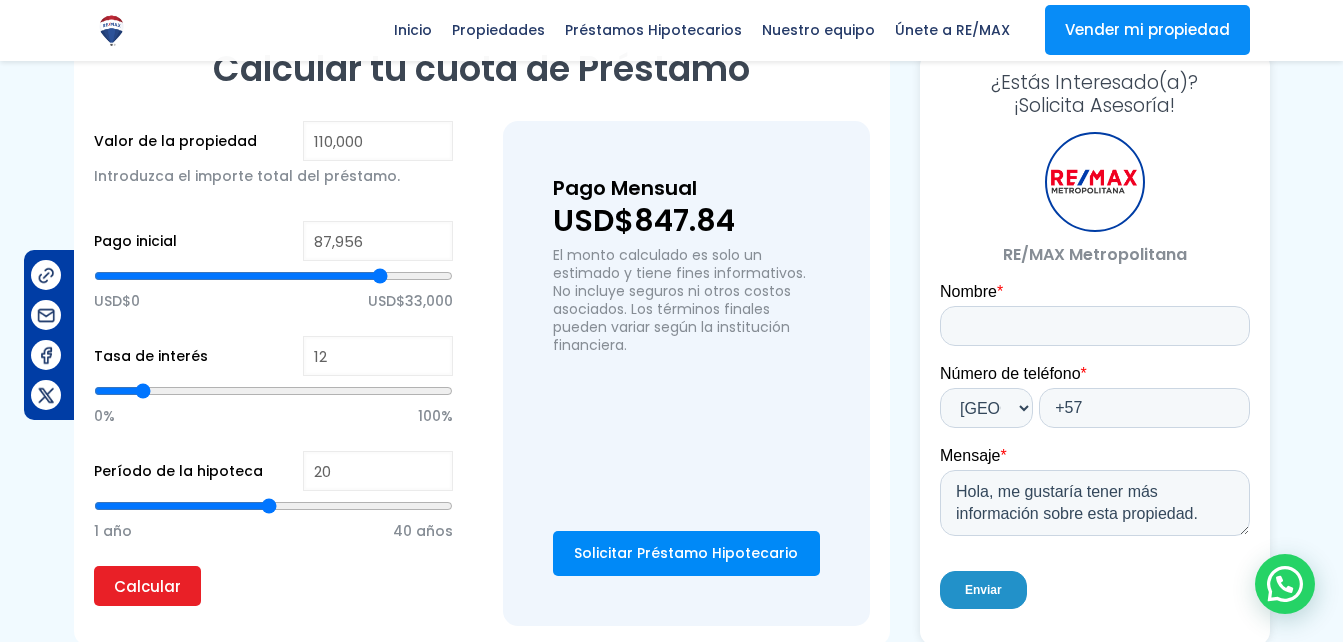 type on "87956" 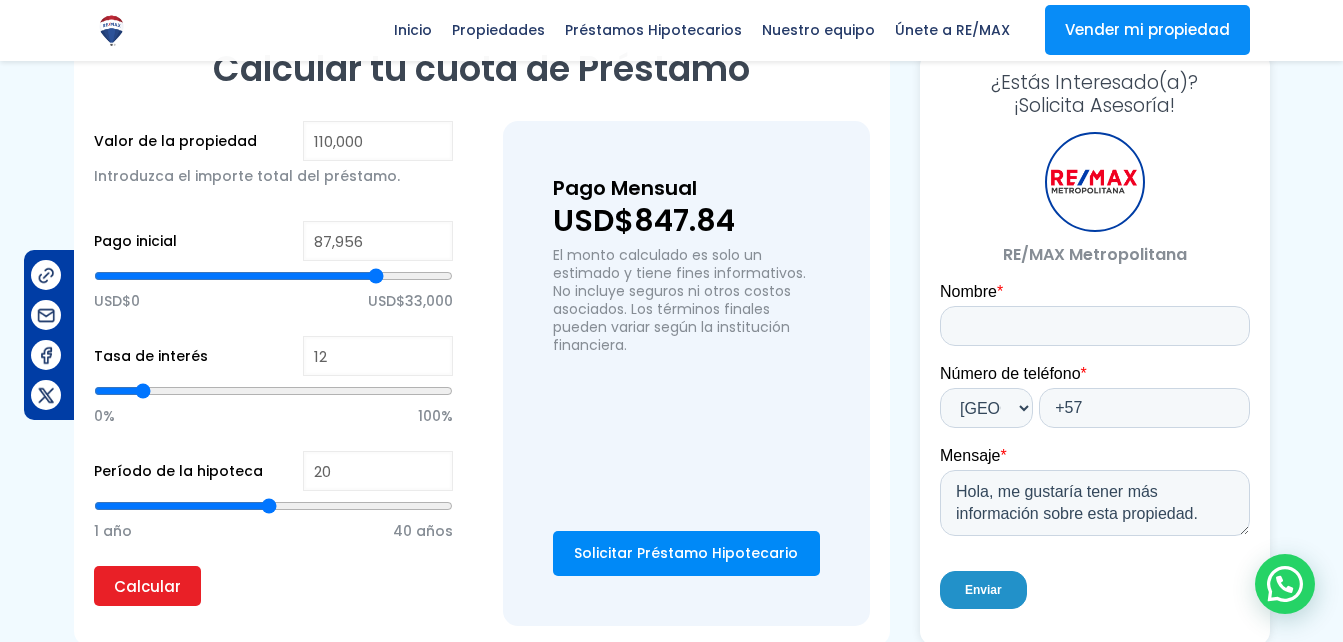 type on "86,033" 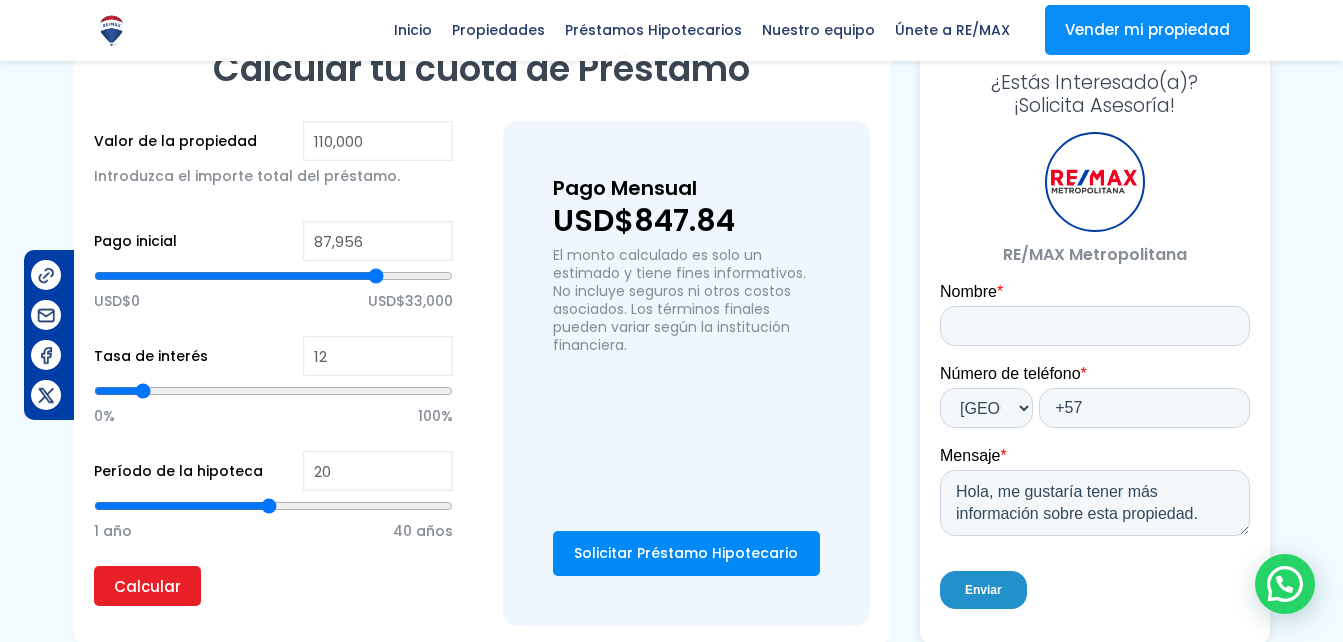 type on "86033" 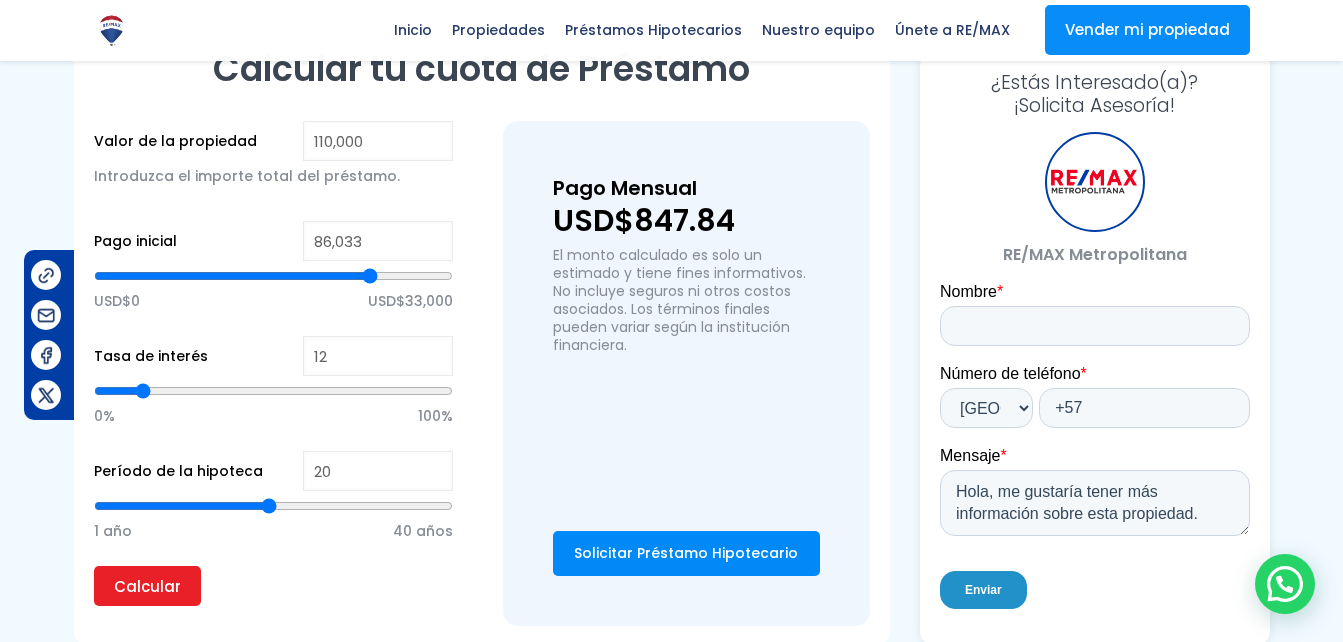 type on "85,072" 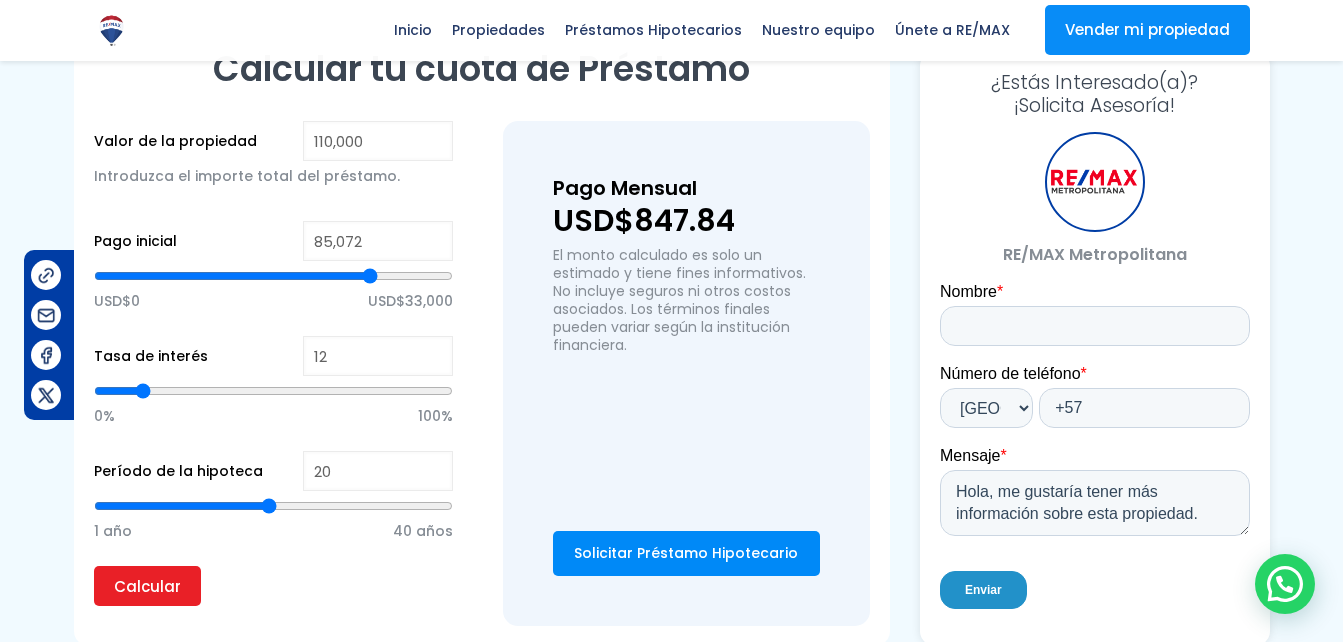 type on "85072" 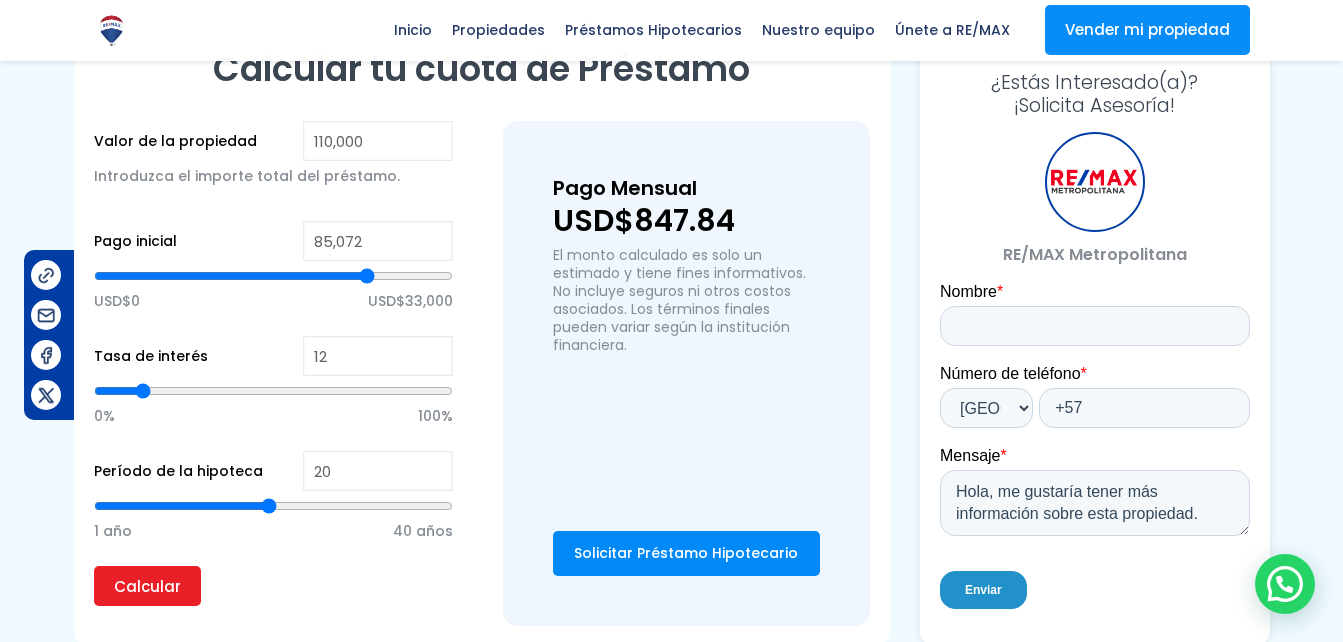 type on "84,111" 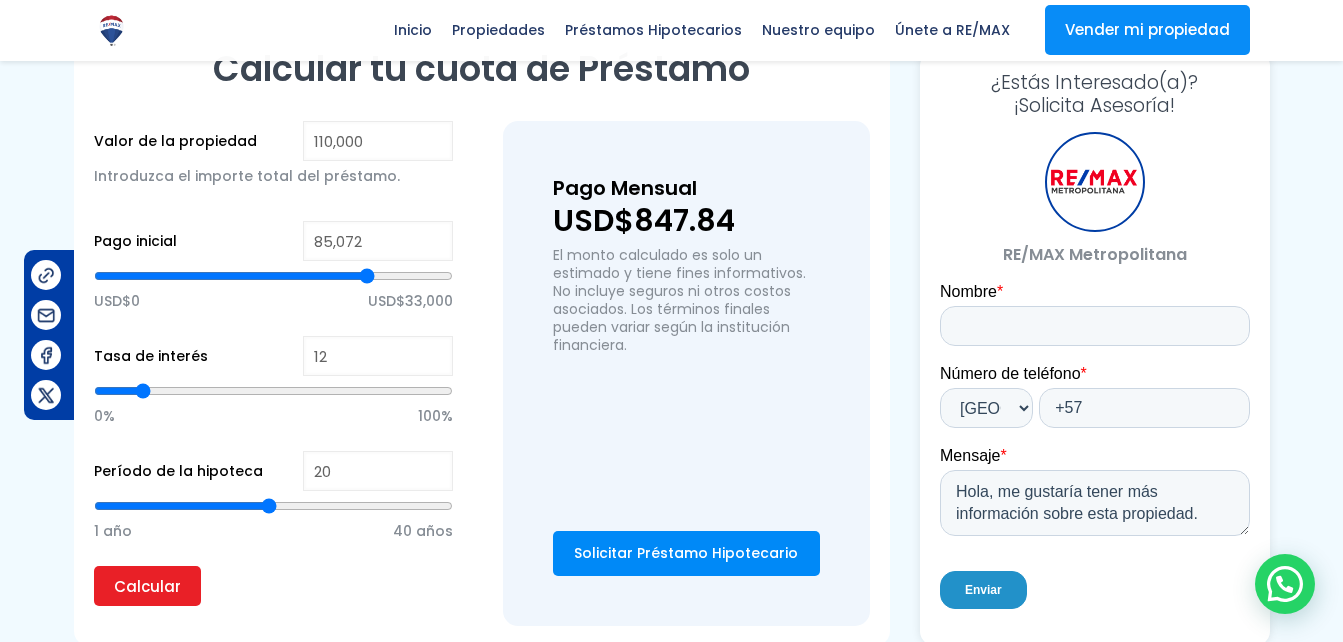 type on "84111" 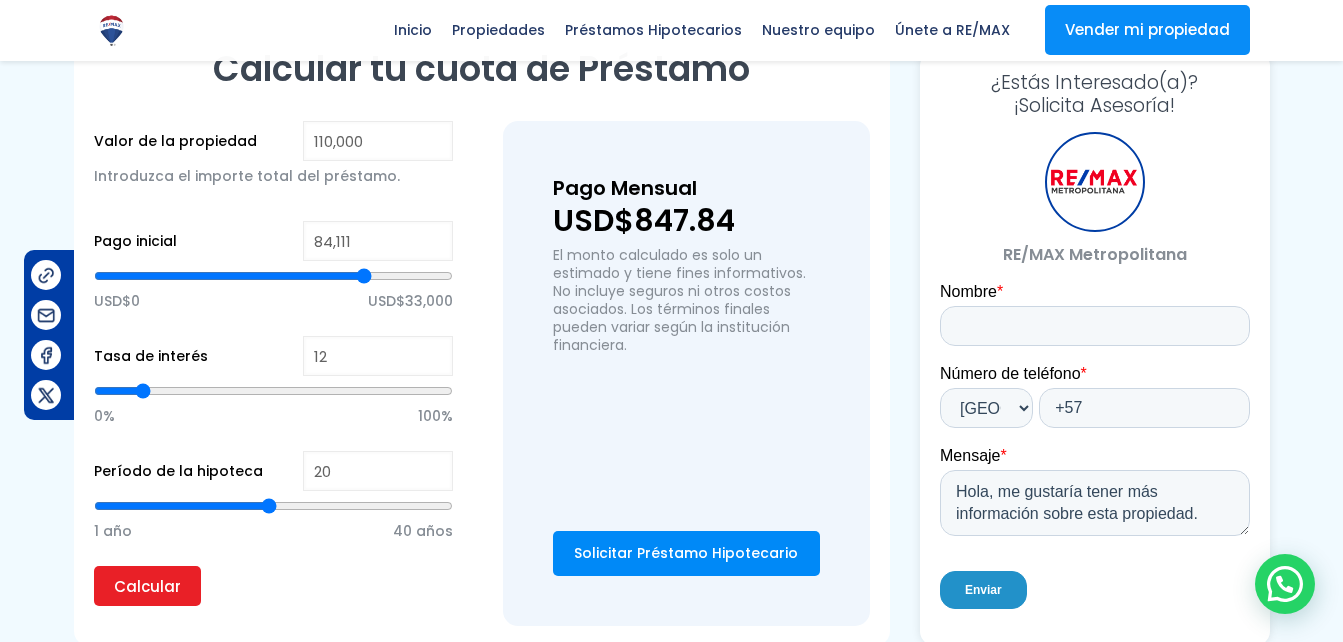 type on "83,470" 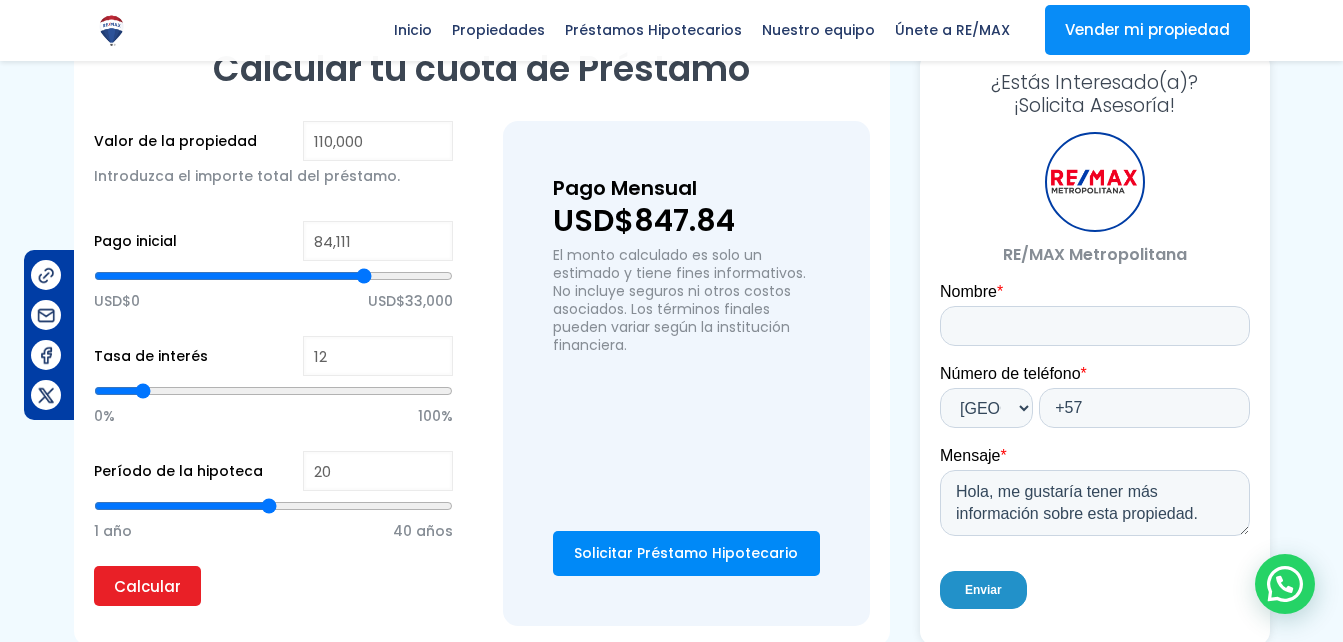 type on "83470" 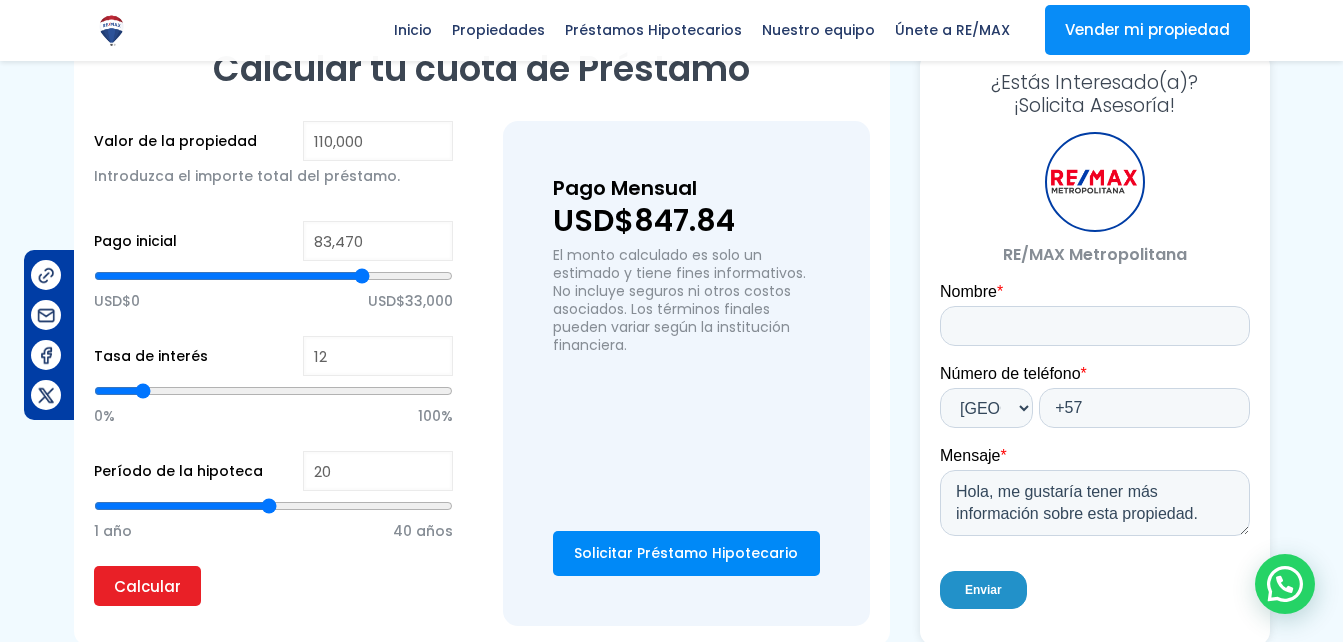 type on "83,150" 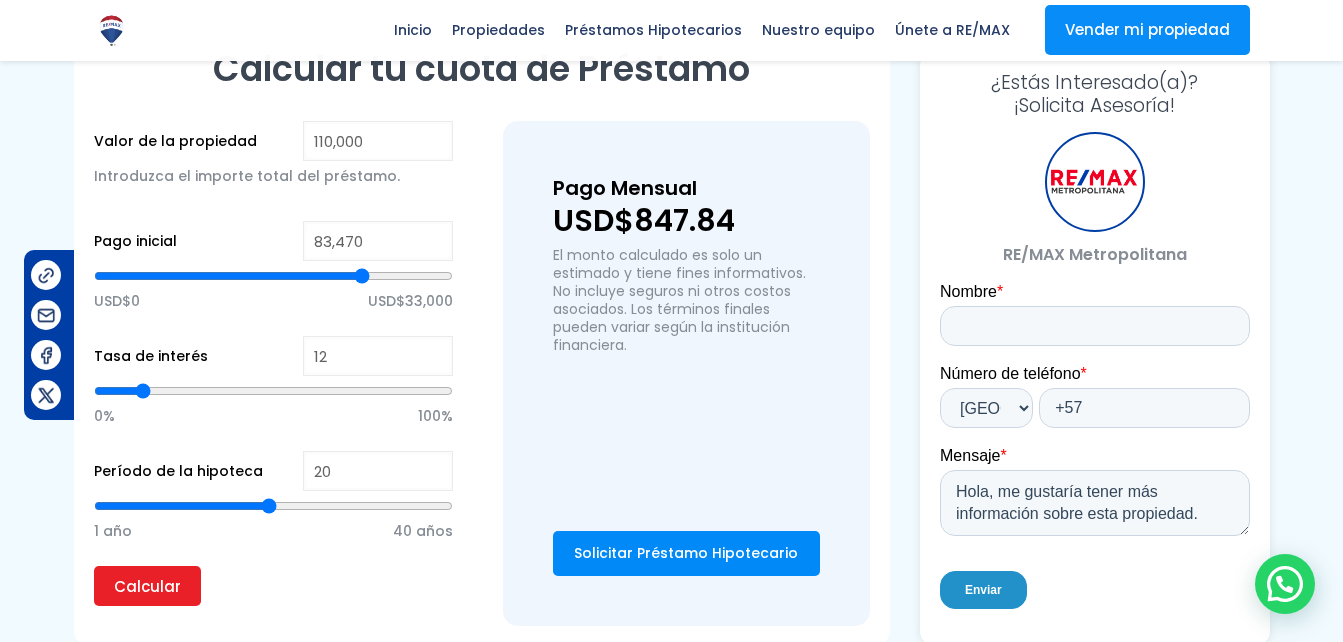 type on "83150" 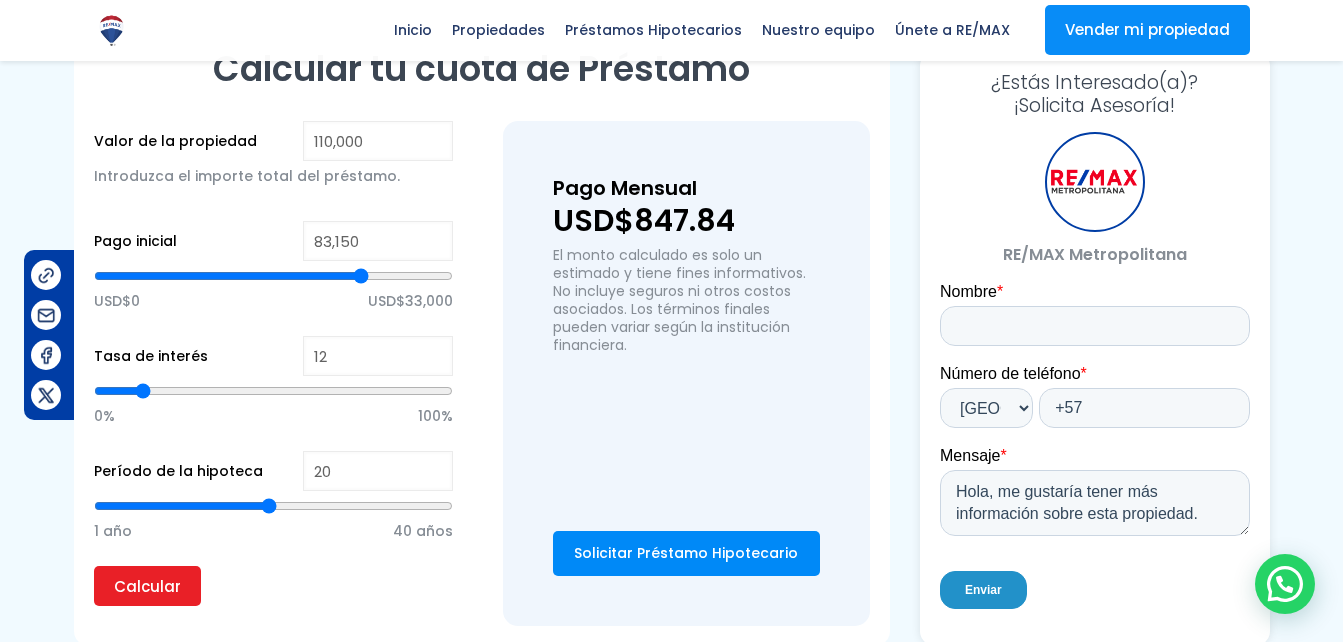 type on "82,829" 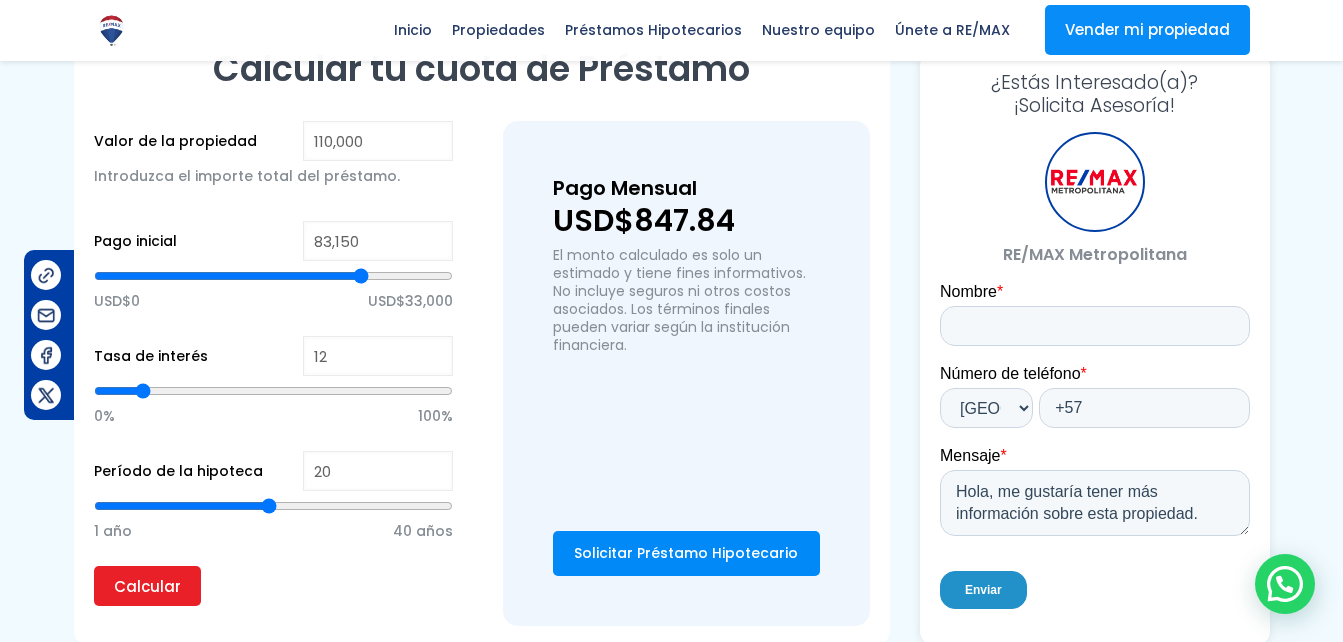 type on "82829" 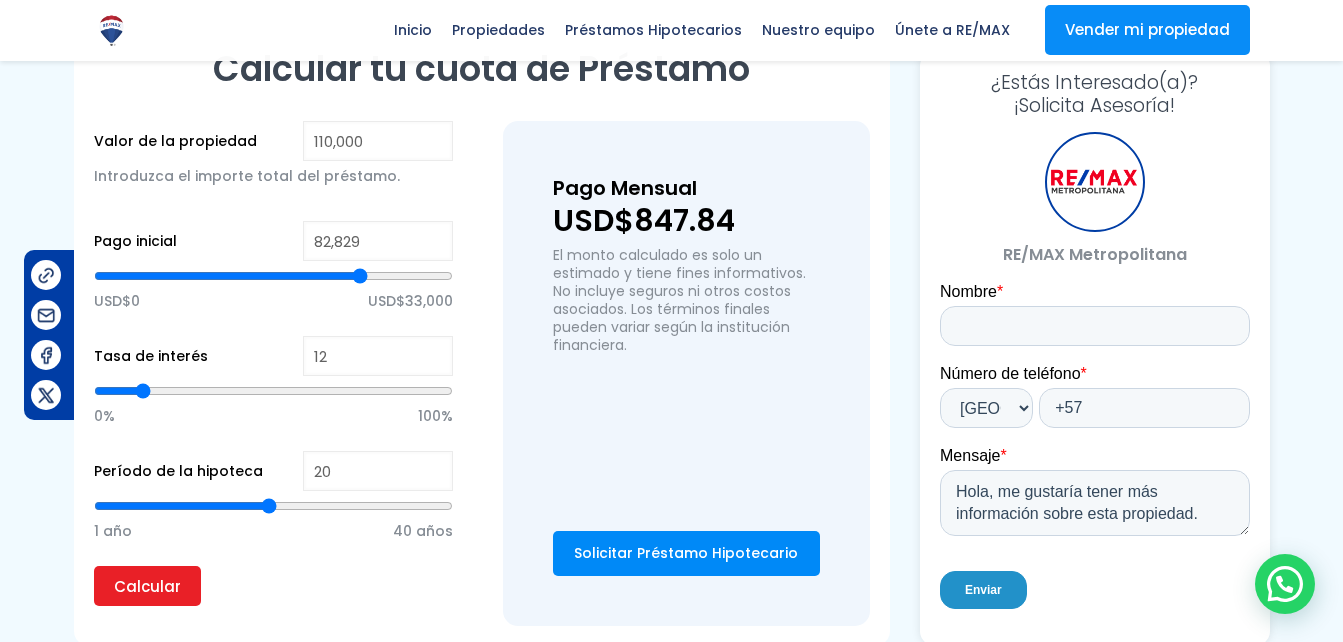 type on "82,188" 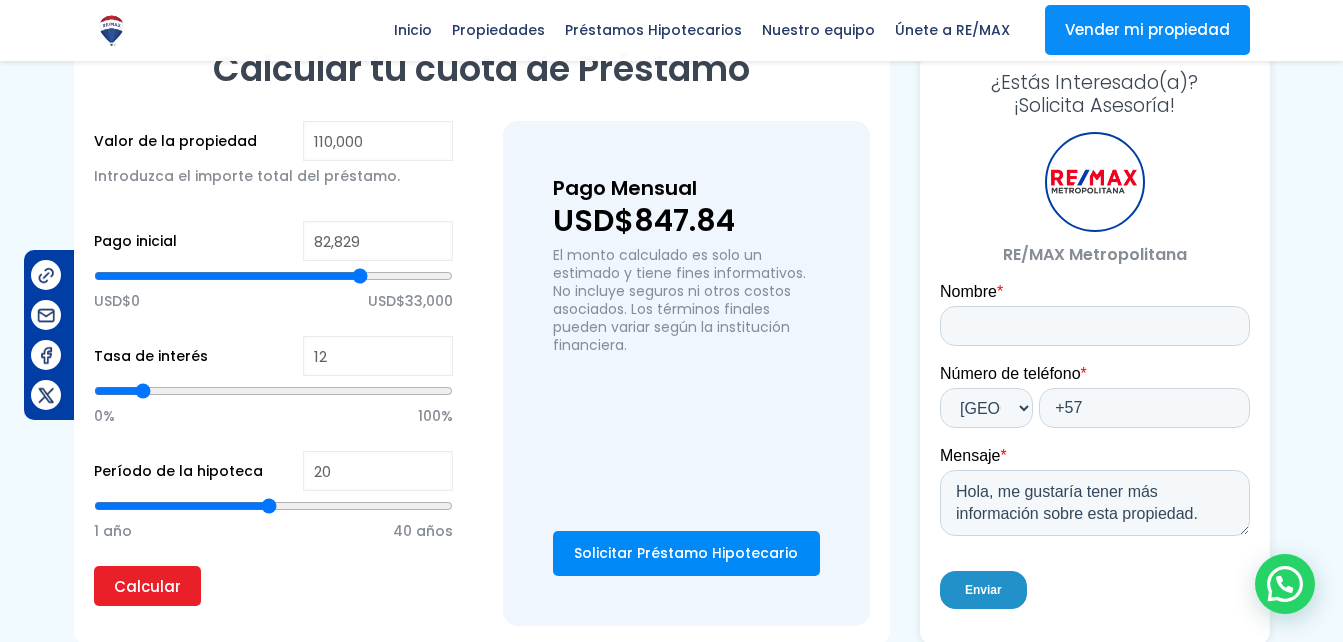 type on "82188" 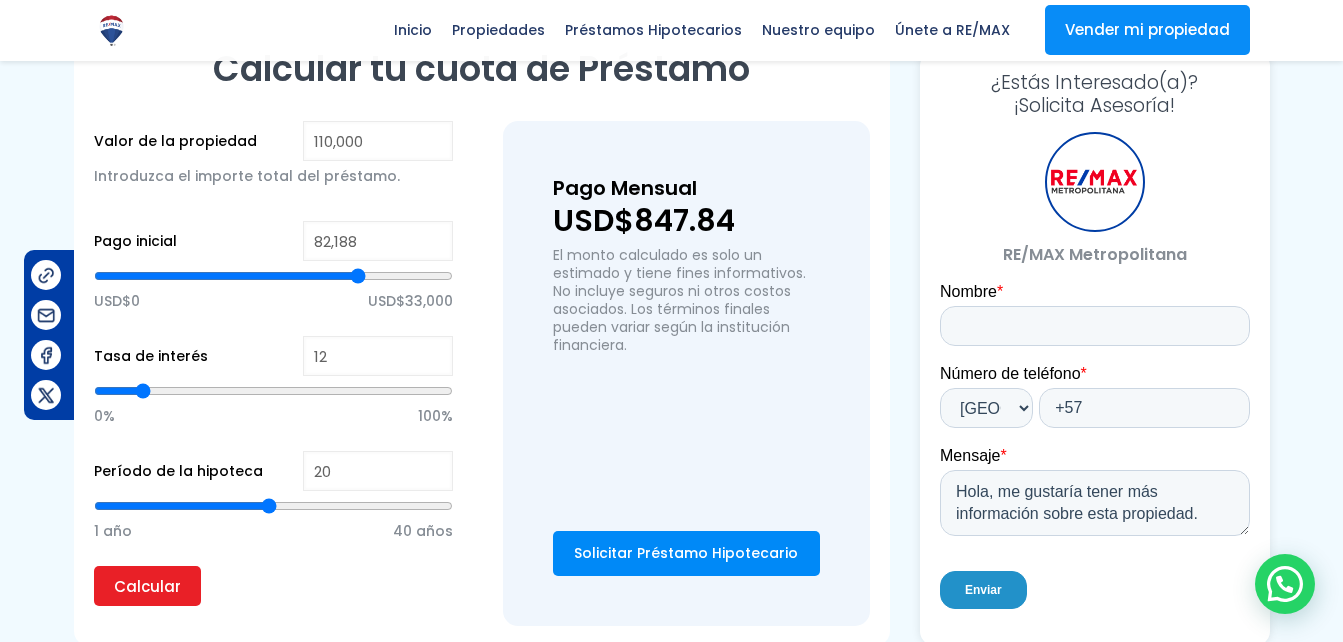 type on "81,868" 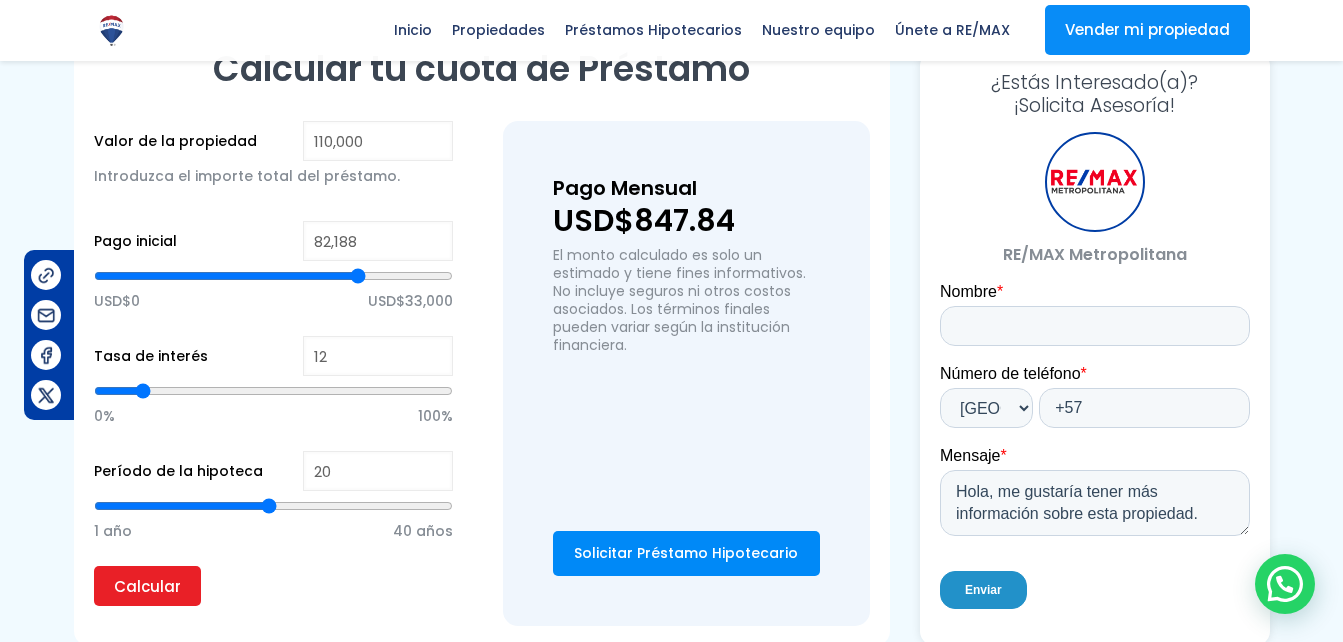 type on "81868" 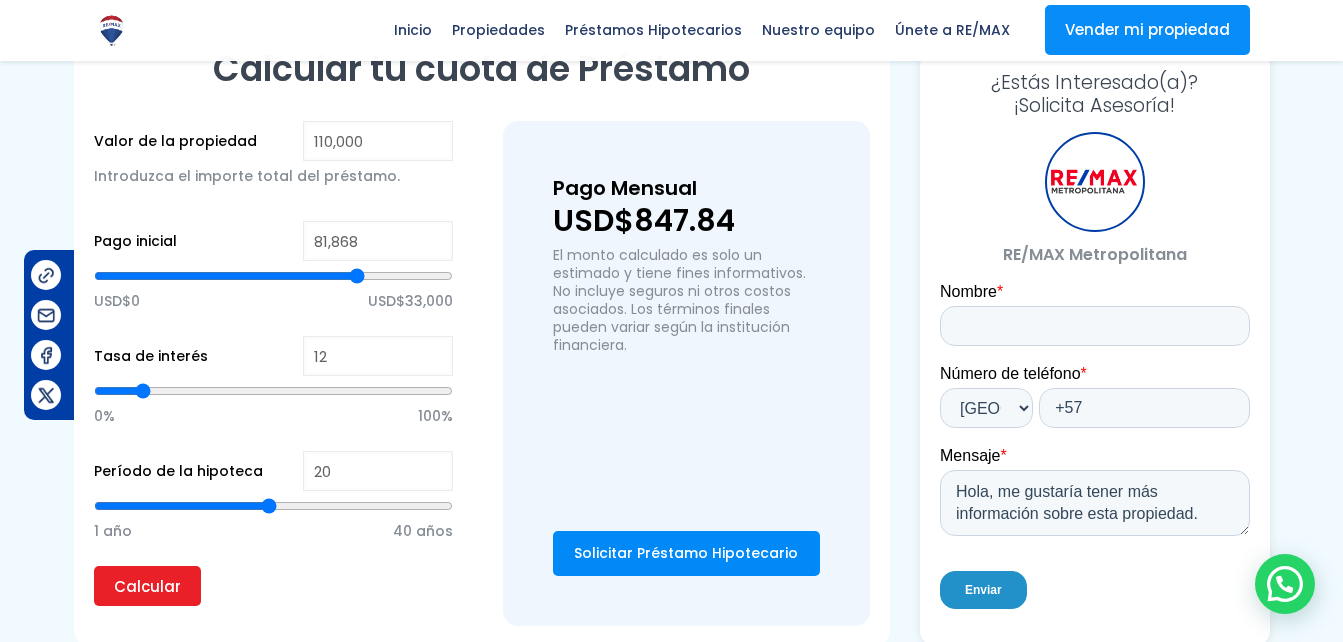type on "81,547" 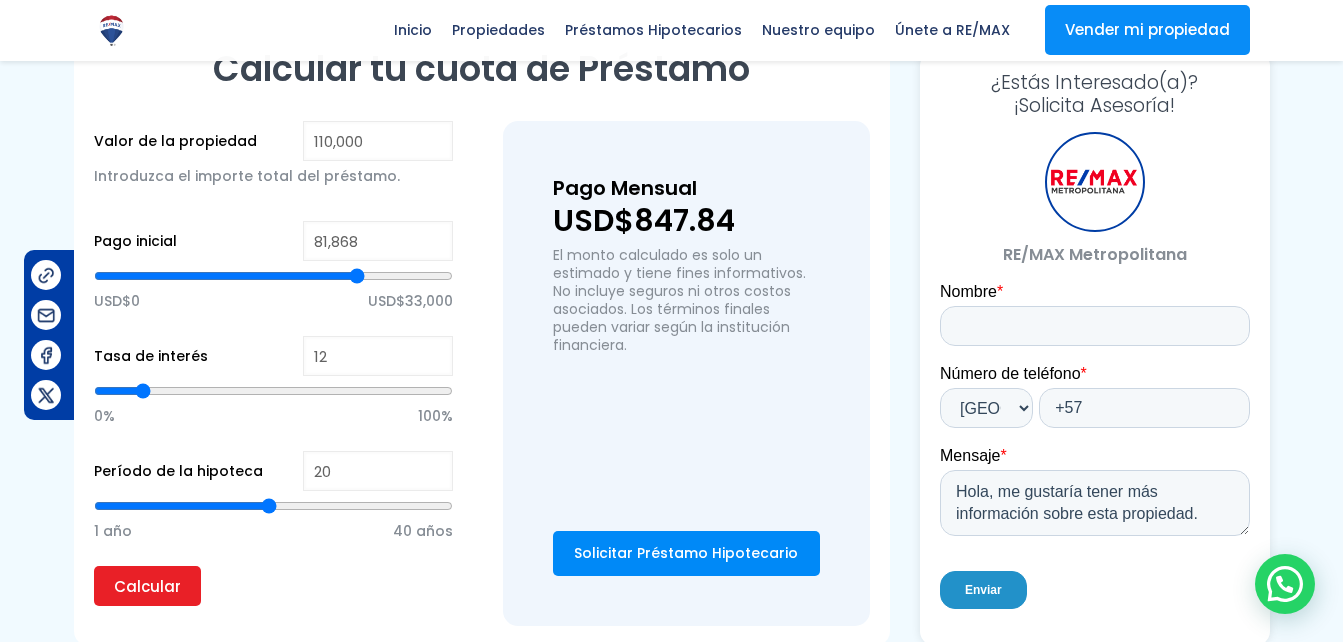 type on "81547" 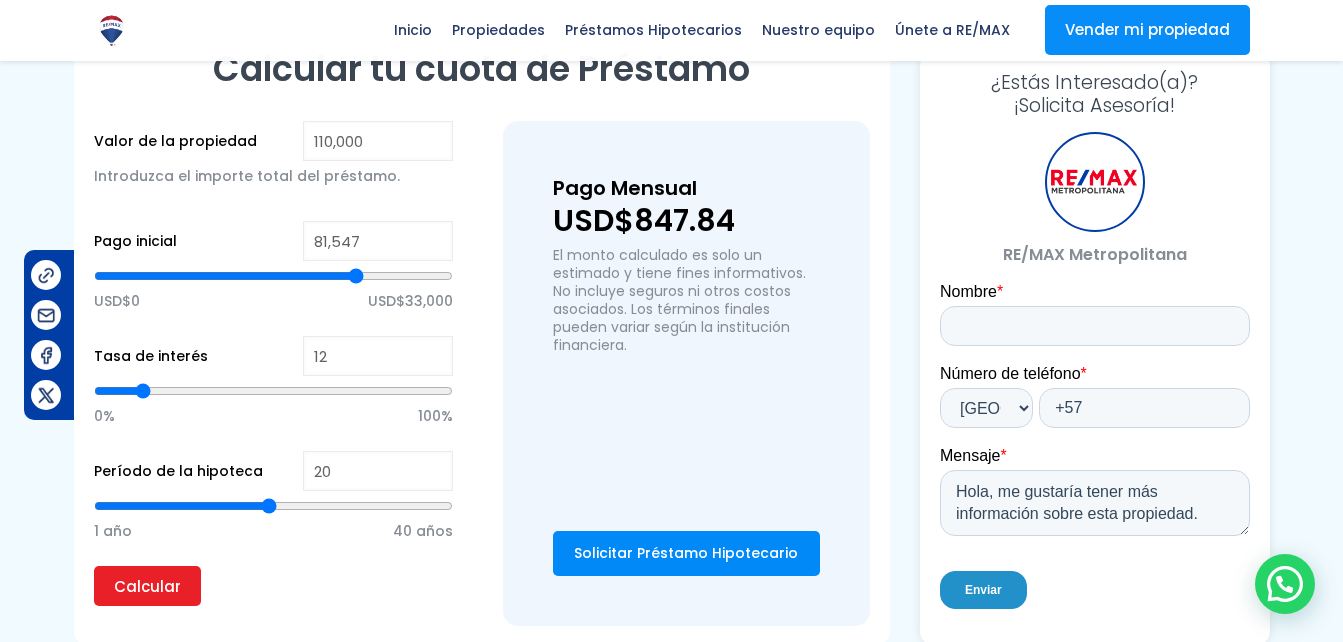 type on "81,227" 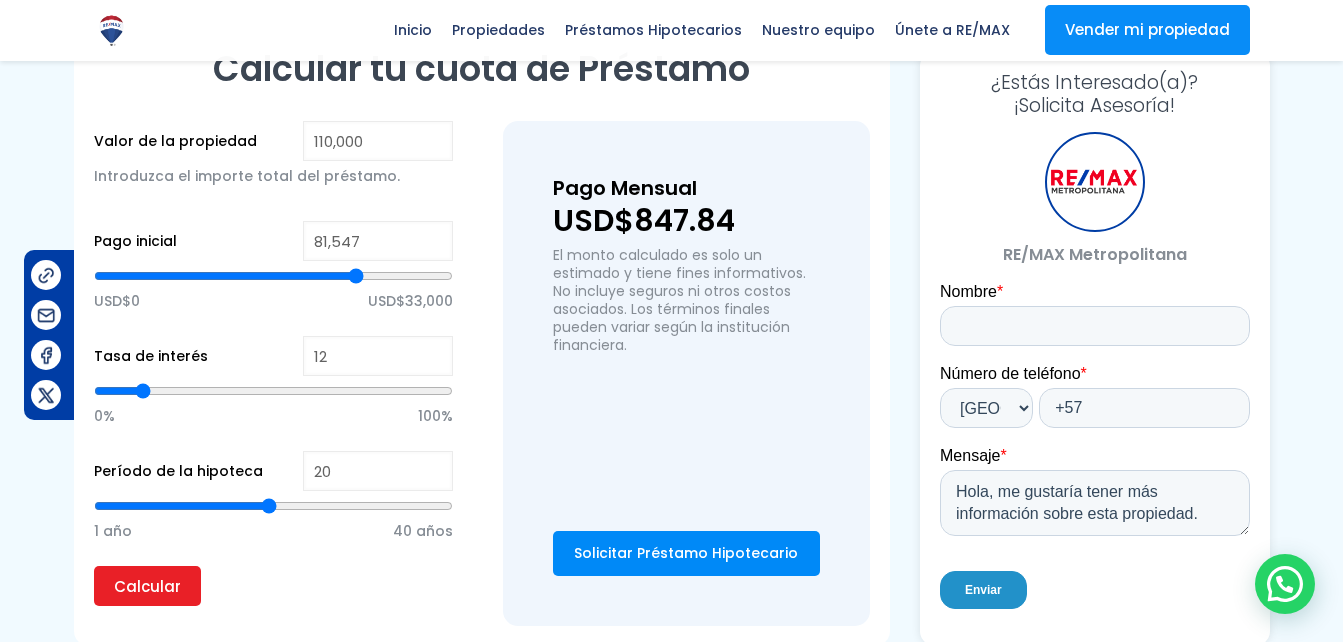 type on "81227" 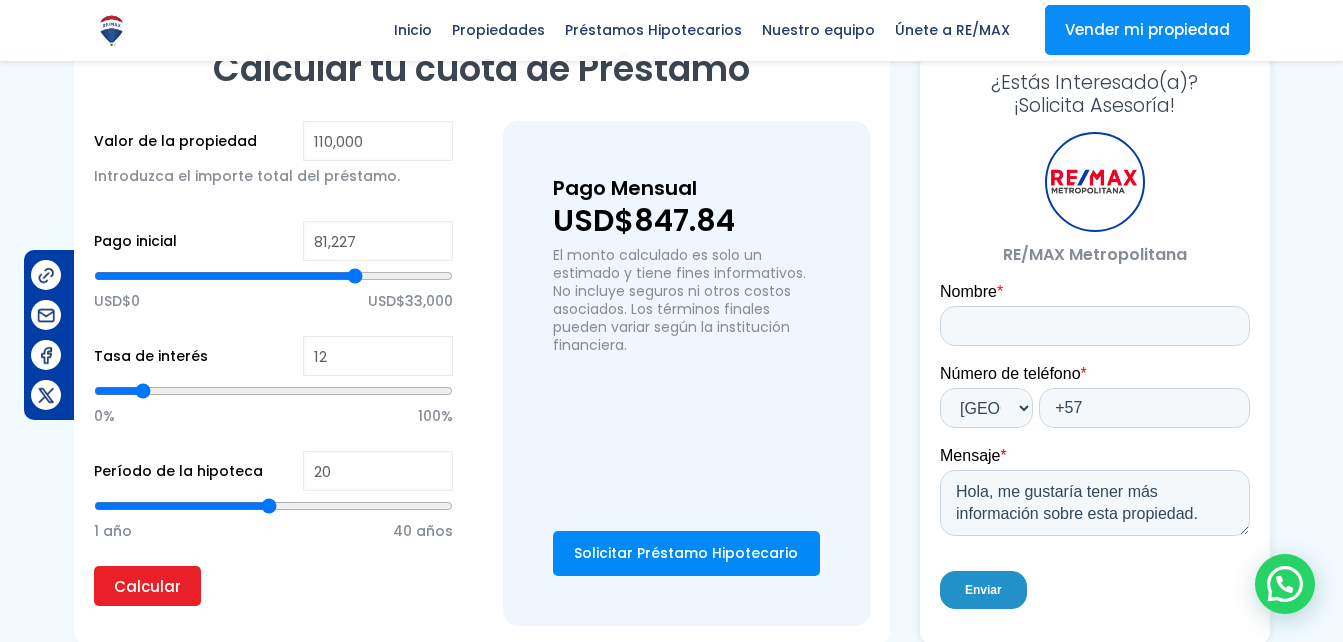 type on "80,586" 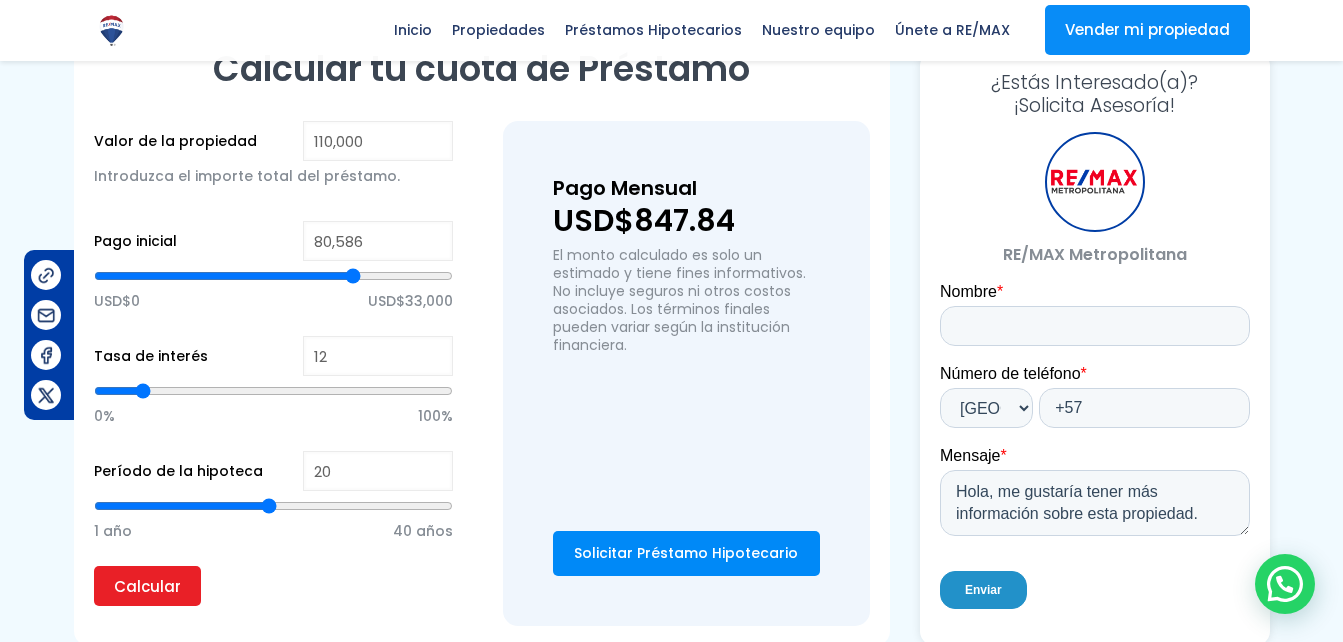 type on "79,305" 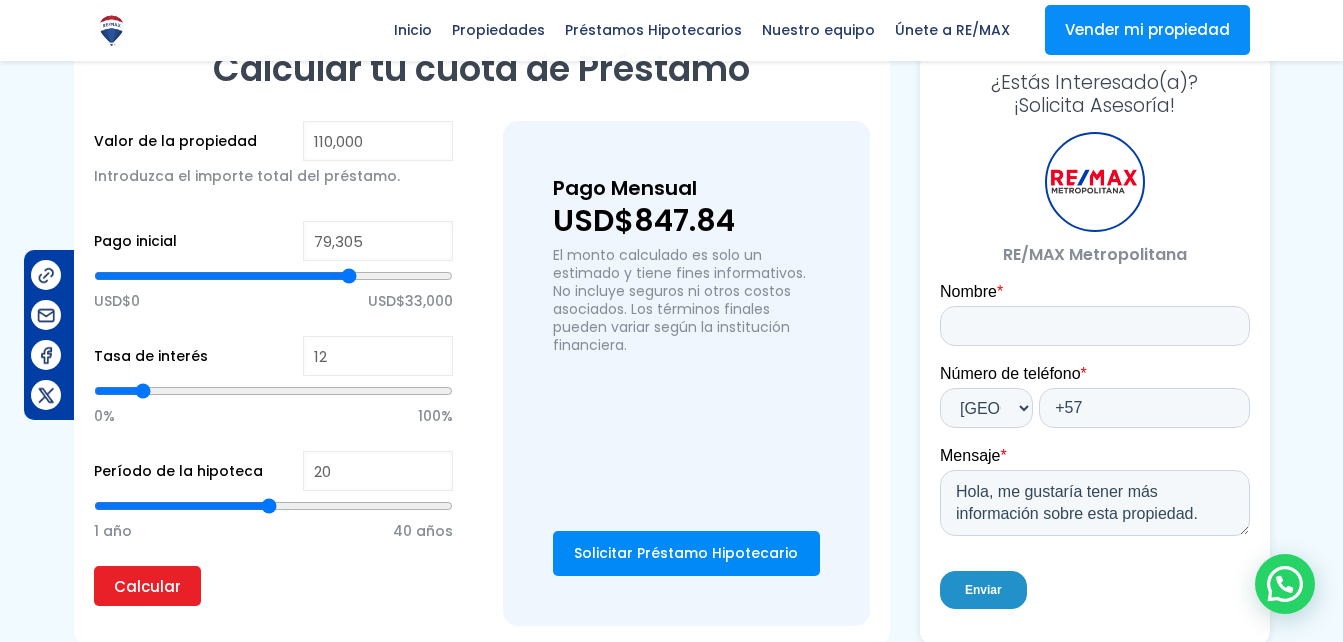 type on "74,178" 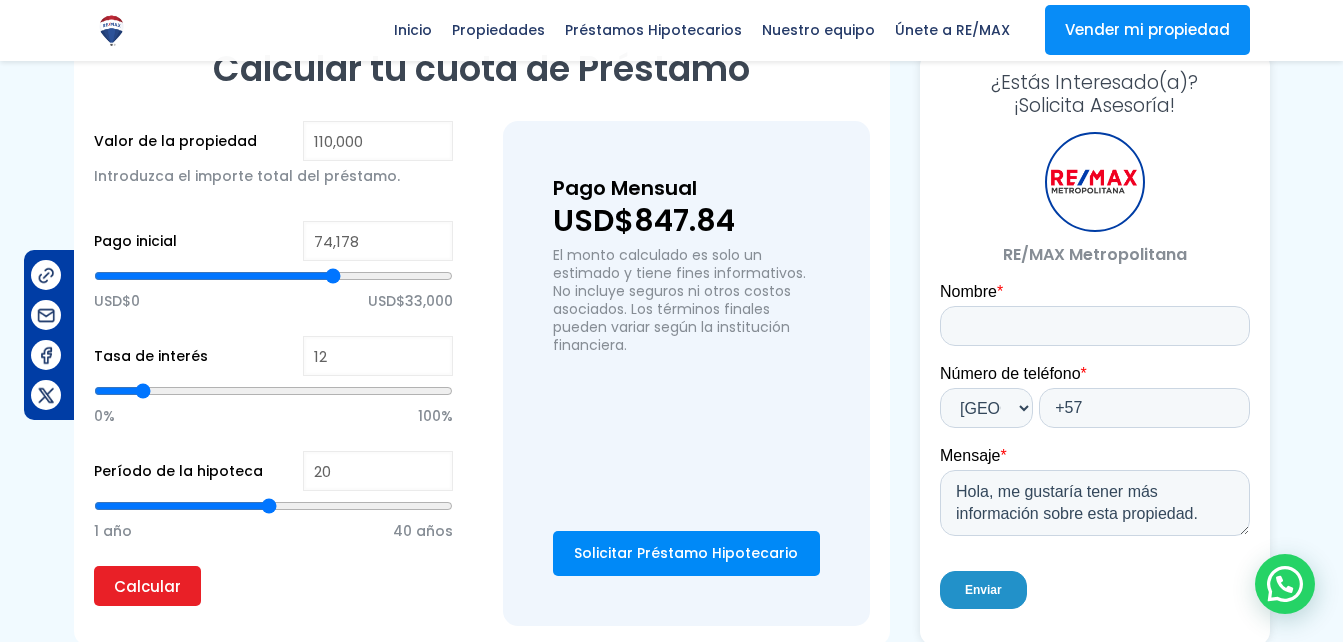 type on "71,935" 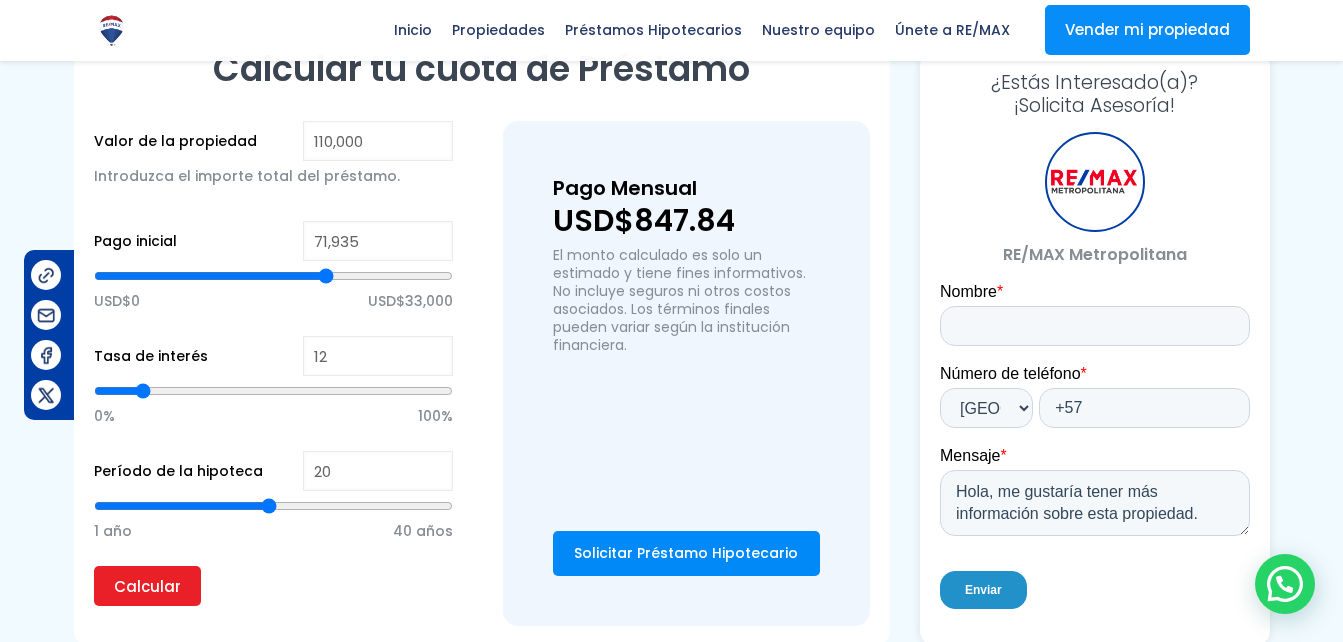 type on "70,012" 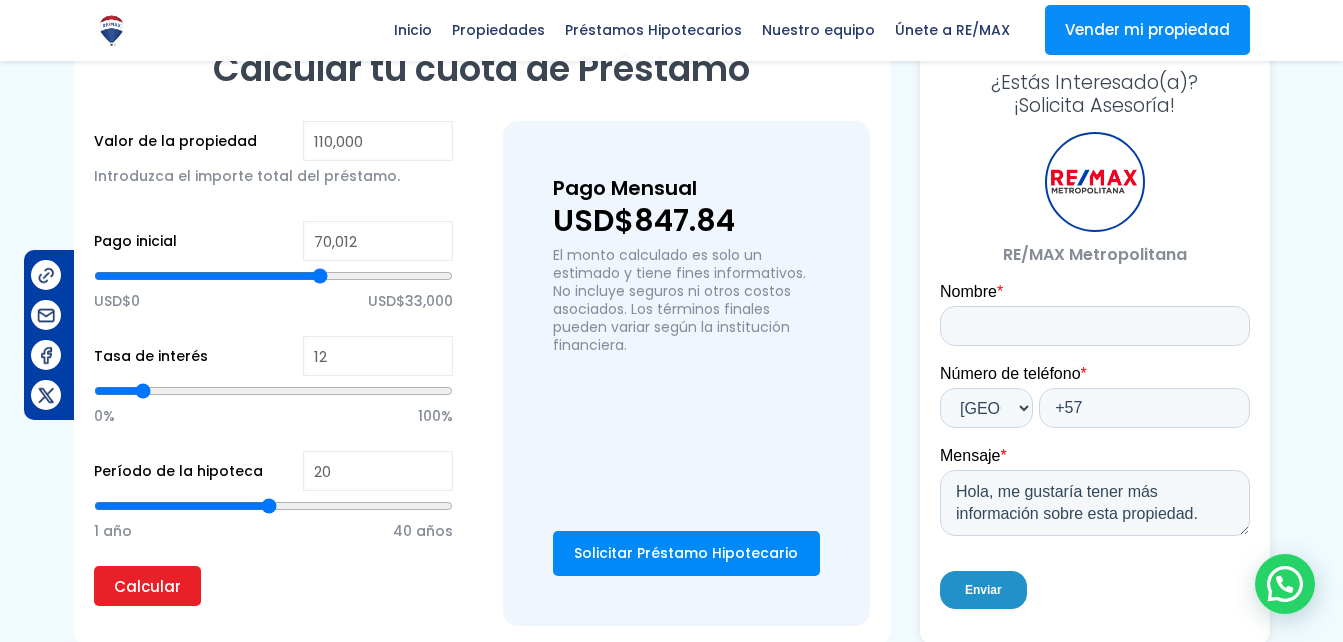 type on "68,731" 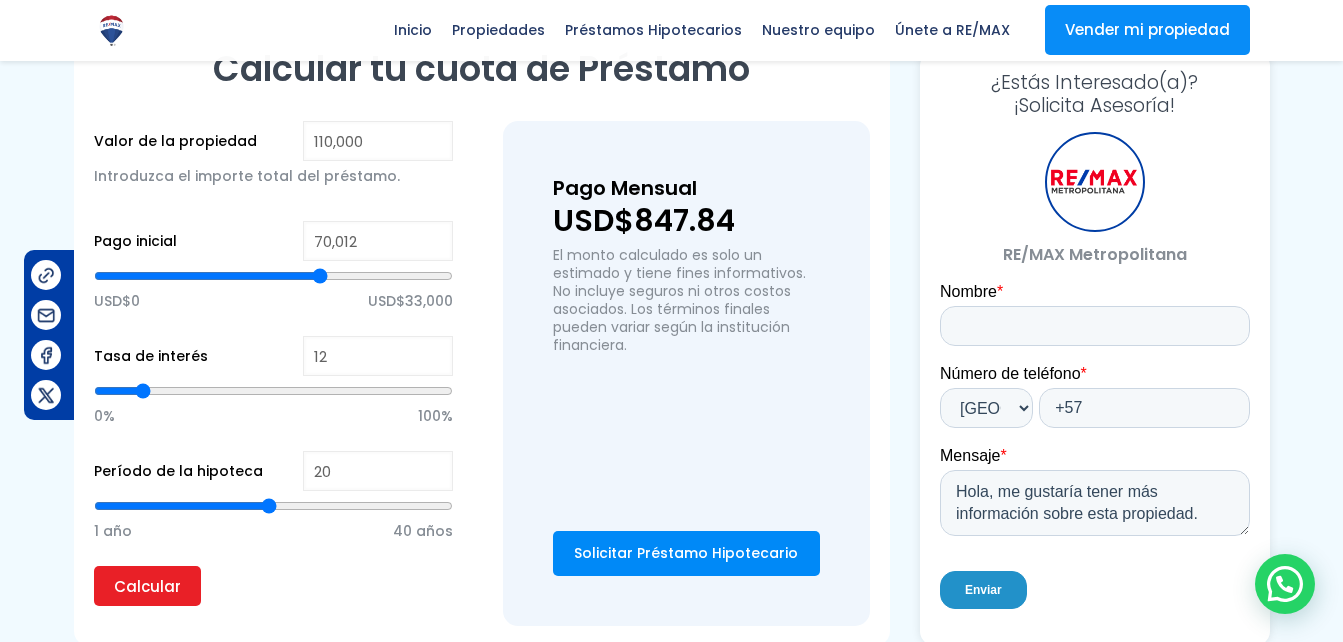 type on "68731" 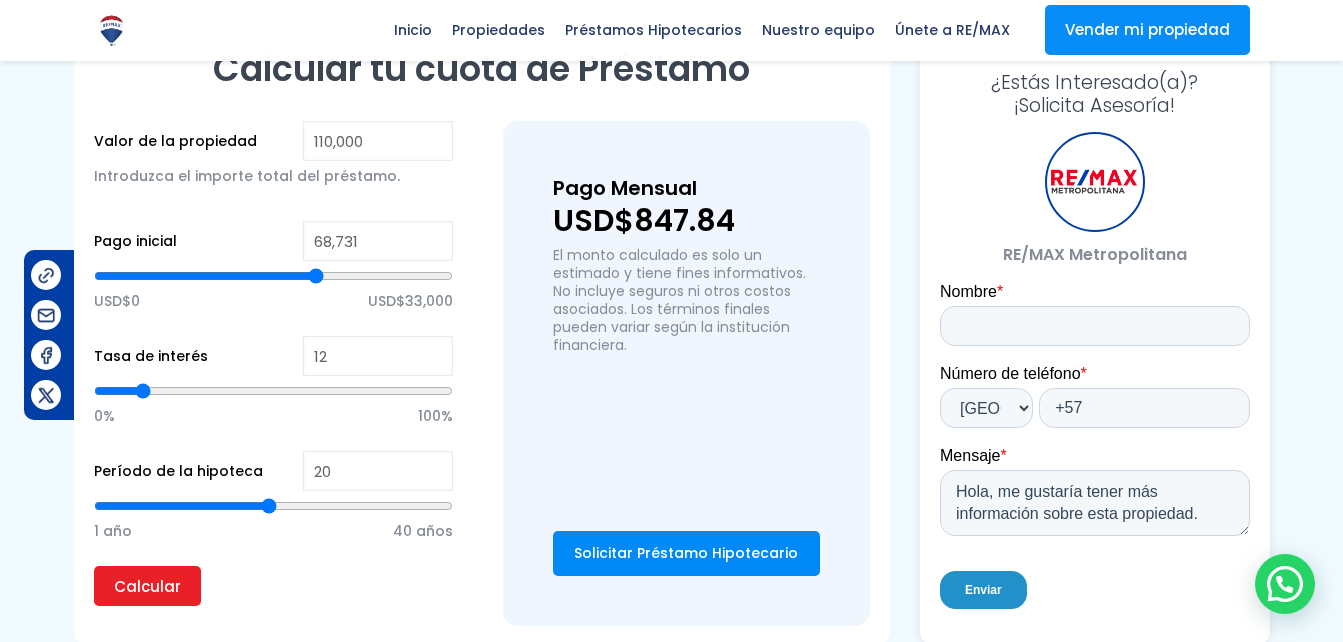type on "68,090" 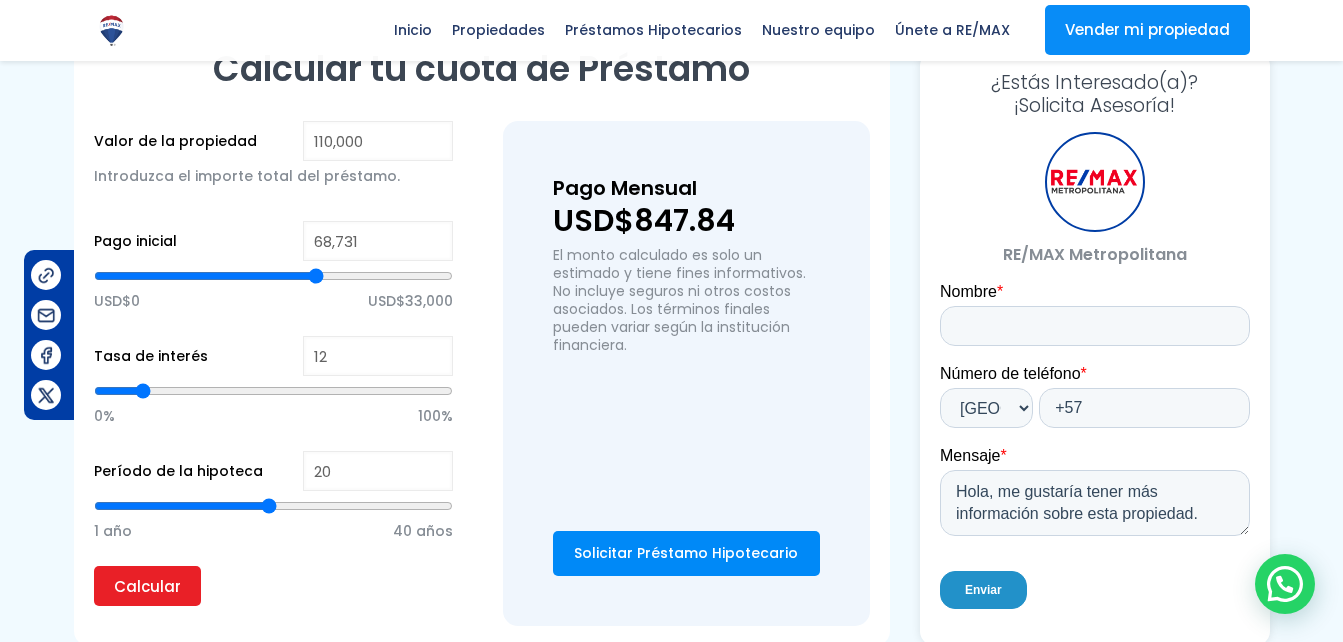 type on "68090" 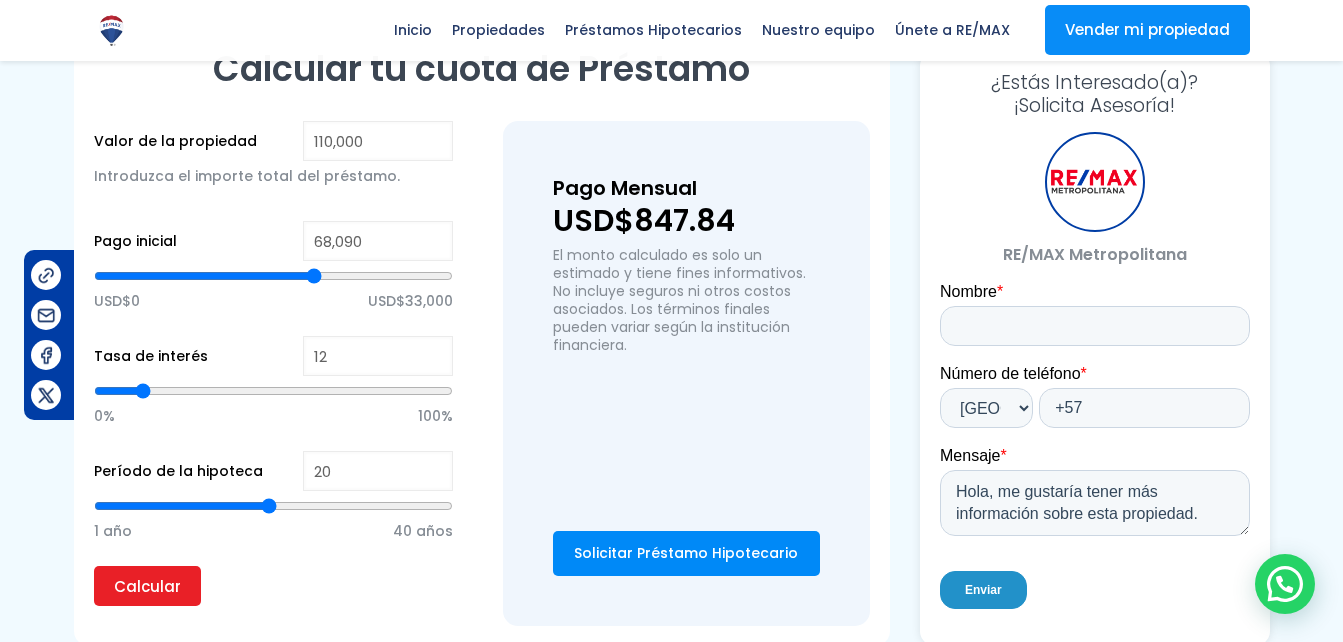 type on "67,449" 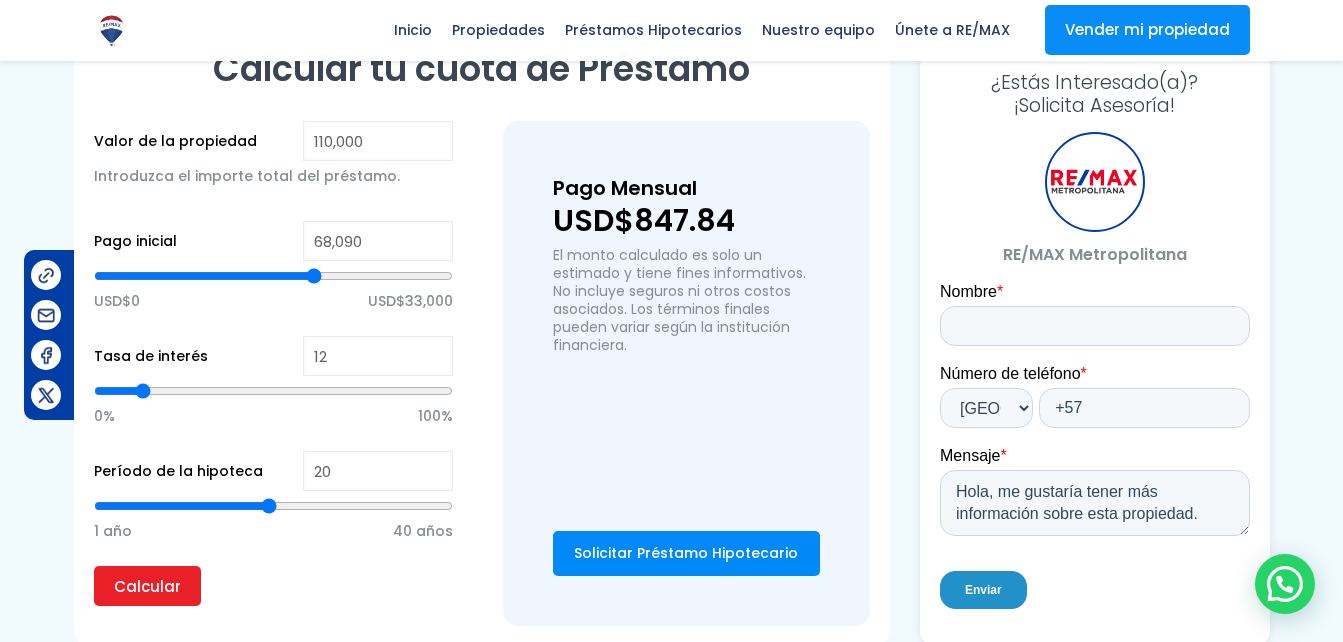 type on "67449" 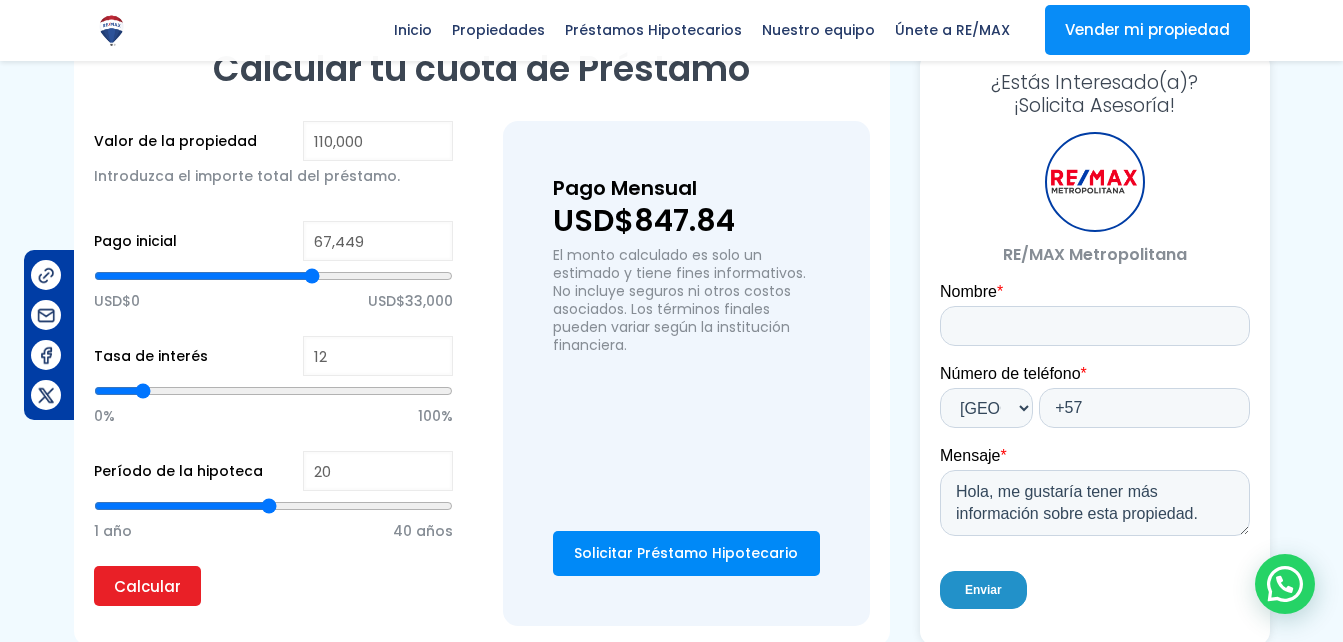 type on "67,128" 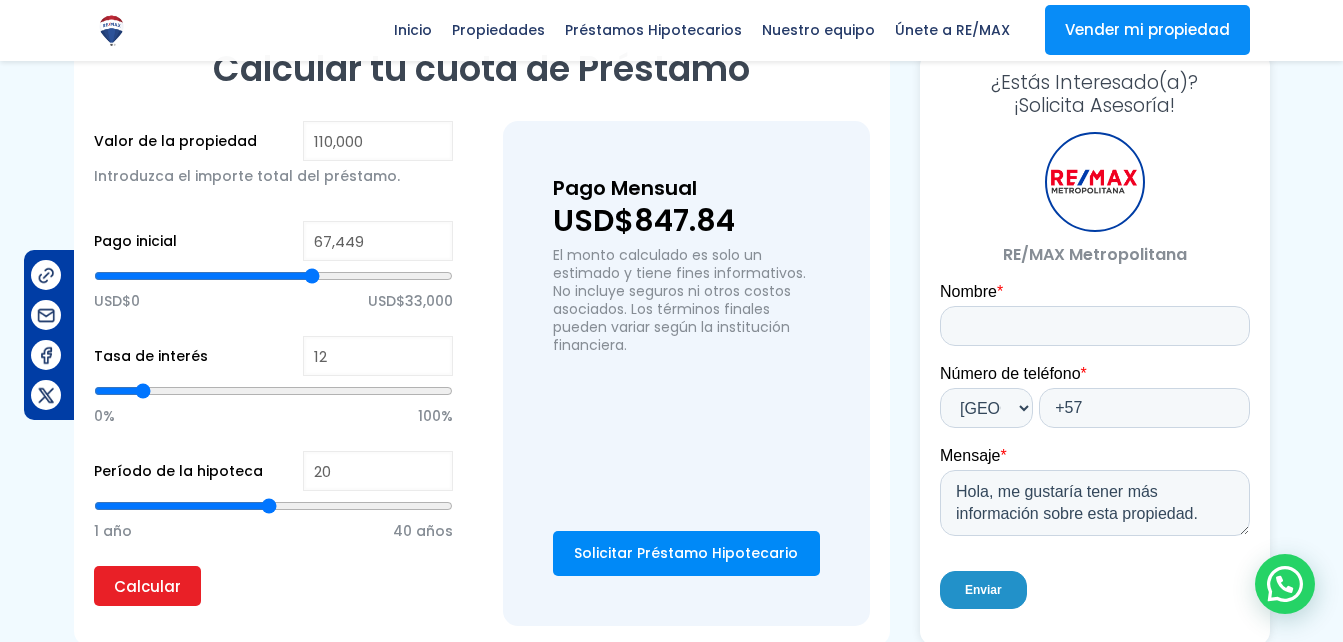 type on "67128" 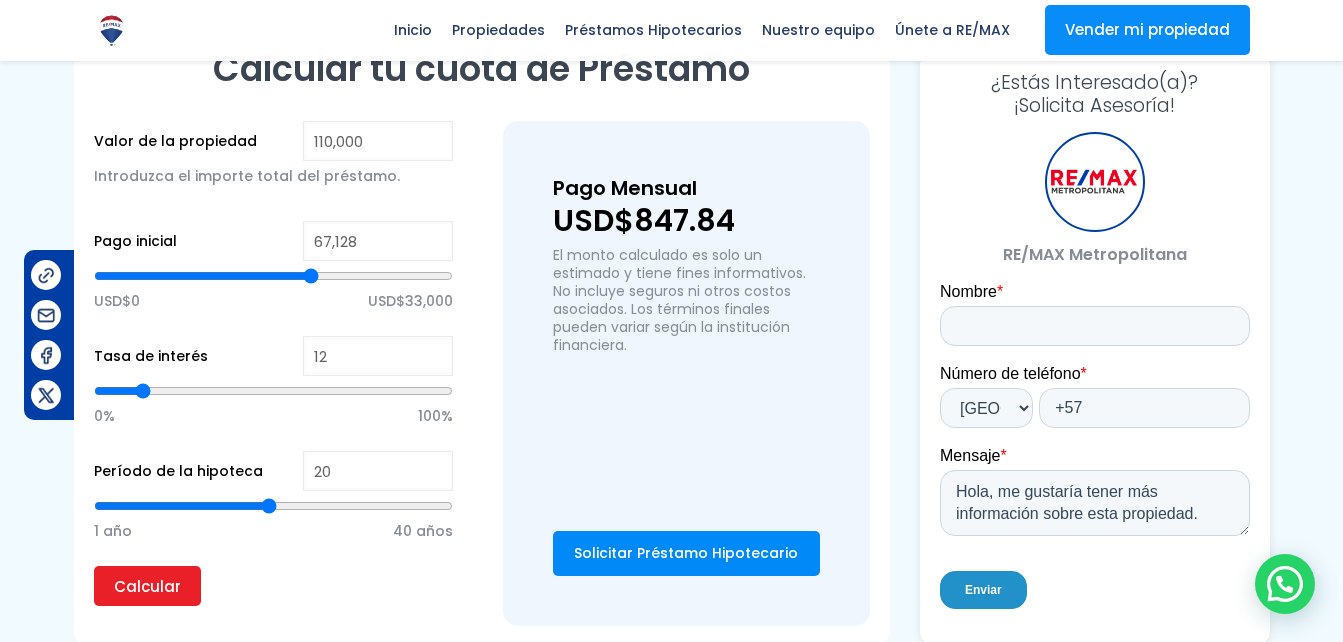 type on "66,808" 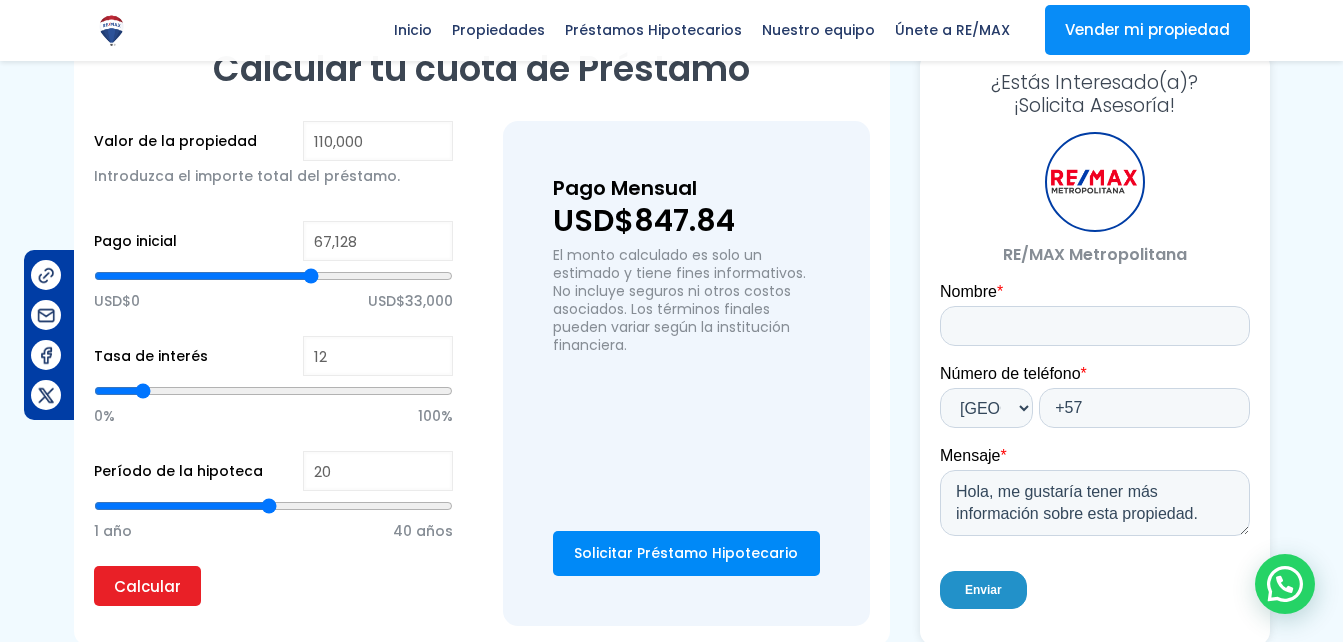 type on "66808" 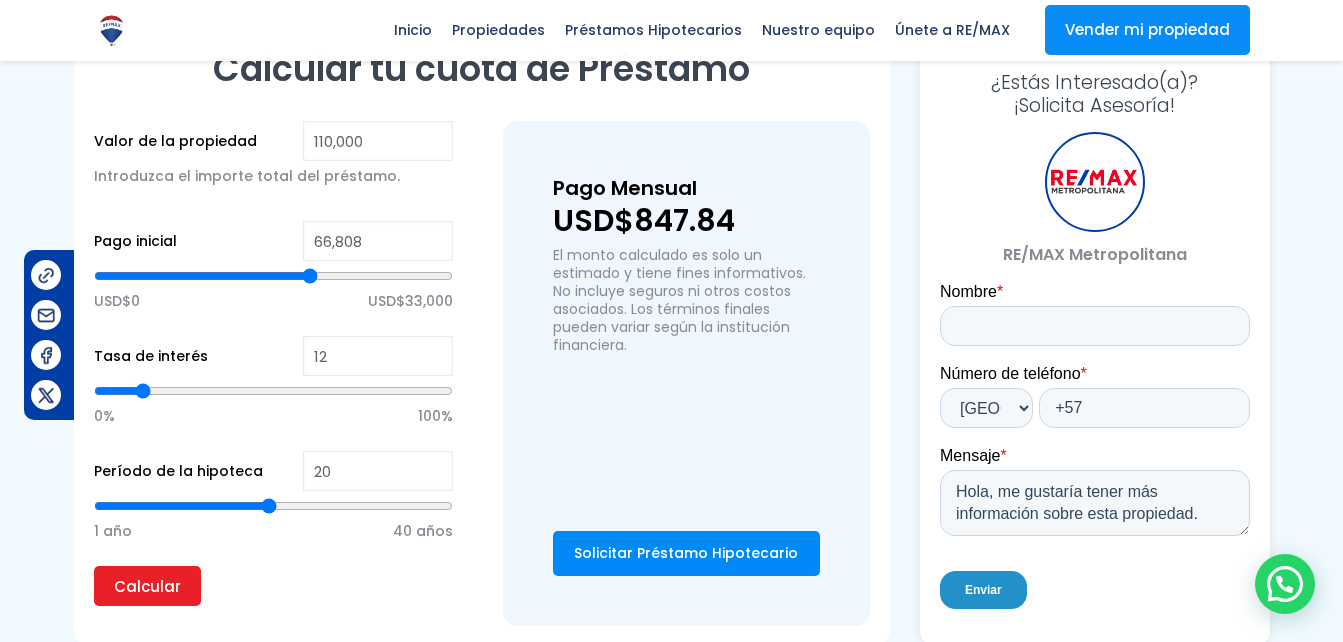 type on "66,488" 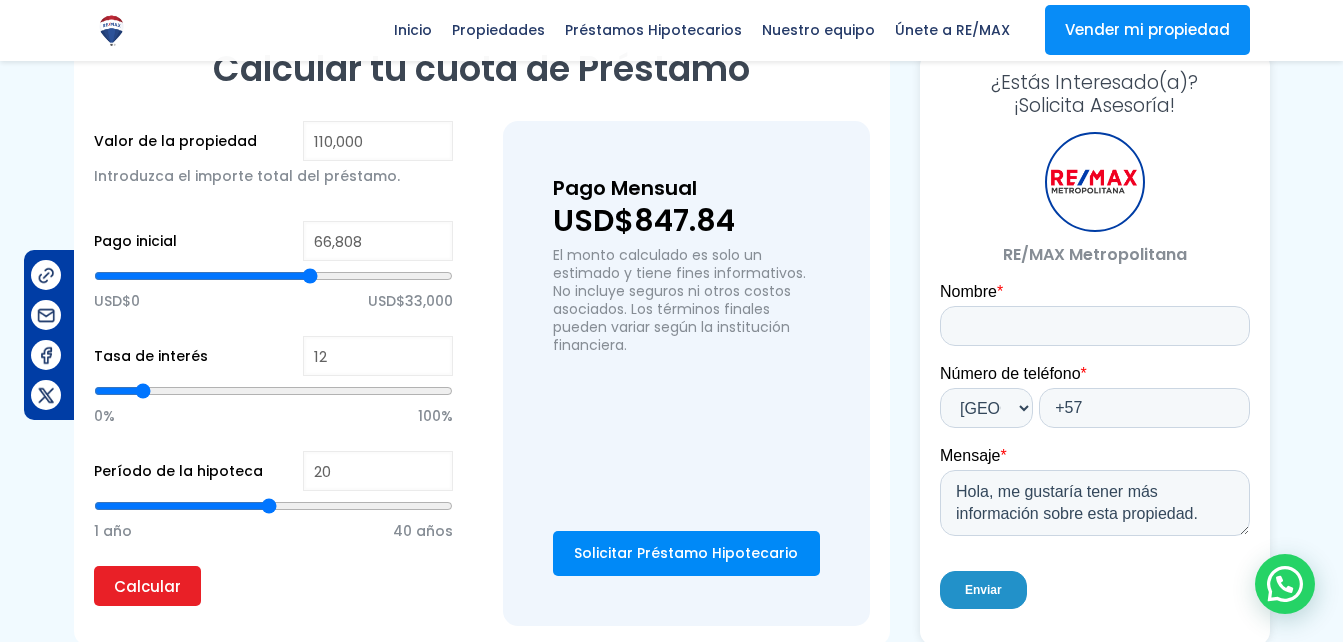 type on "66488" 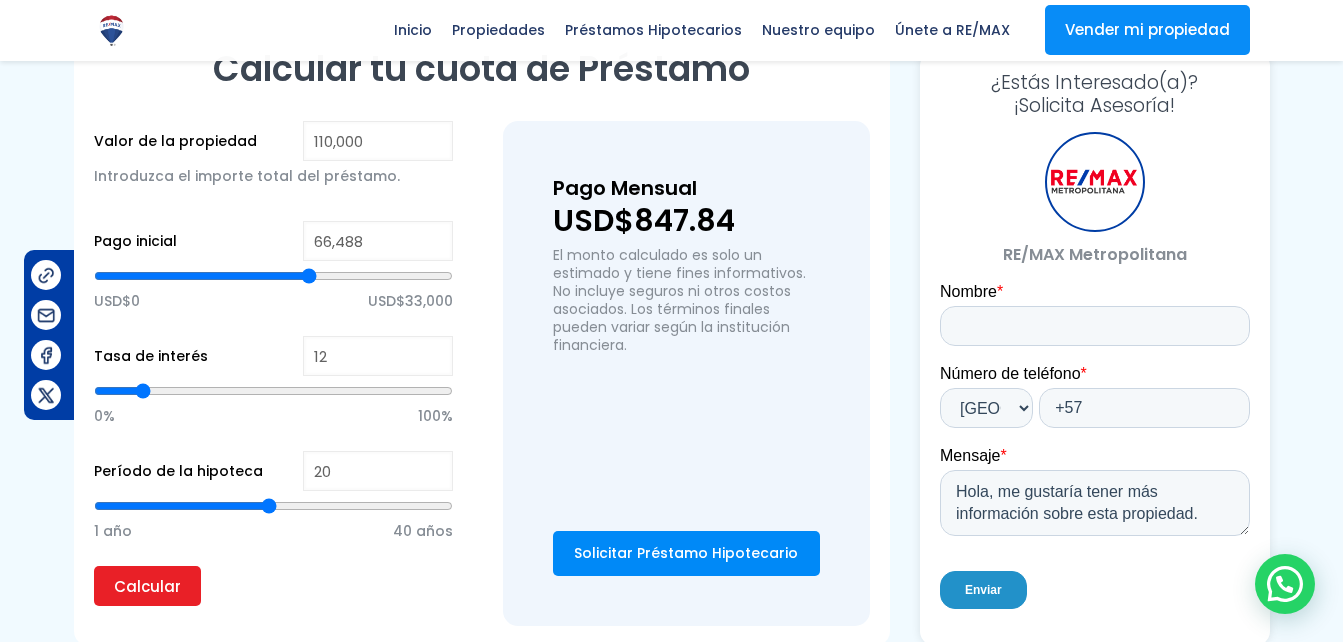 type on "66,808" 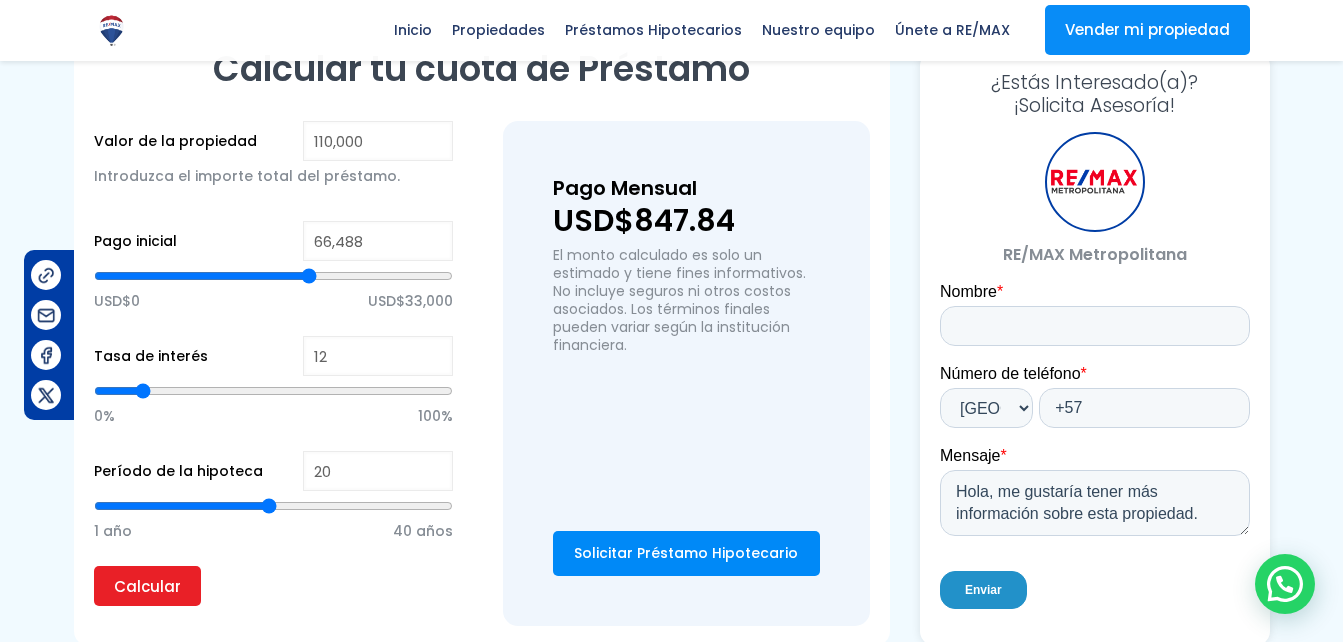 type on "66808" 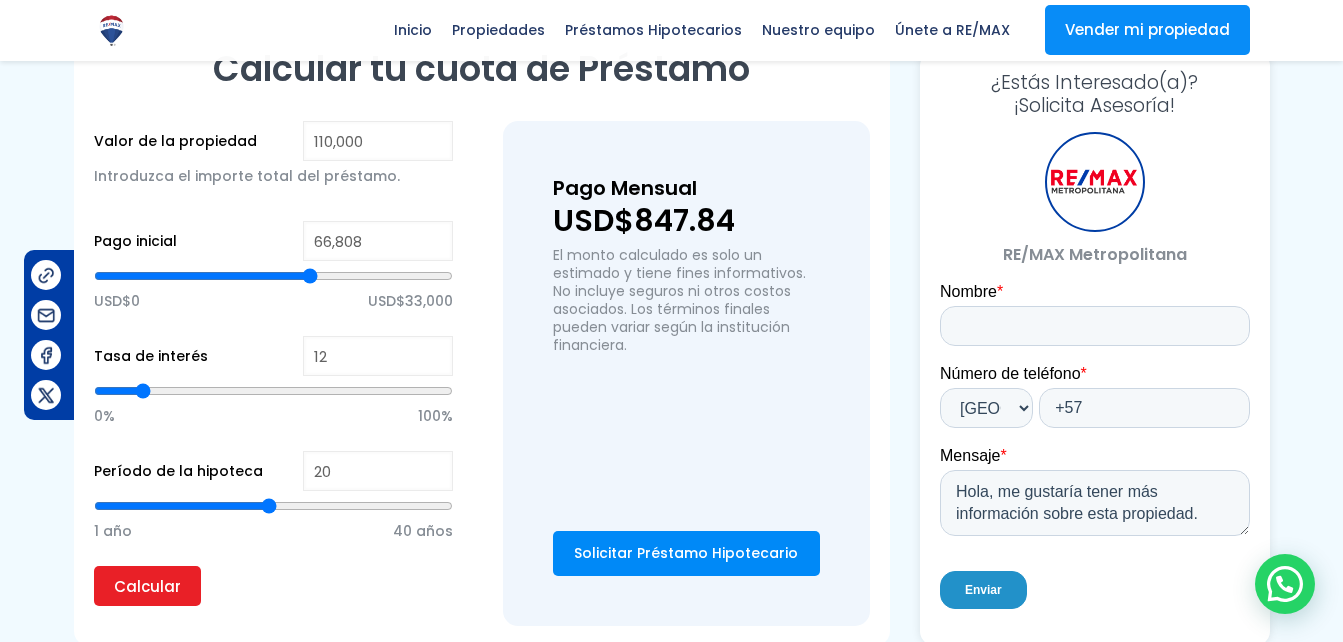 type on "67,128" 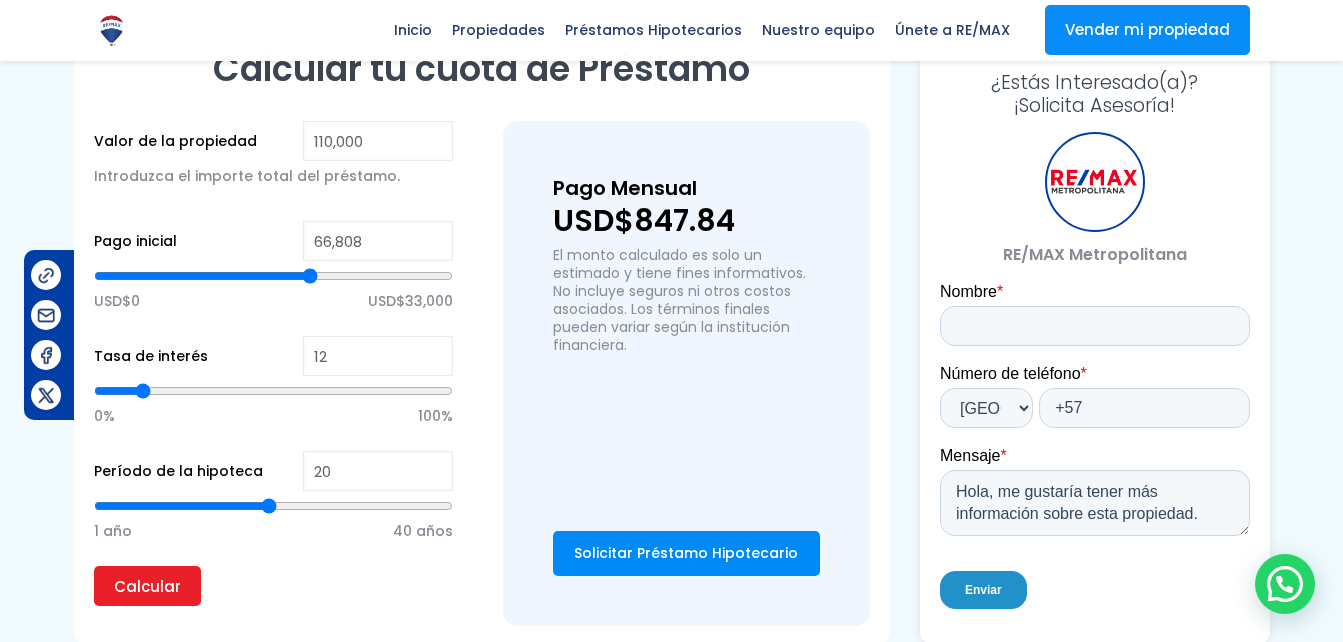 type on "67128" 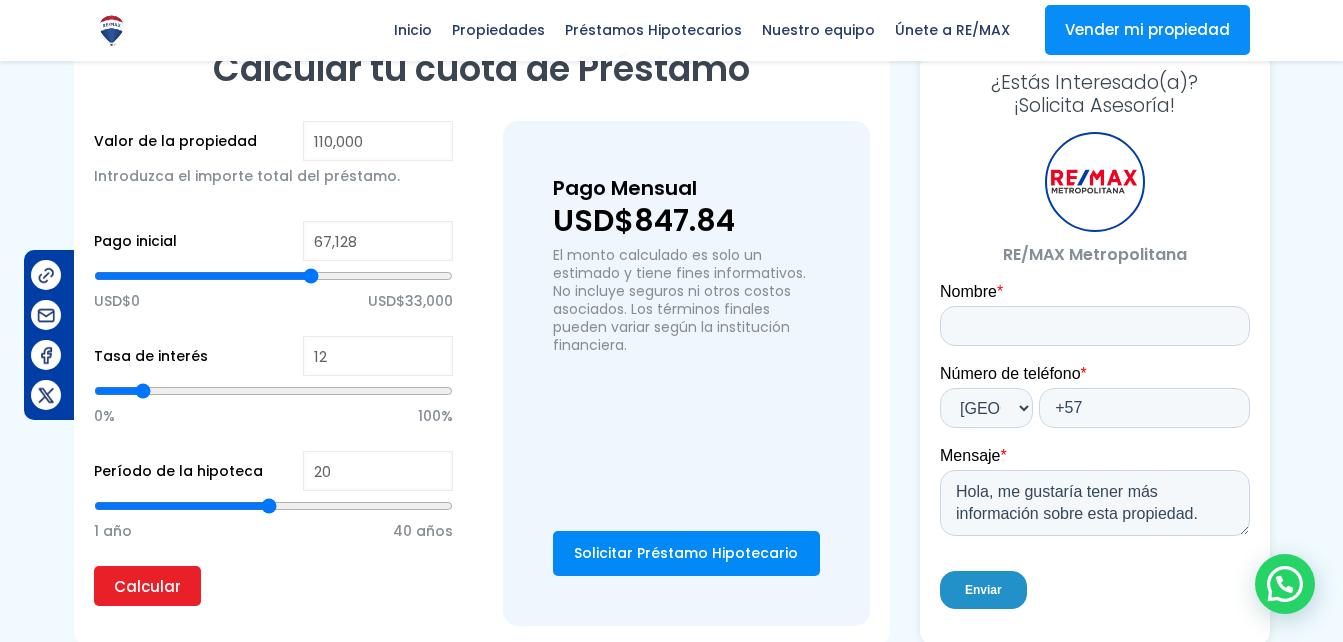 type on "67,449" 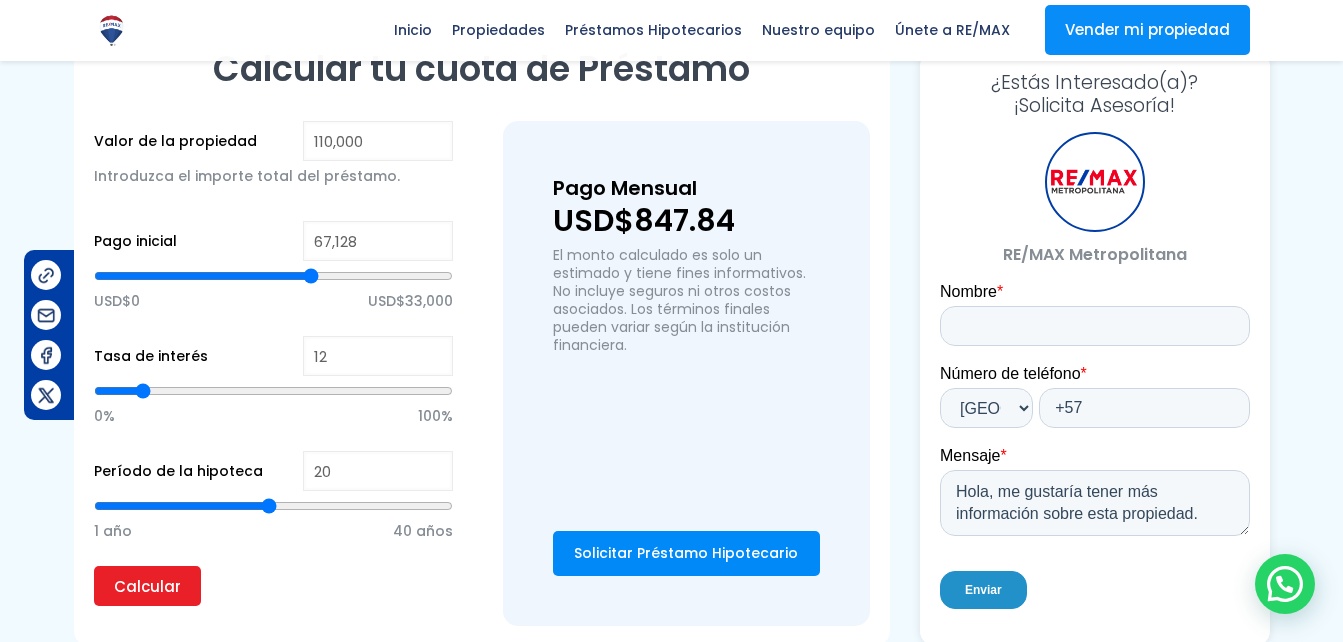type on "67449" 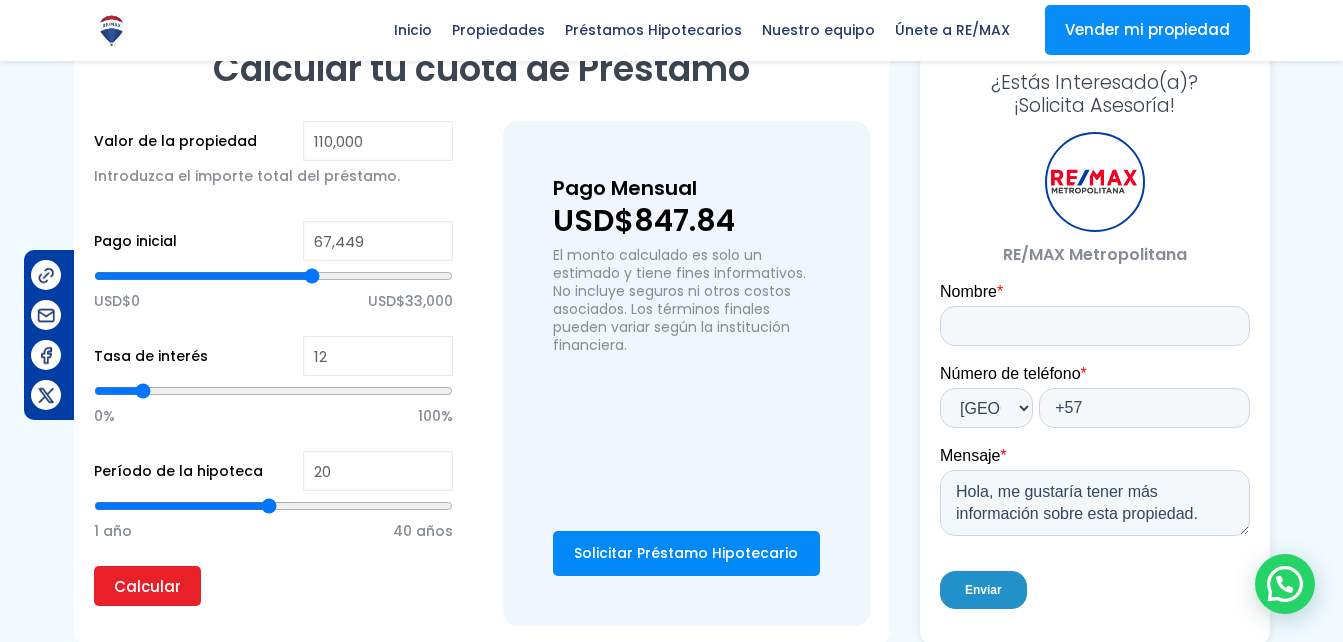 type on "67,769" 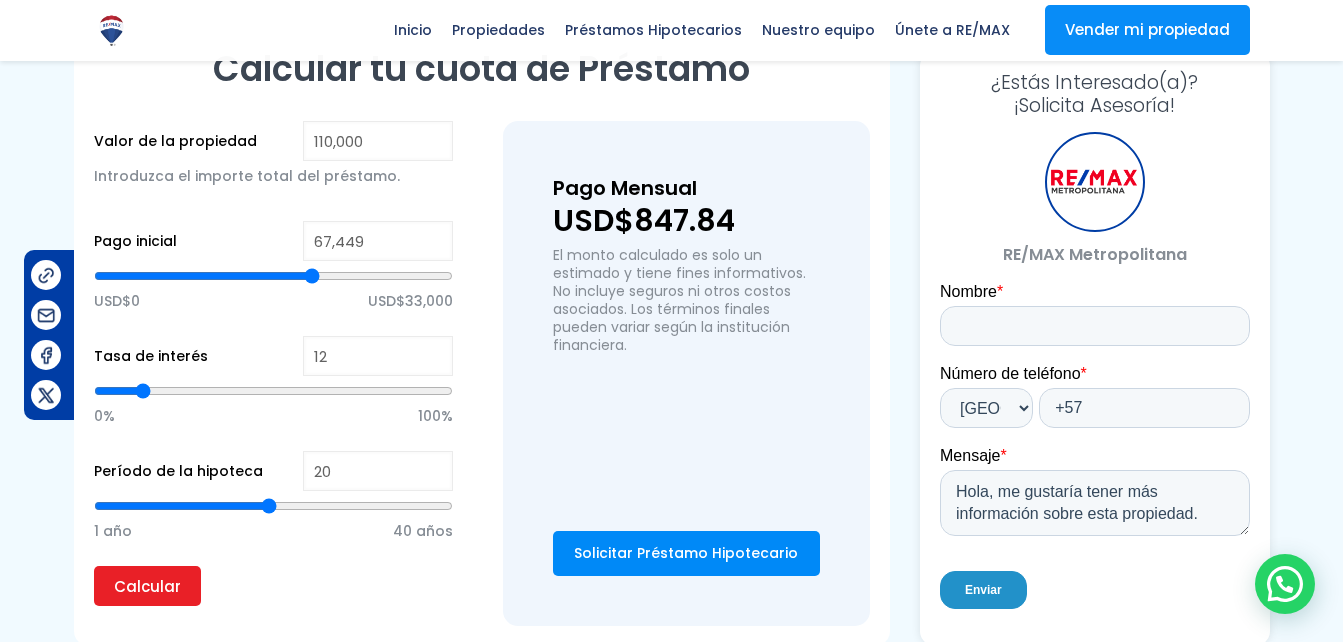 type on "67769" 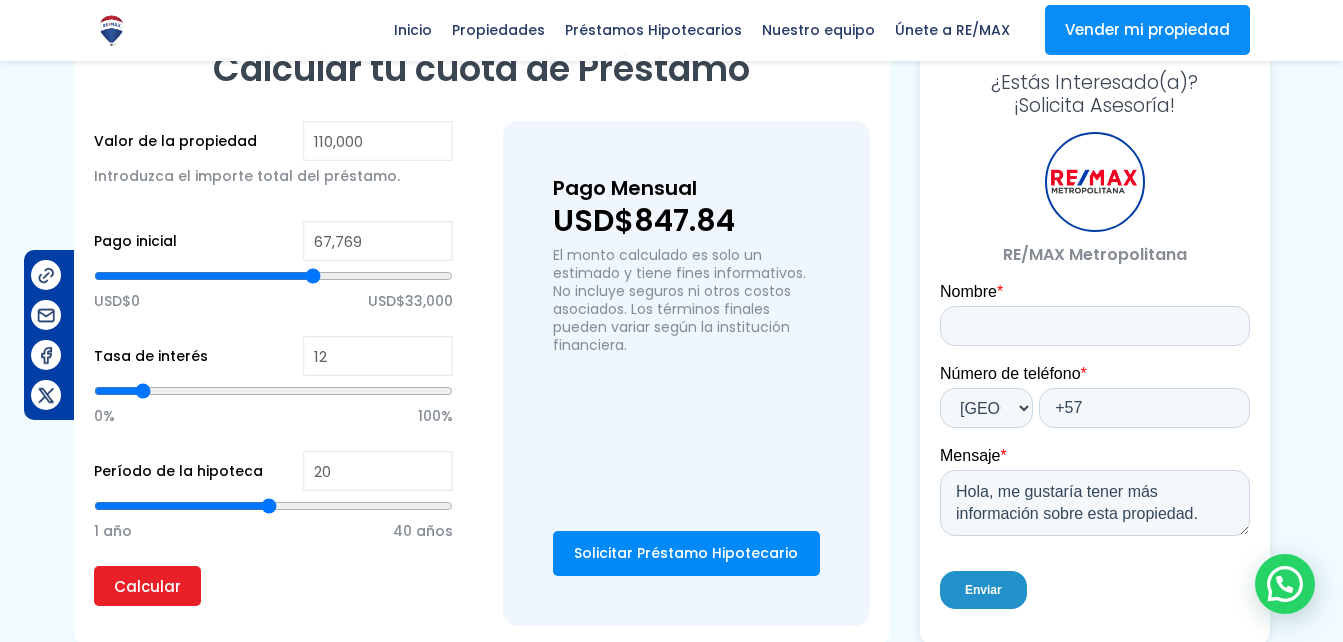 type on "68,090" 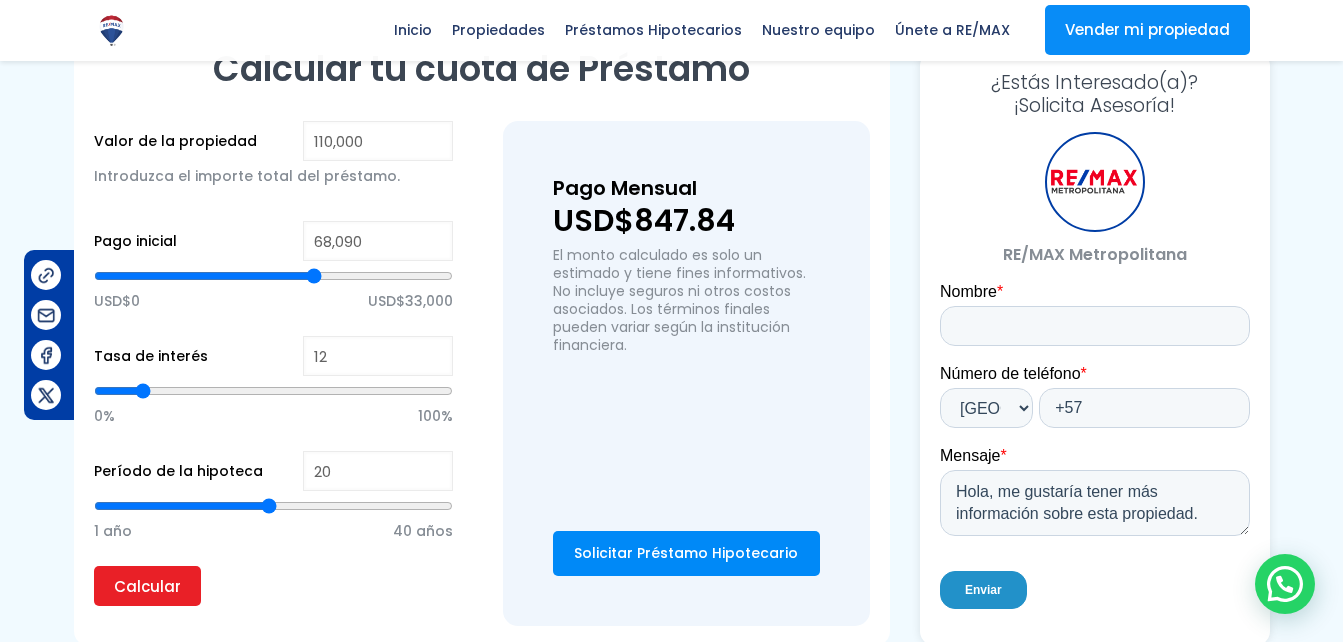 type on "68,410" 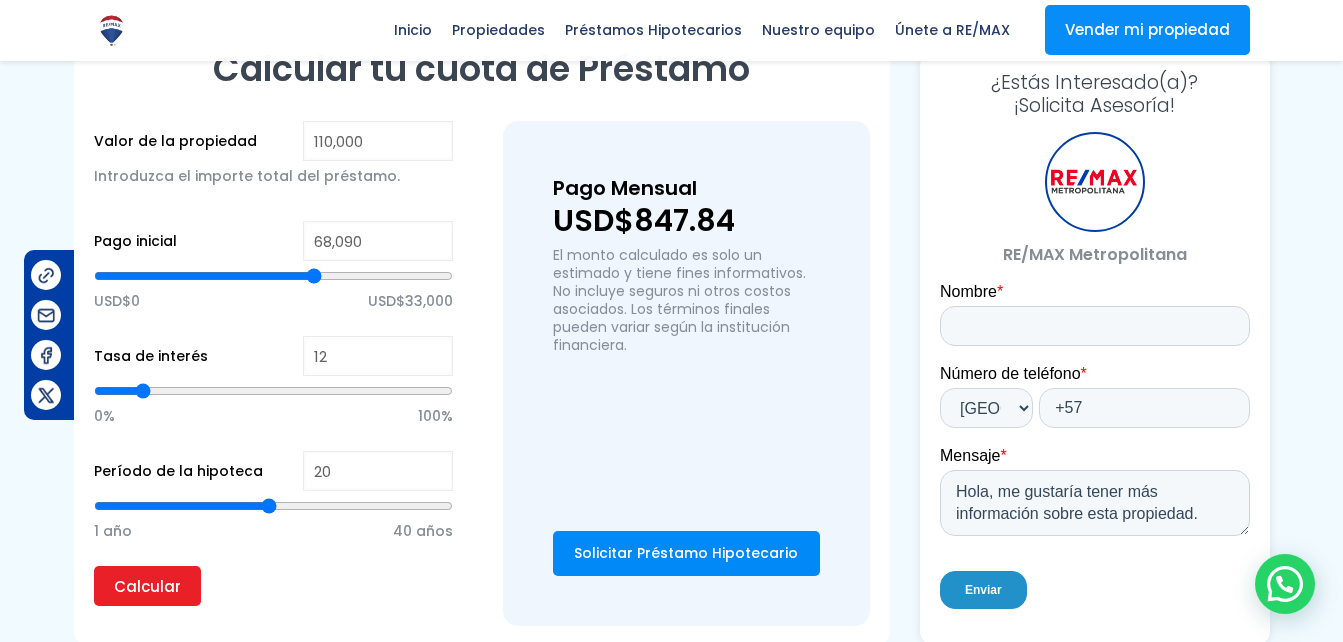 type on "68410" 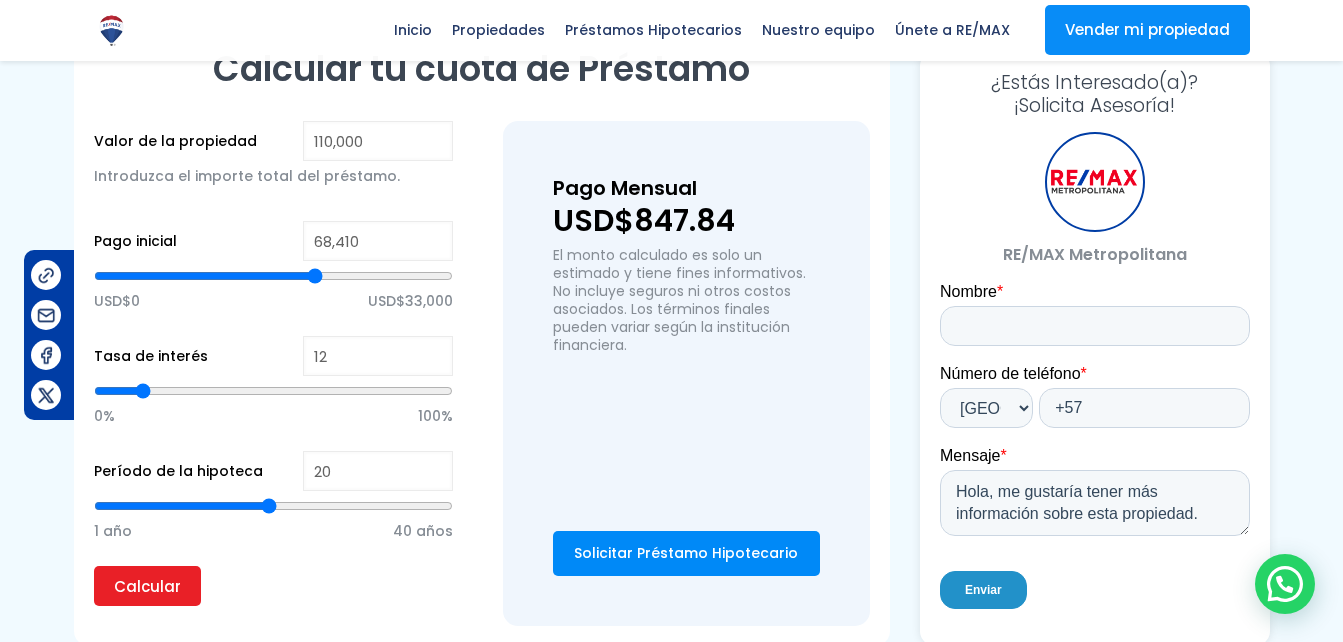 type on "68,731" 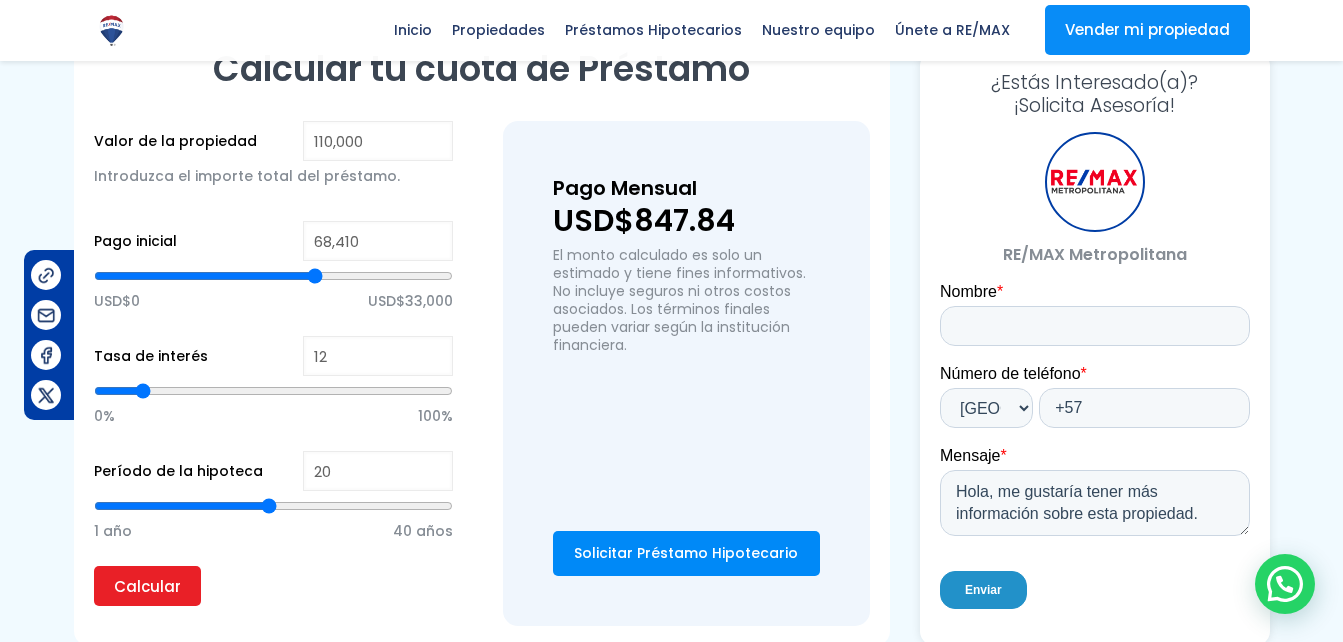 type on "68731" 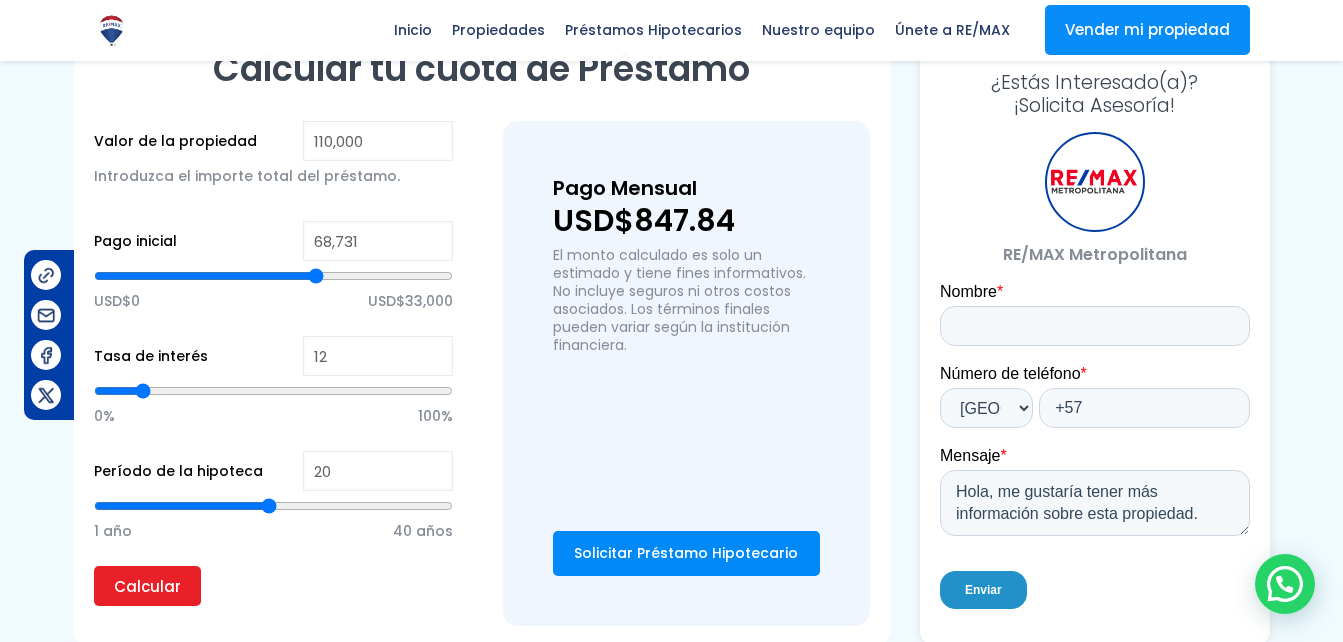 type on "69,051" 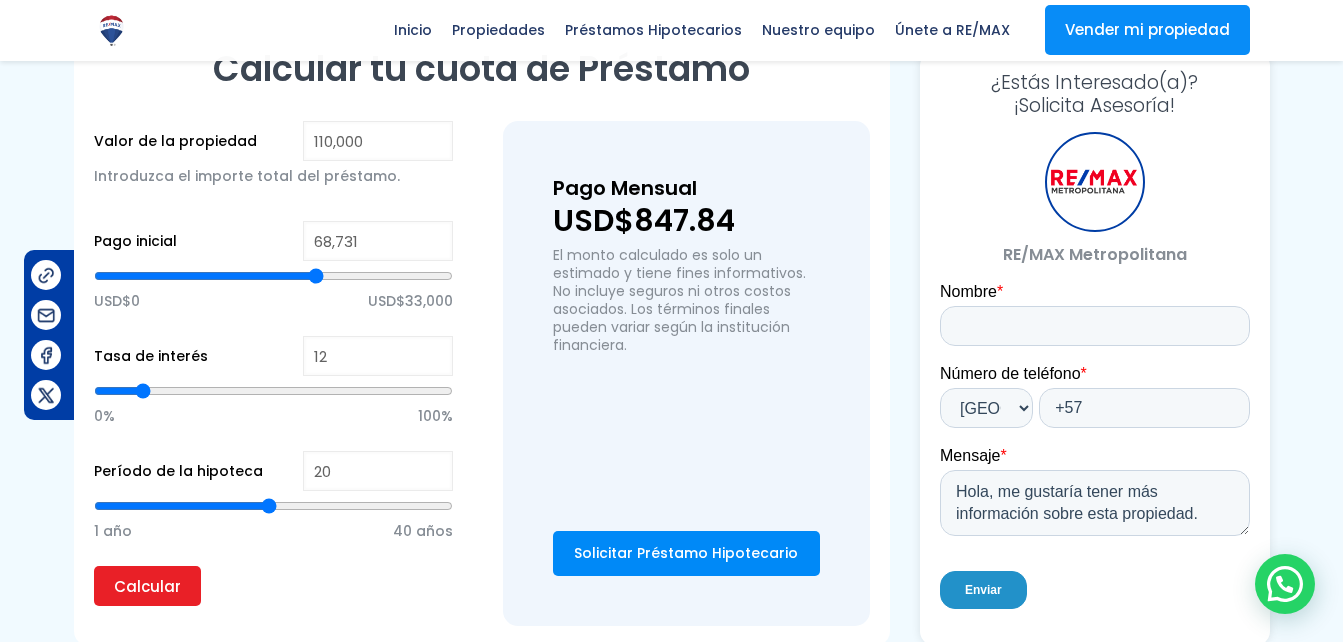 type on "69051" 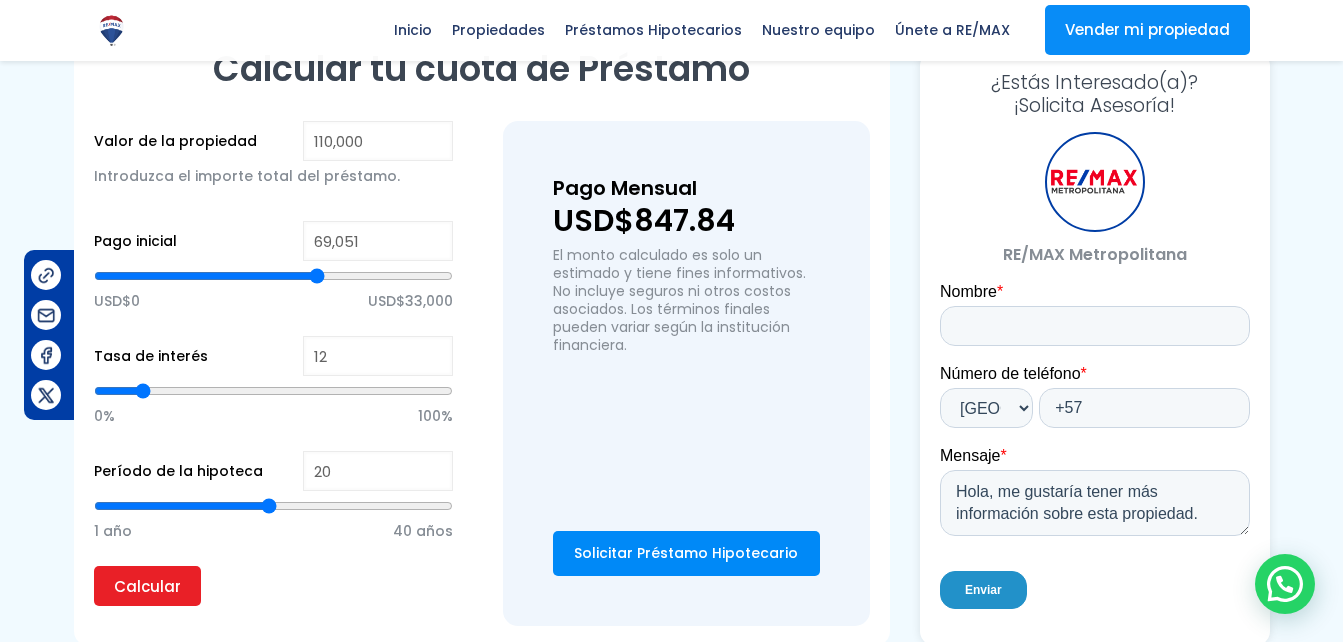 type on "69,371" 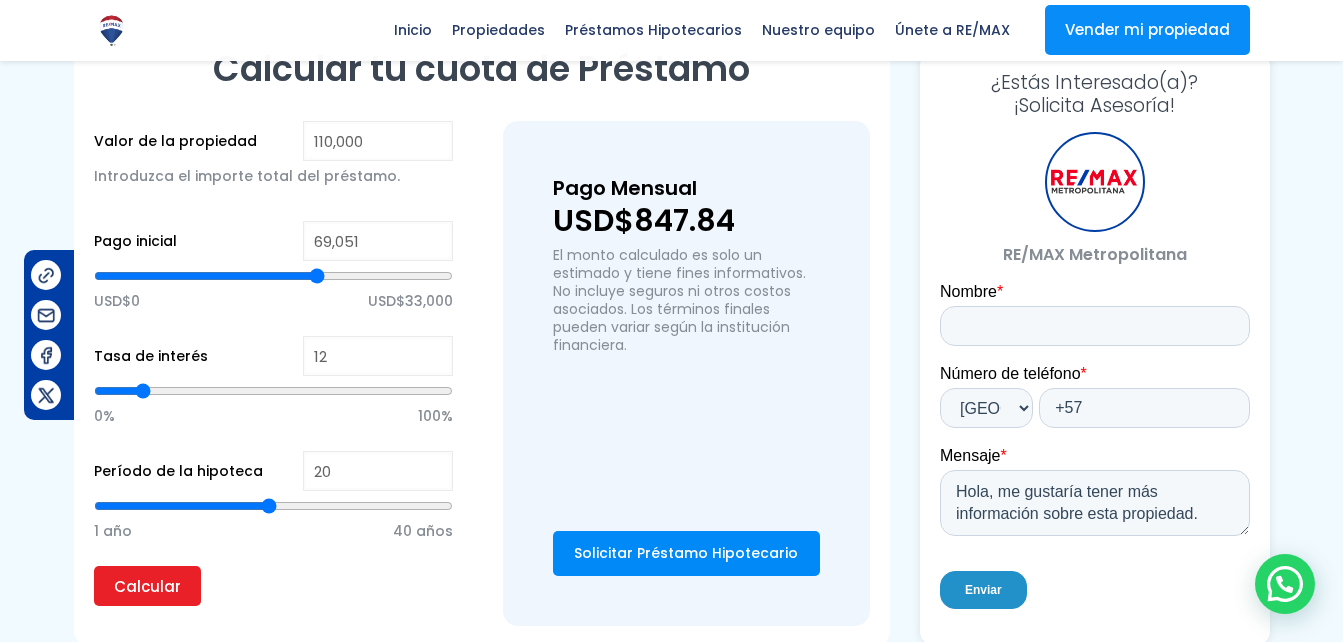 type on "69371" 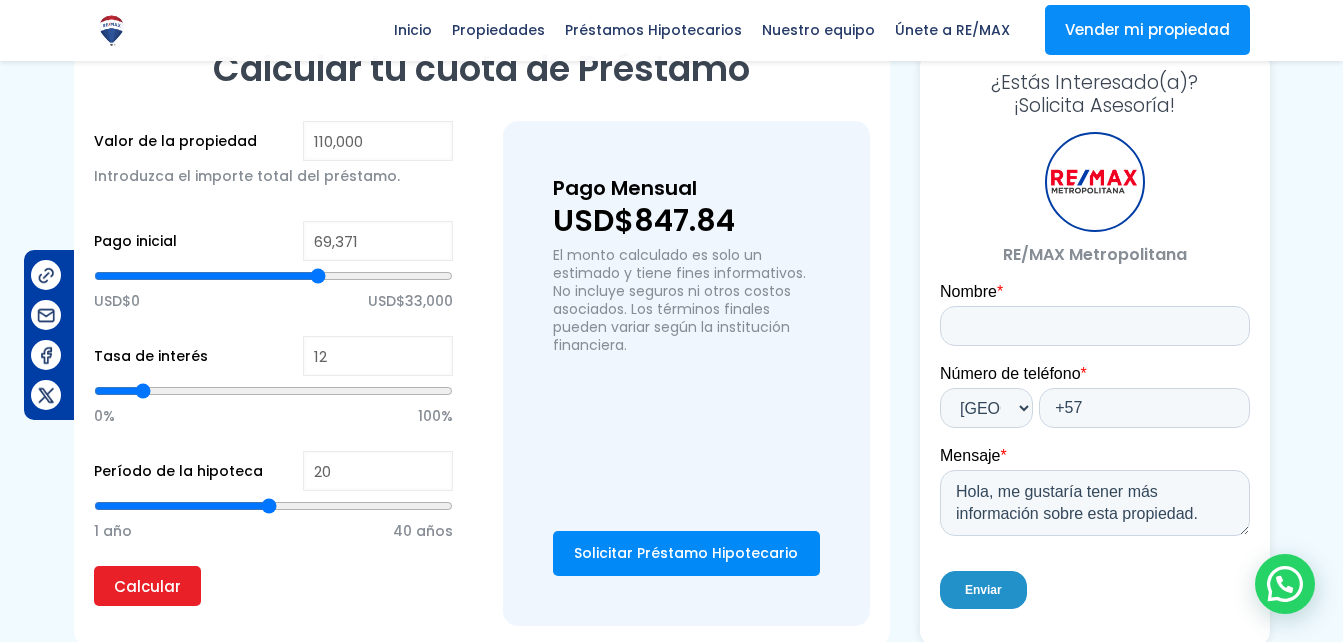type on "69,692" 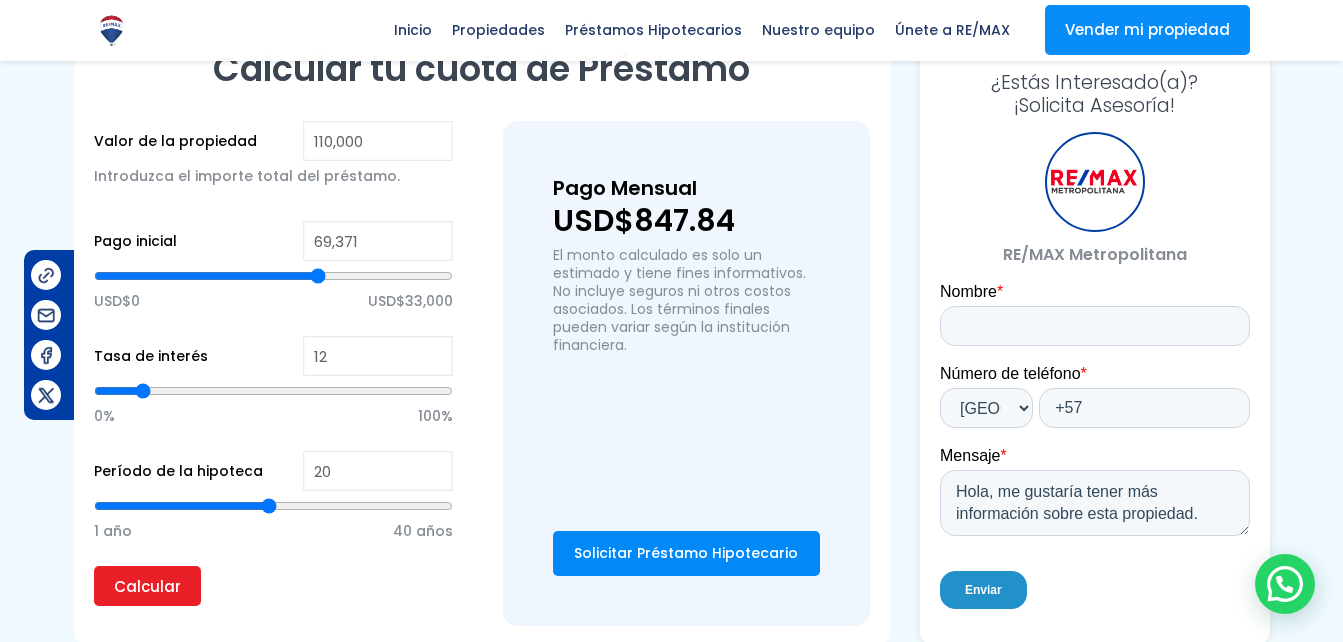 type on "69692" 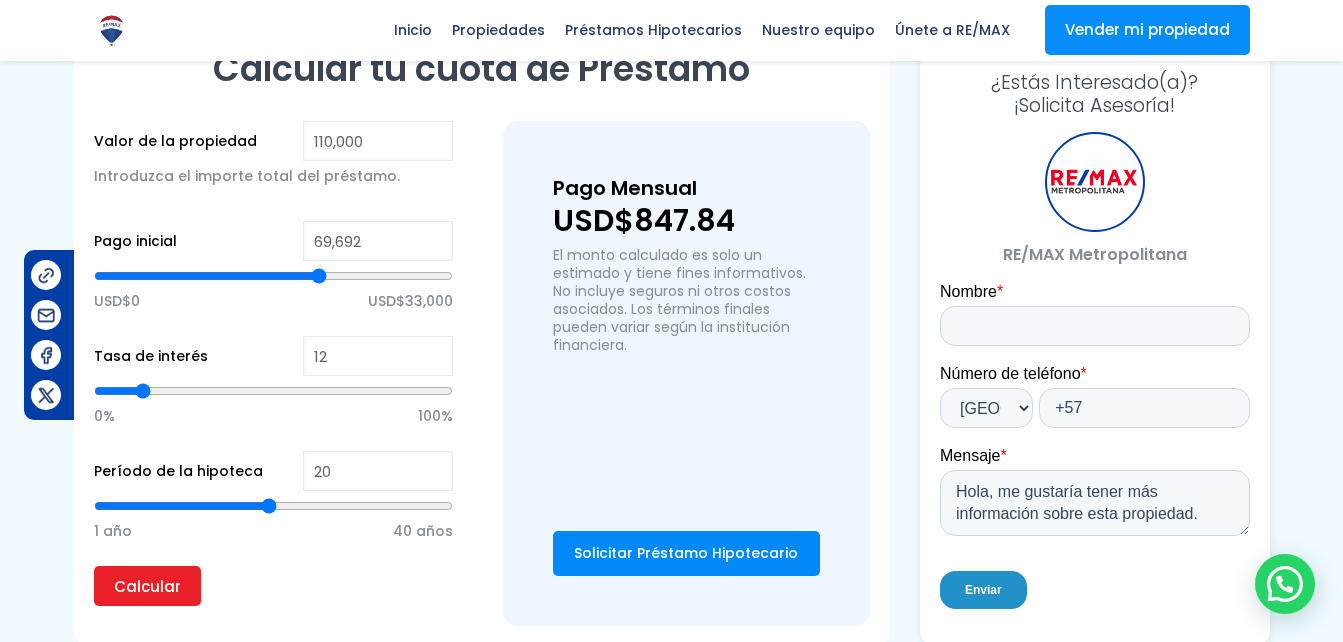 type on "70,012" 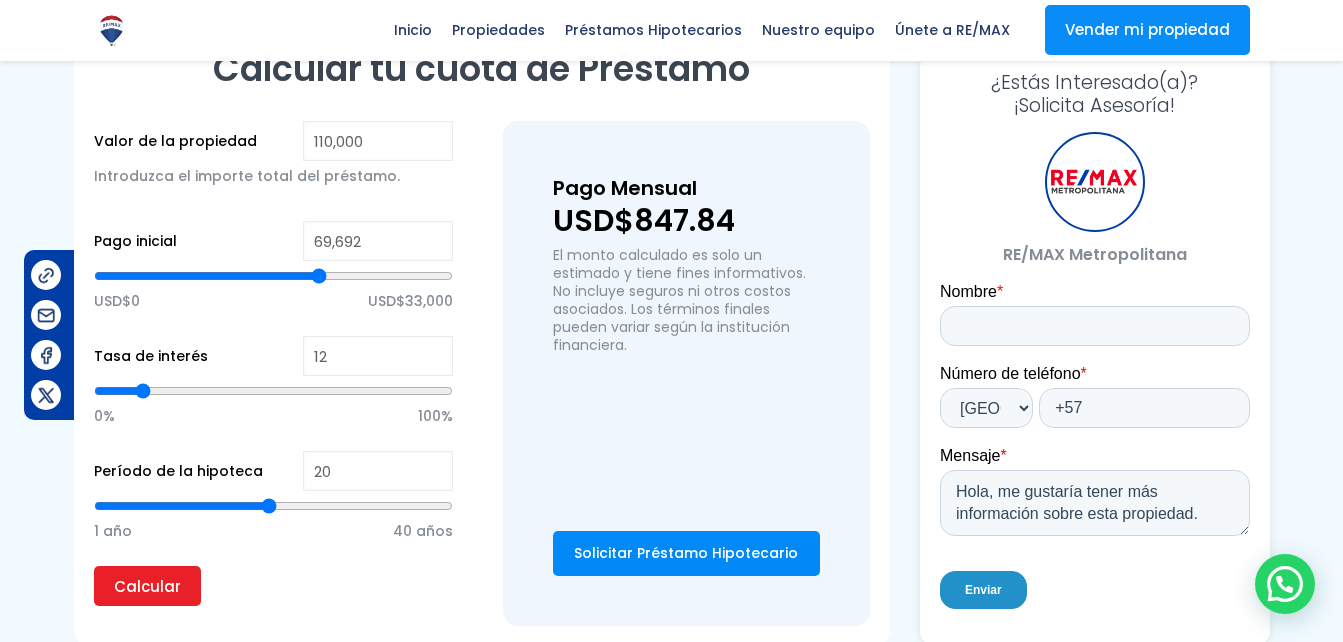 type on "70012" 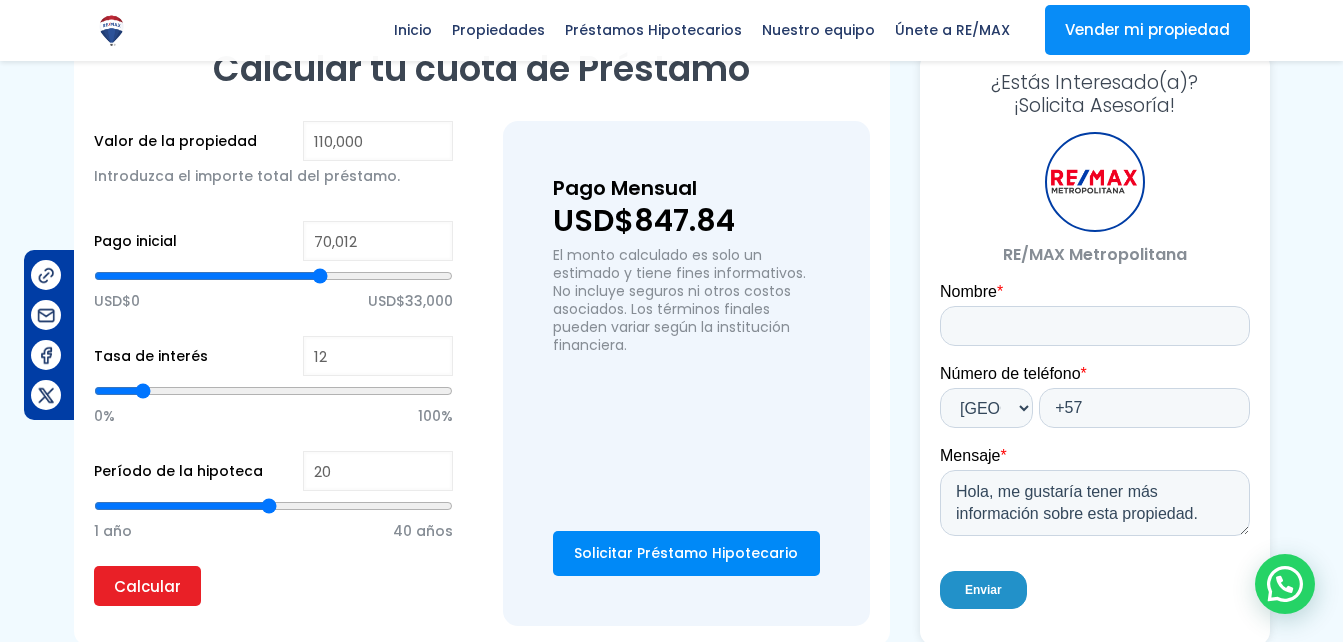 type on "70,333" 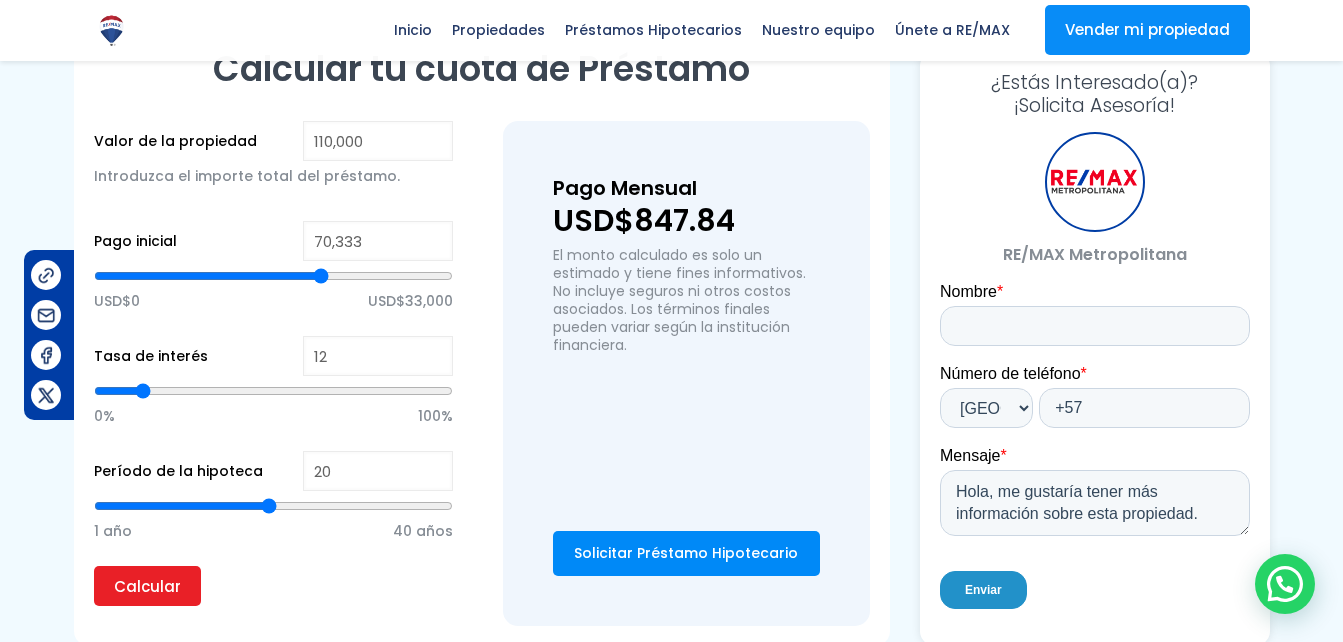 drag, startPoint x: 276, startPoint y: 269, endPoint x: 321, endPoint y: 288, distance: 48.8467 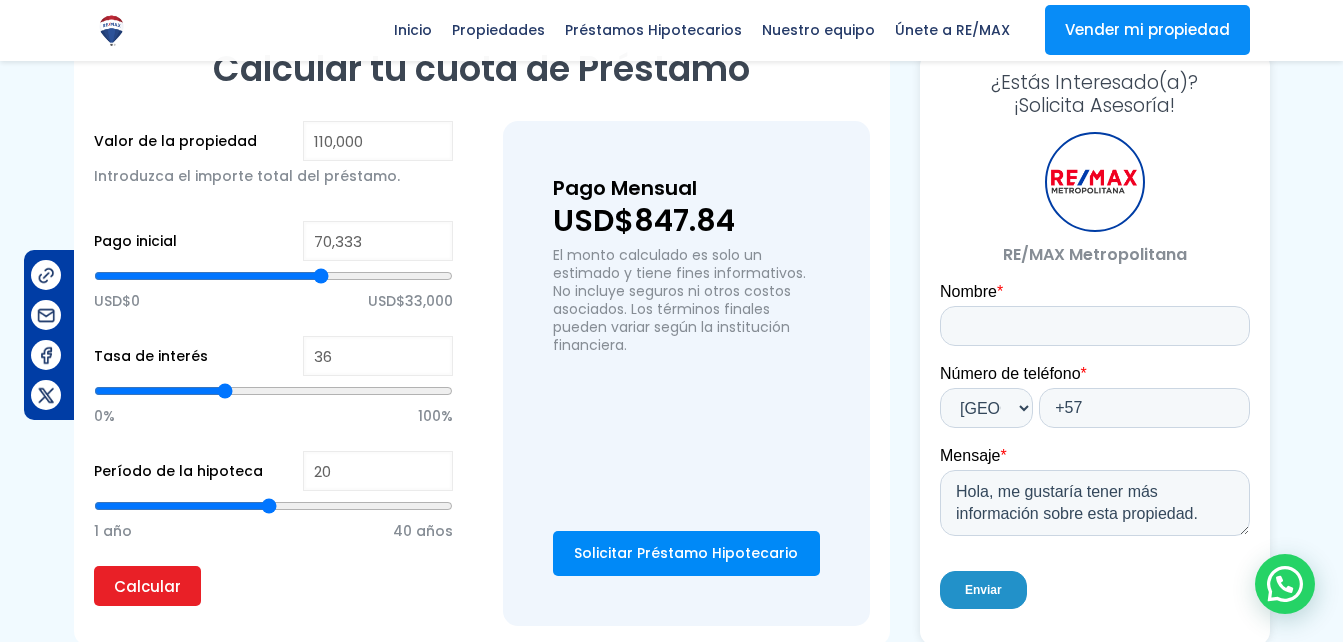 type on "36" 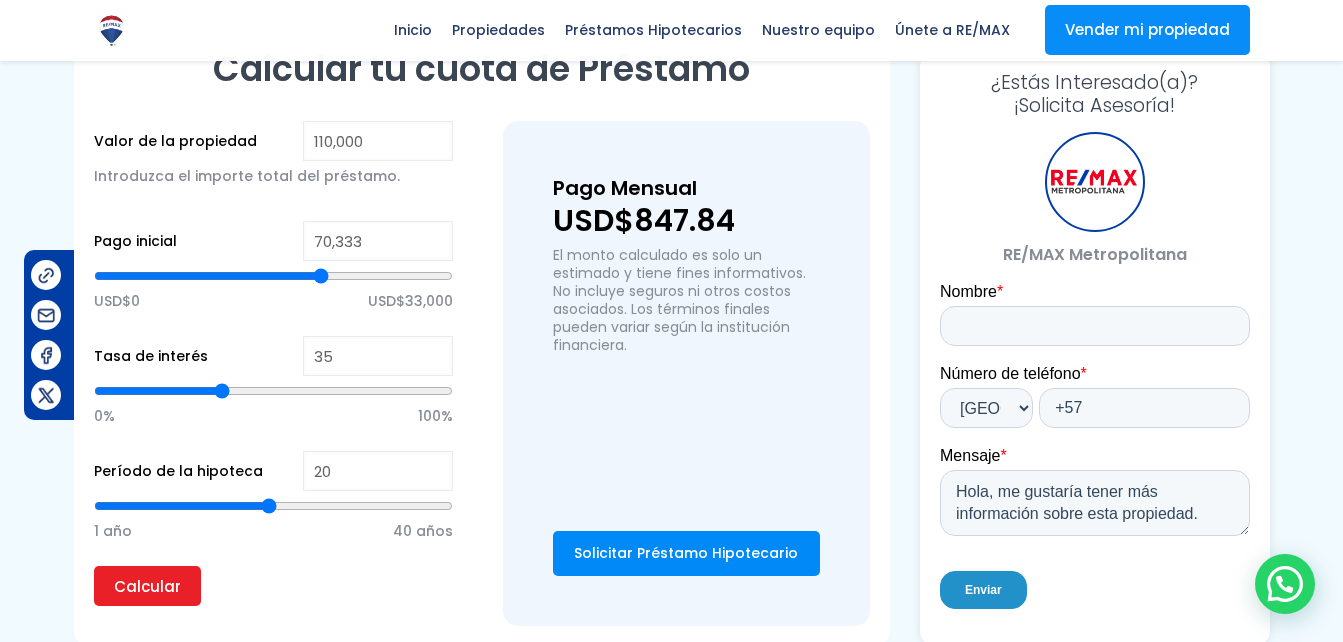 type on "34" 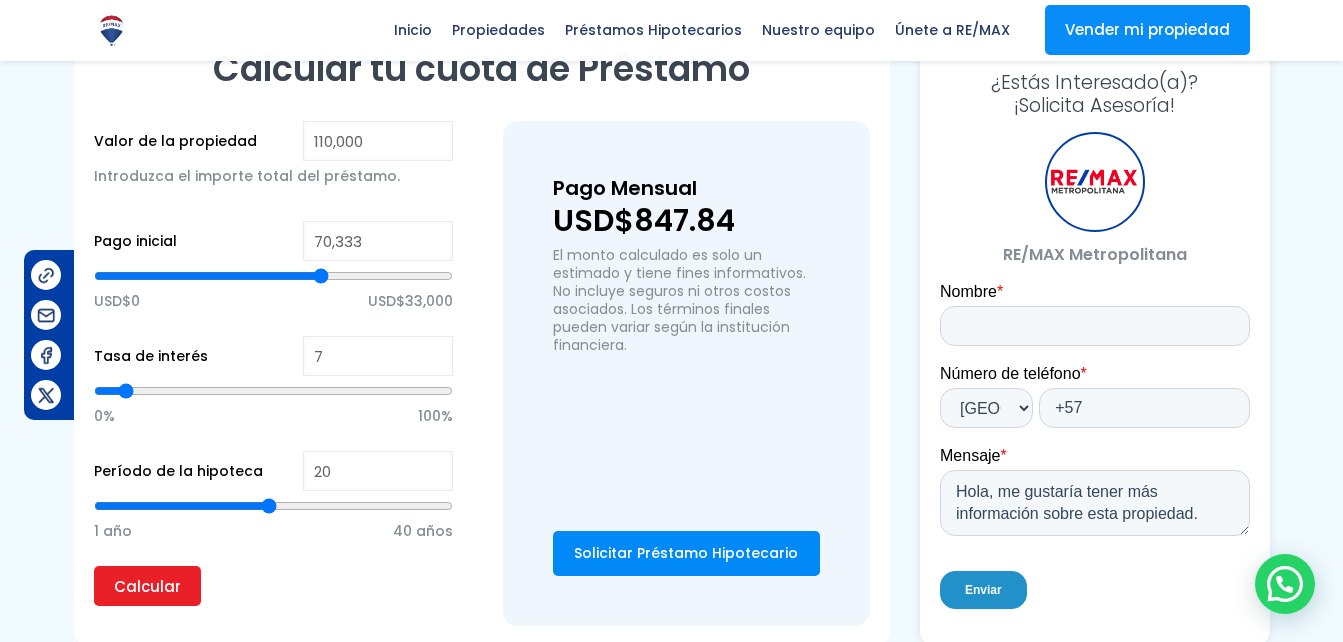 drag, startPoint x: 225, startPoint y: 390, endPoint x: 125, endPoint y: 392, distance: 100.02 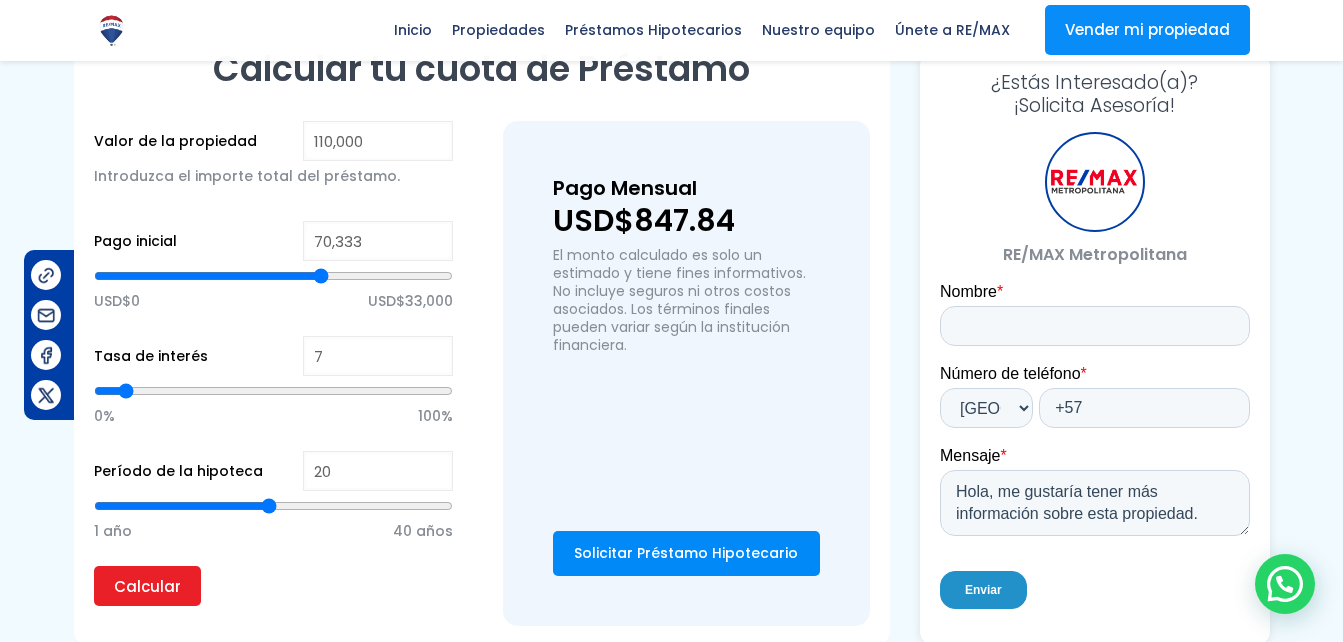 click at bounding box center (273, 391) 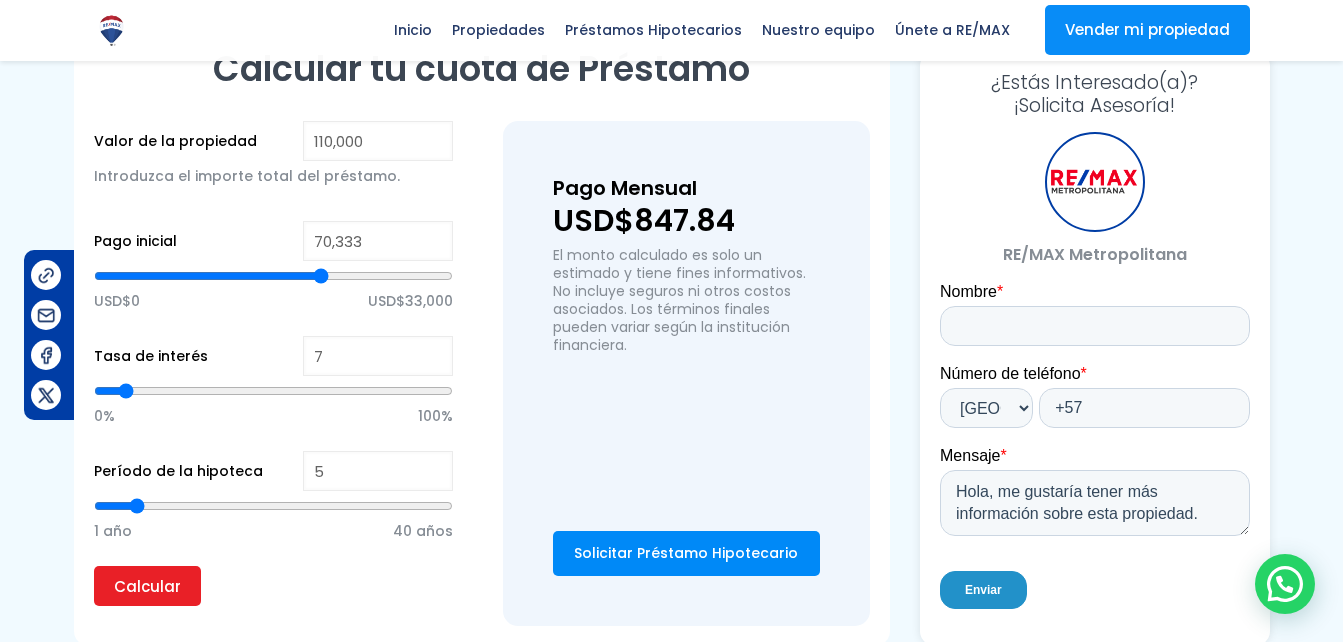 drag, startPoint x: 267, startPoint y: 511, endPoint x: 137, endPoint y: 500, distance: 130.46455 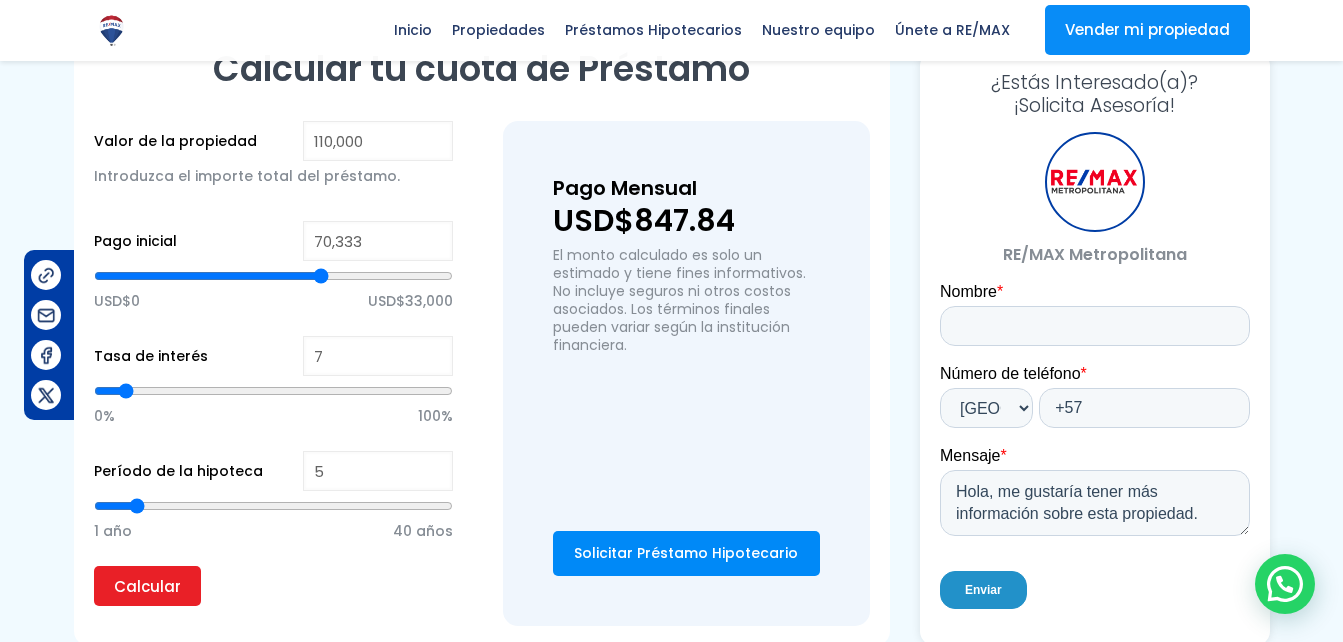 click at bounding box center (273, 506) 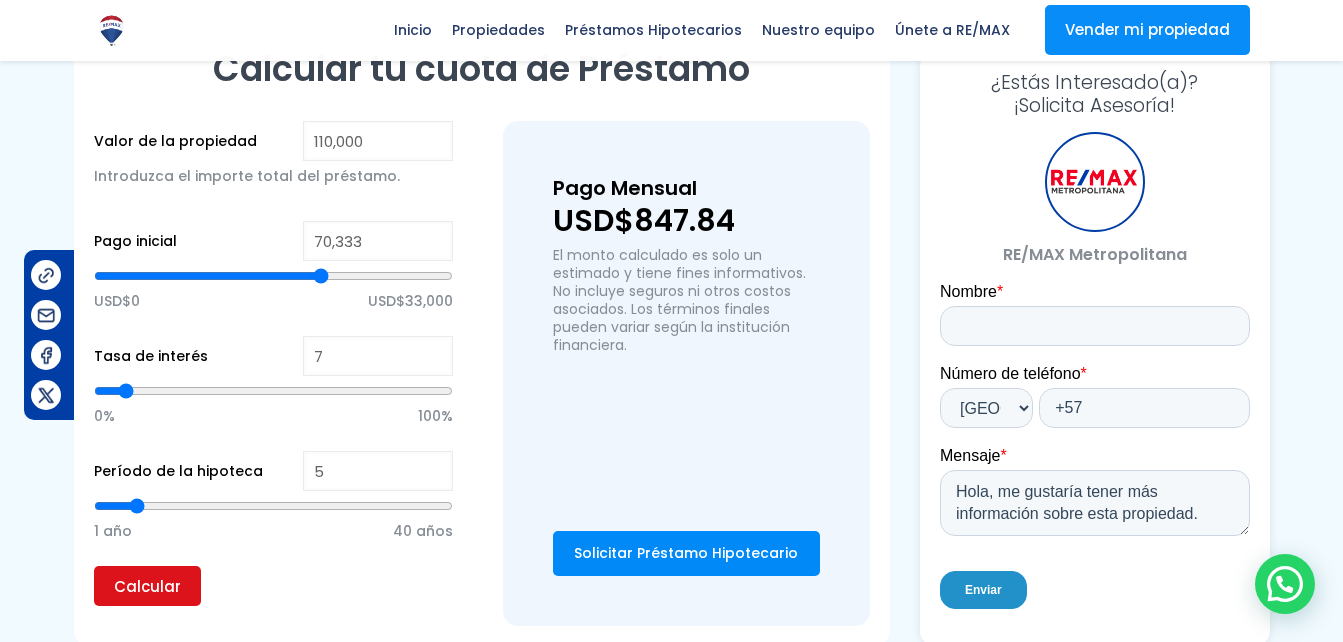 click on "Calcular" at bounding box center (147, 586) 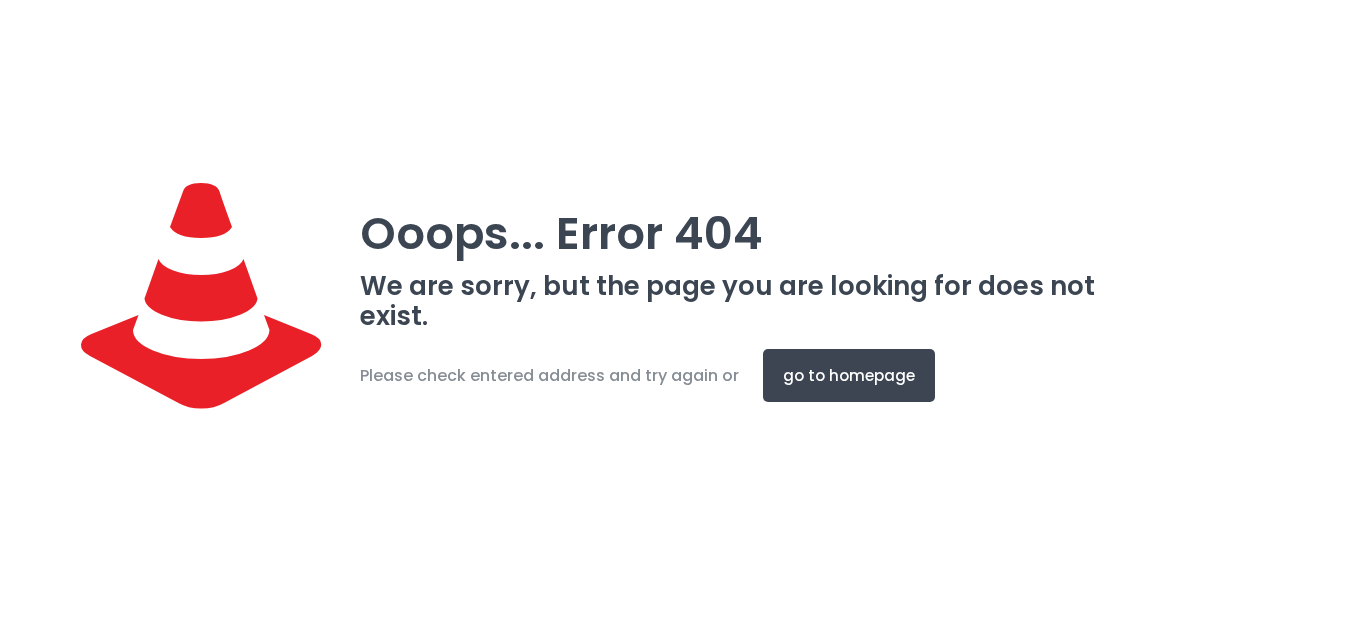 scroll, scrollTop: 0, scrollLeft: 0, axis: both 